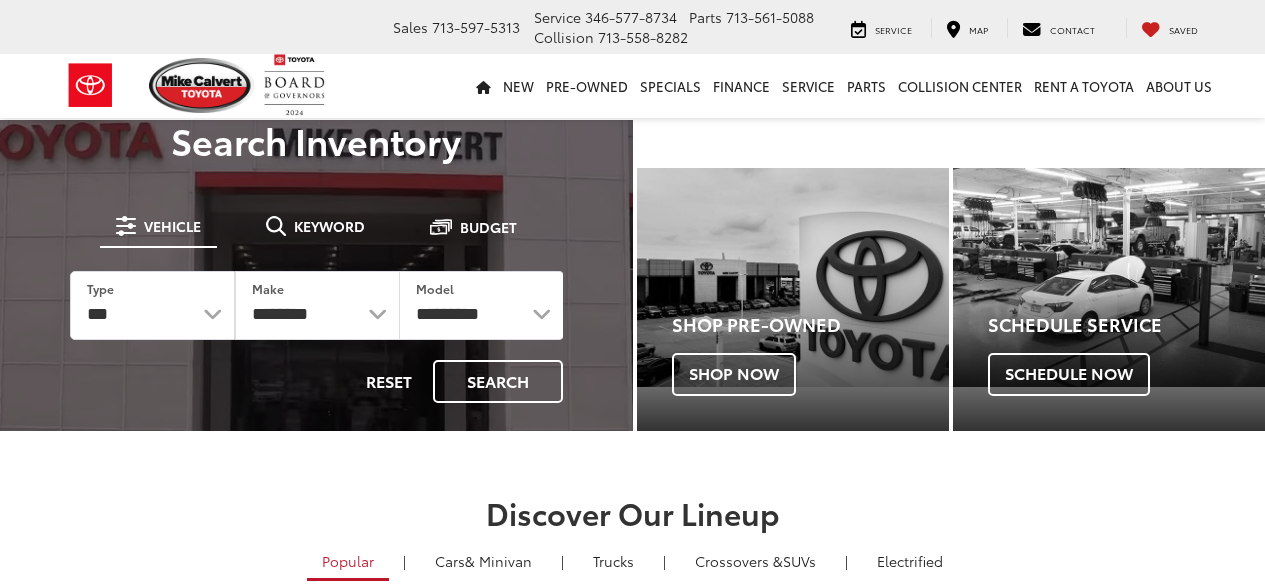 click on "[PERSON] Toyota
Sales
[PHONE]
Service
[PHONE]
Parts
[PHONE]
Collision
[PHONE]
[NUMBER] [STREET]
[CITY], [STATE] [POSTAL_CODE]
Service
Map
Contact
Saved
Saved
[PERSON] Toyota
Saved
Directions
New
New
New Tundra Inventory
Schedule Test Drive
Model Research
Toyota Reviews
Toyota Comparisons
Commercial Truck Center
New 4Runner i-FORCE MAX Inventory
Pre-Owned
Pre-Owned
Toyota Certified Pre-Owned Vehicles
Vehicles Under 10k
Toyota Certified Program Overview
OffSite Group Inventory
Specials" at bounding box center (632, 2163) 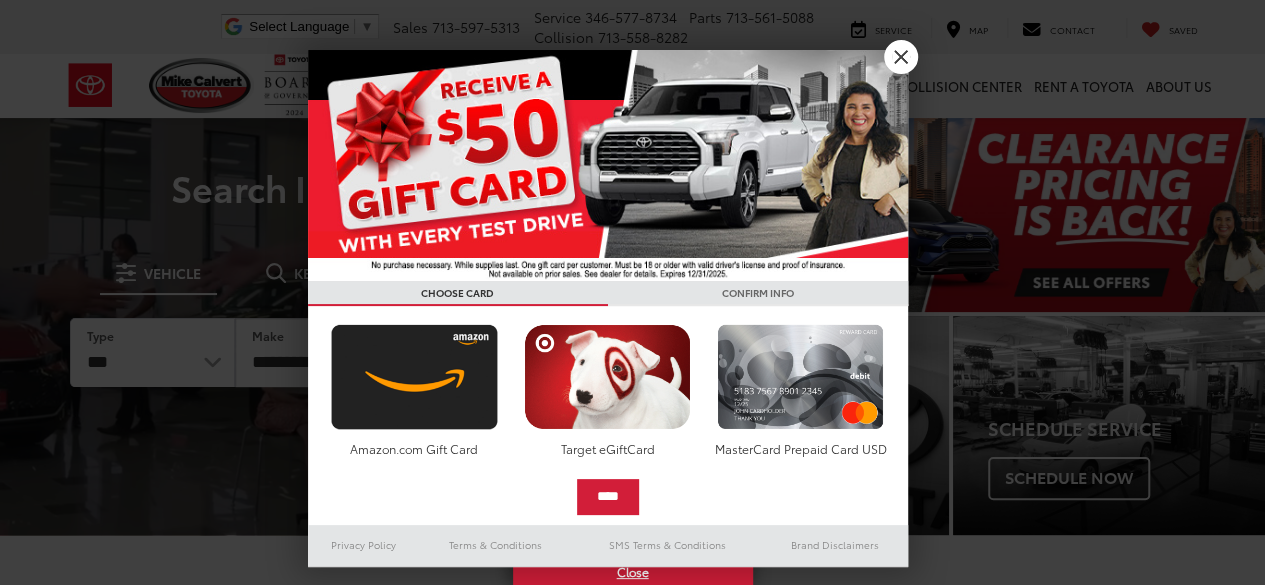 scroll, scrollTop: 9, scrollLeft: 0, axis: vertical 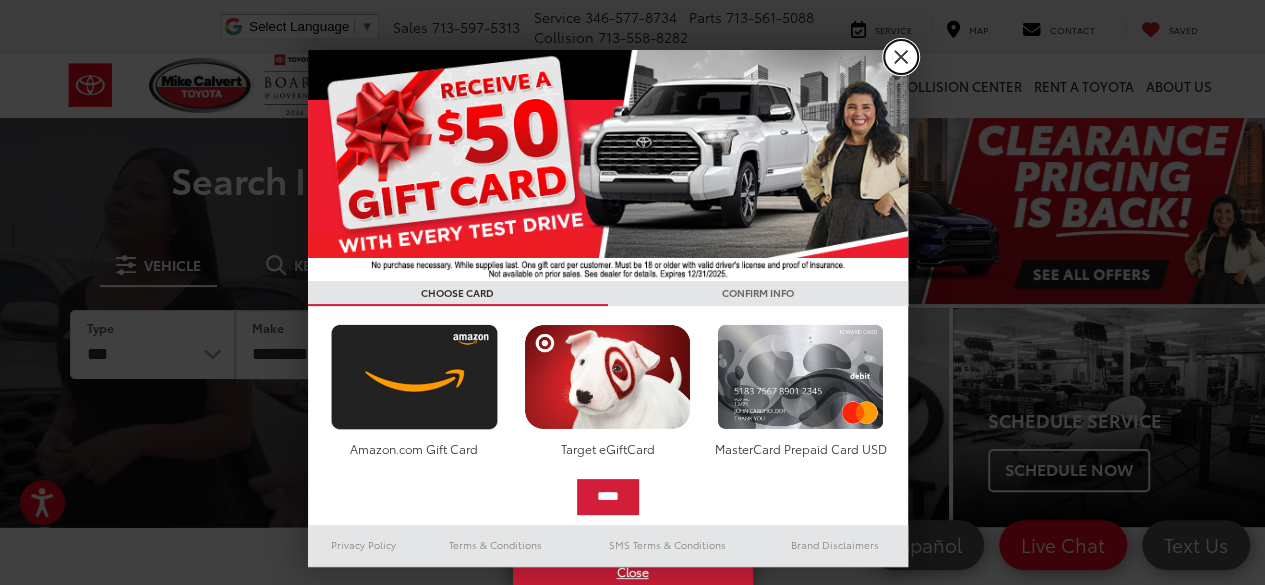 click on "X" at bounding box center [901, 57] 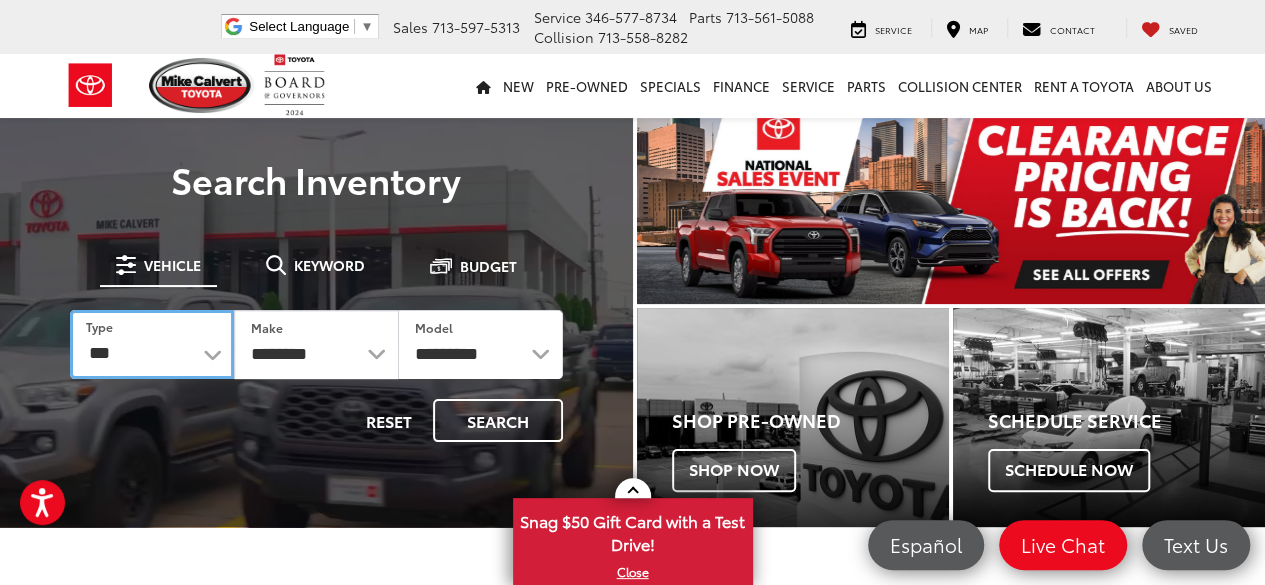 click on "***
***
****
*********" at bounding box center (152, 344) 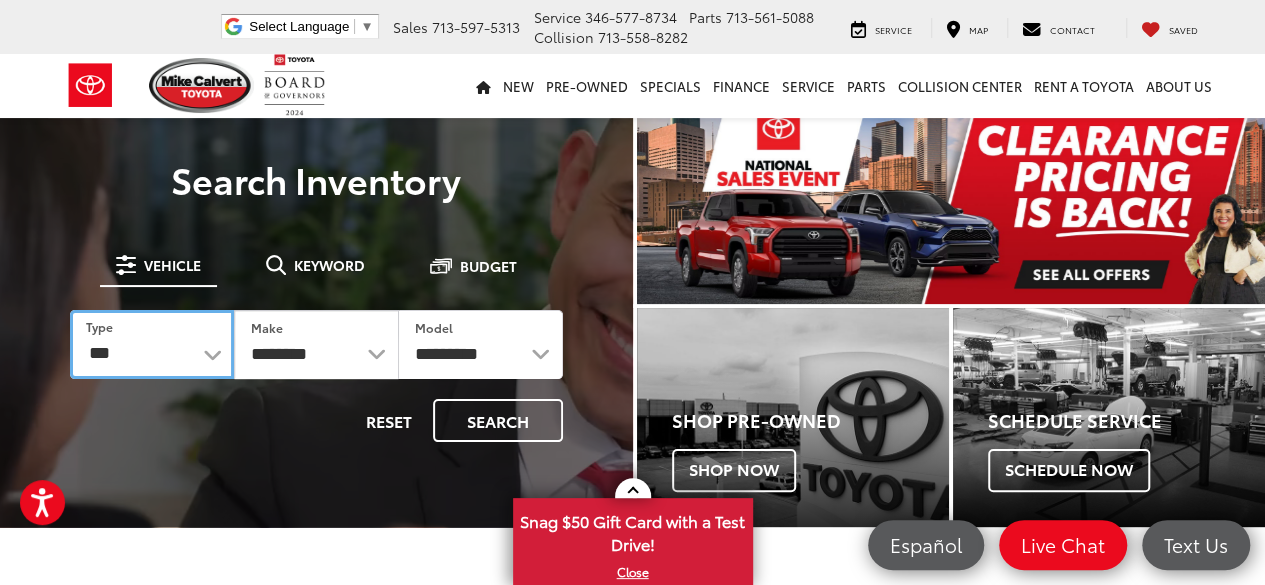 click on "***
***
****
*********" at bounding box center (152, 344) 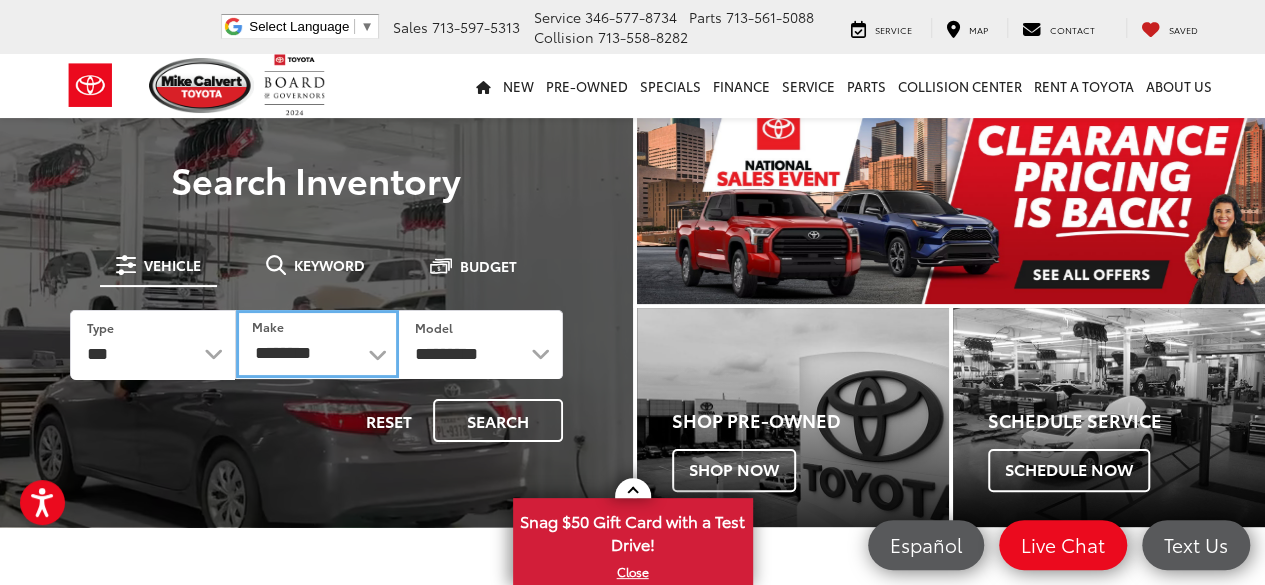 click on "**********" at bounding box center (317, 344) 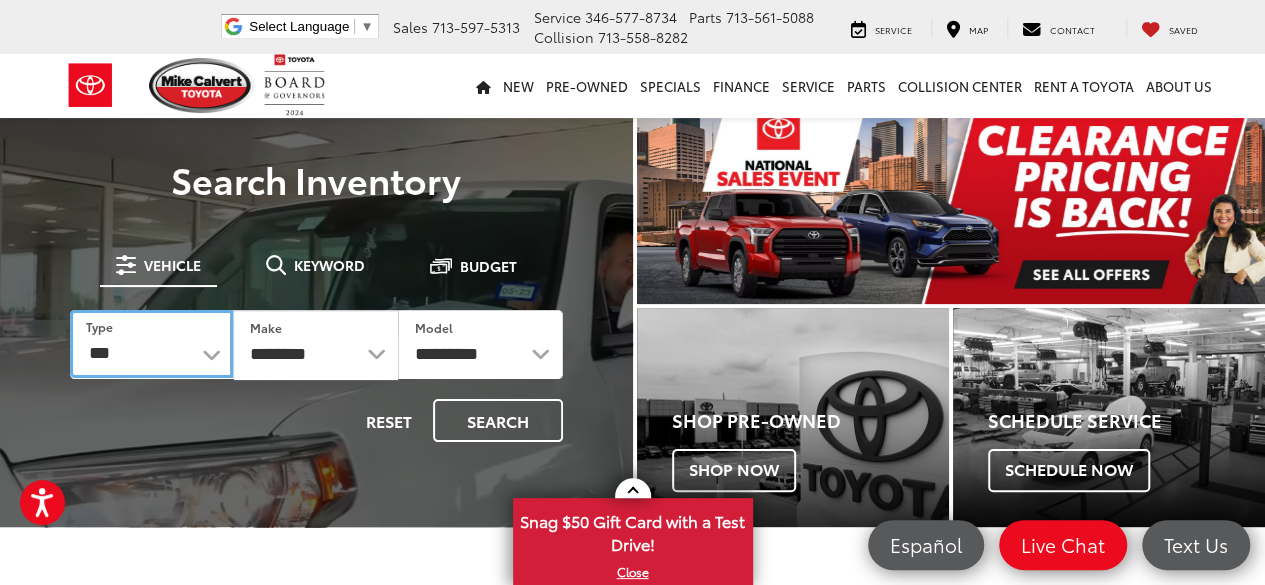 click on "***
***
****
*********" at bounding box center [151, 344] 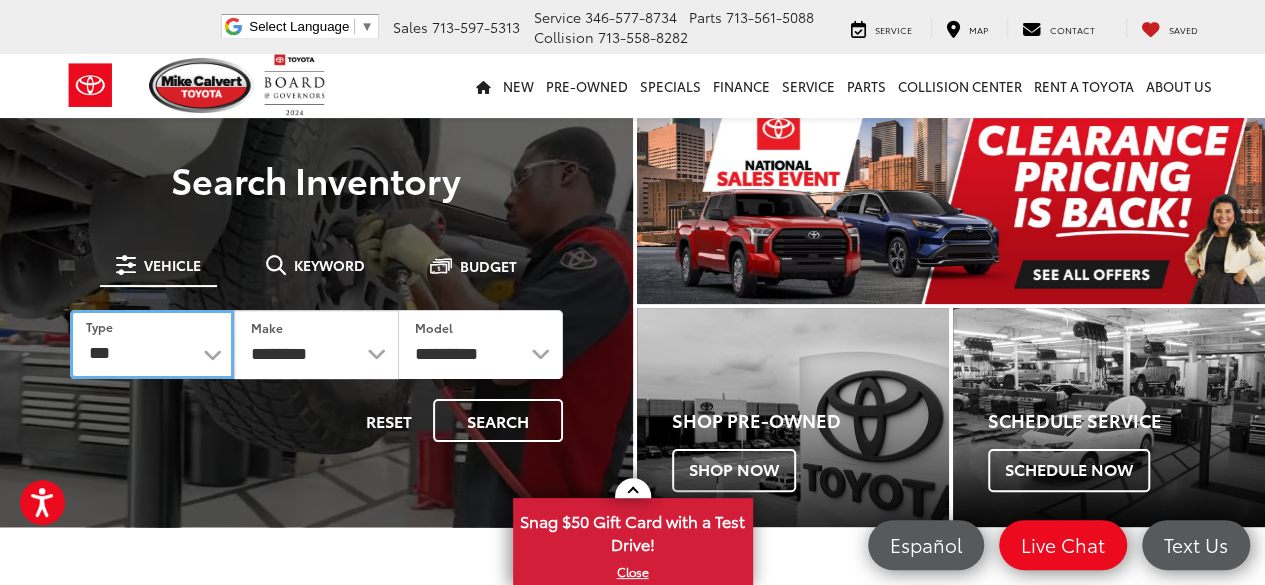 select on "******" 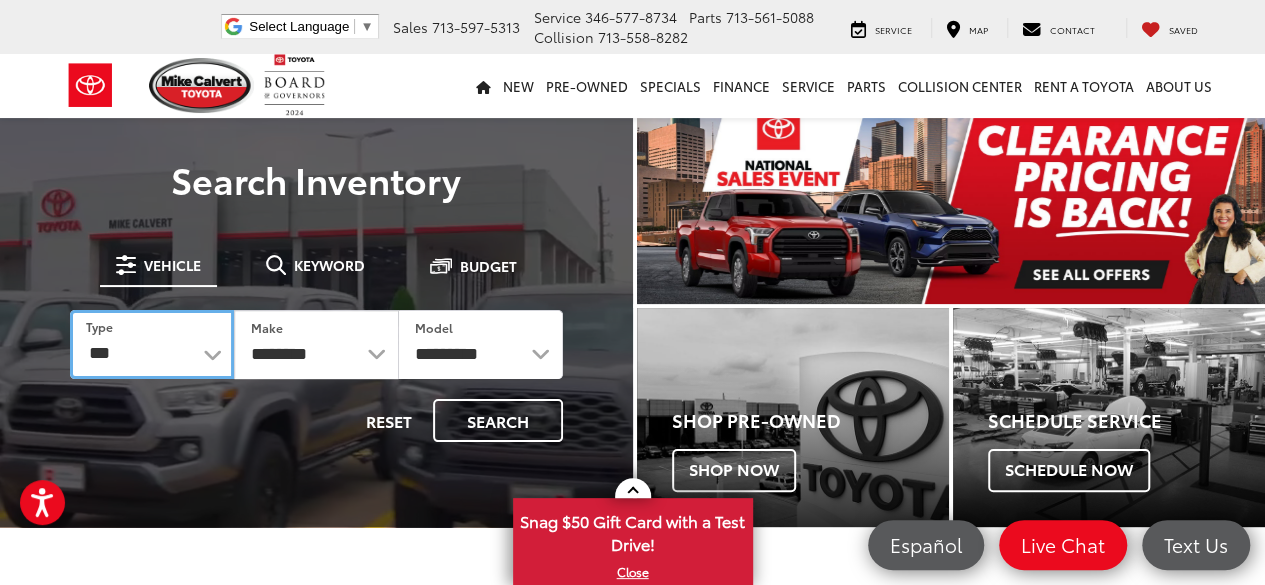 click on "***
***
****
*********" at bounding box center (152, 344) 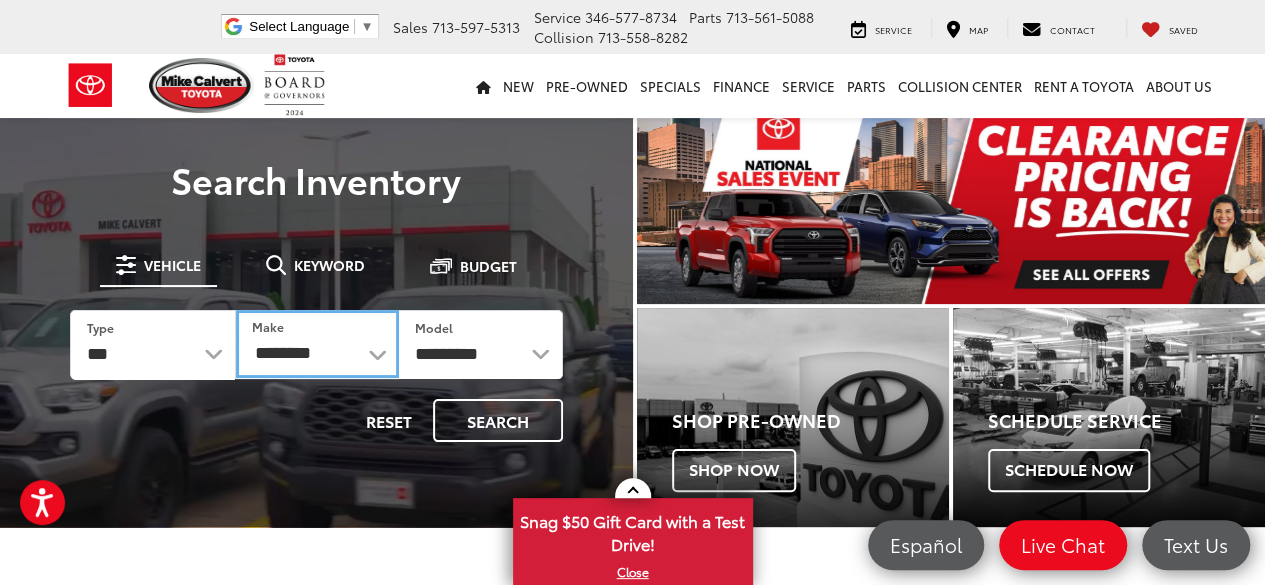 click on "**********" at bounding box center [317, 344] 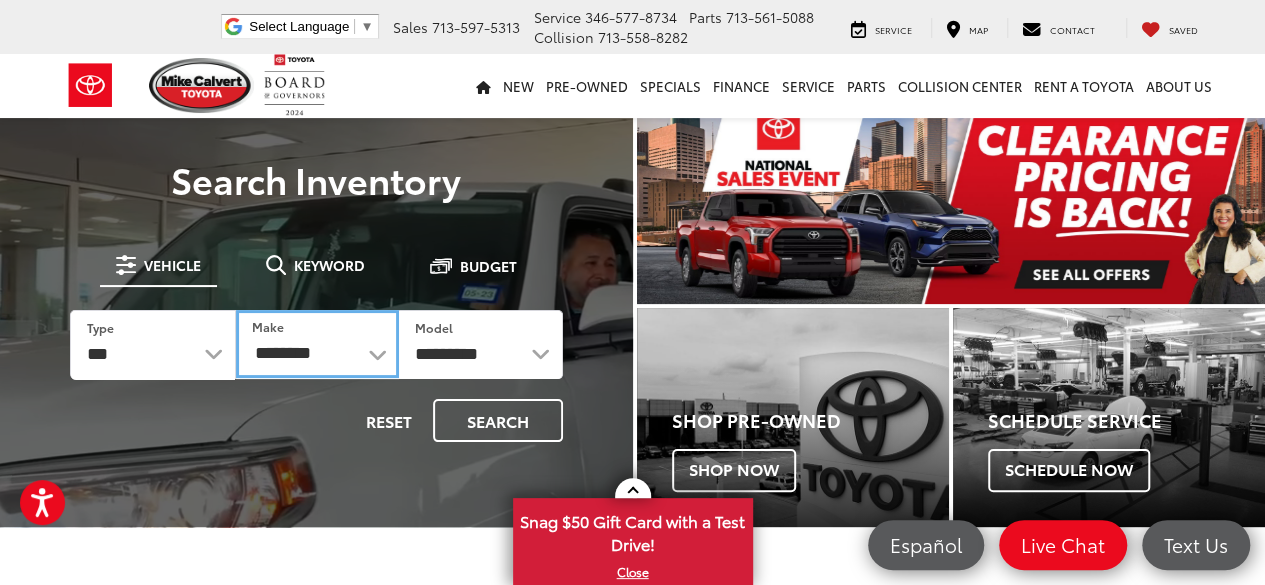 select on "******" 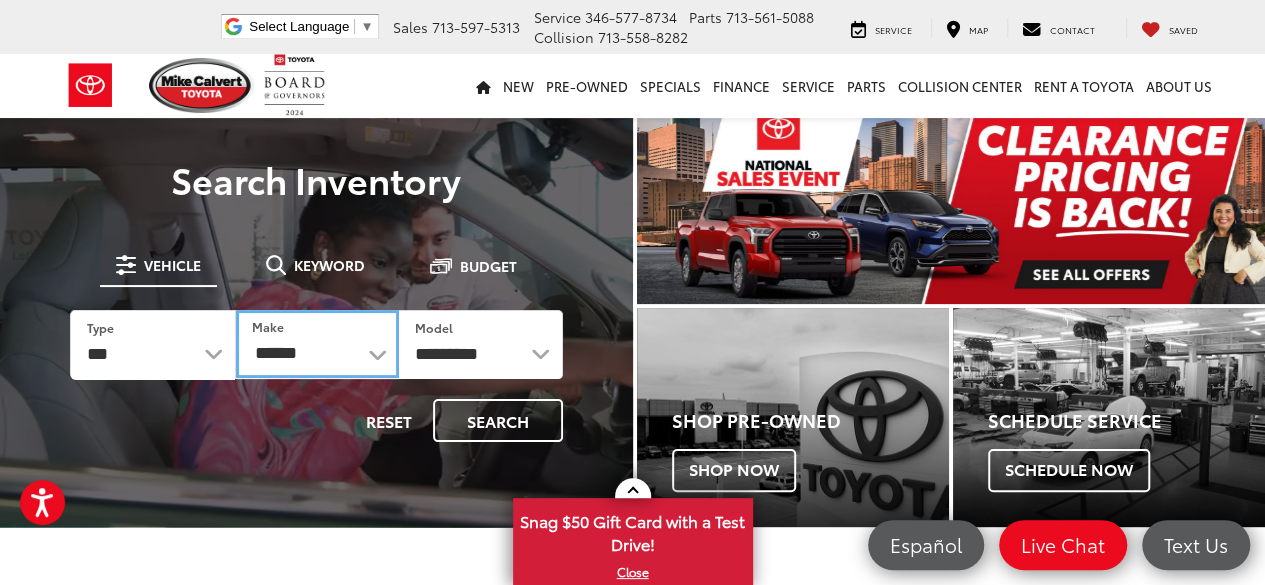 click on "******** ******" at bounding box center (317, 344) 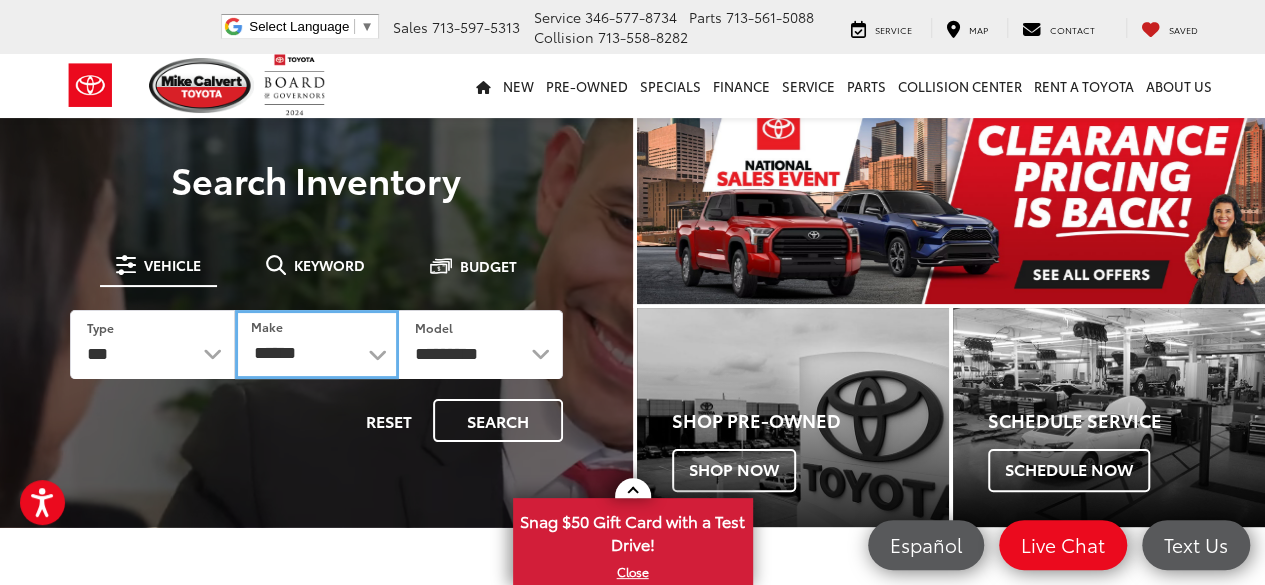 click on "******** ******" at bounding box center (317, 344) 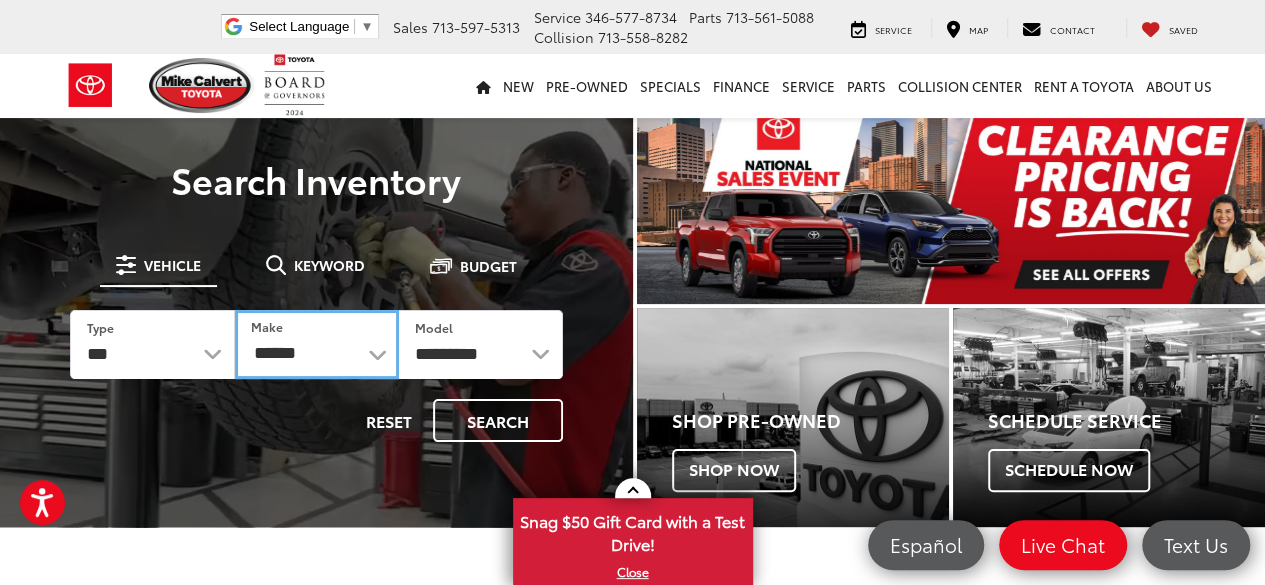 click on "******** ******" at bounding box center (317, 344) 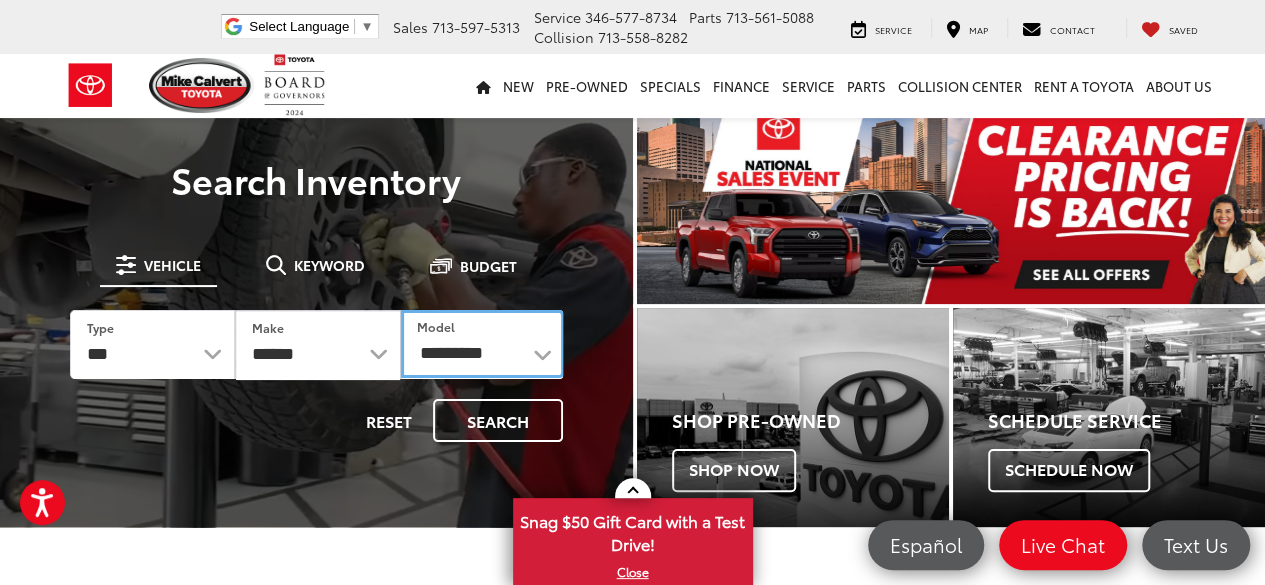 click on "**********" at bounding box center [482, 344] 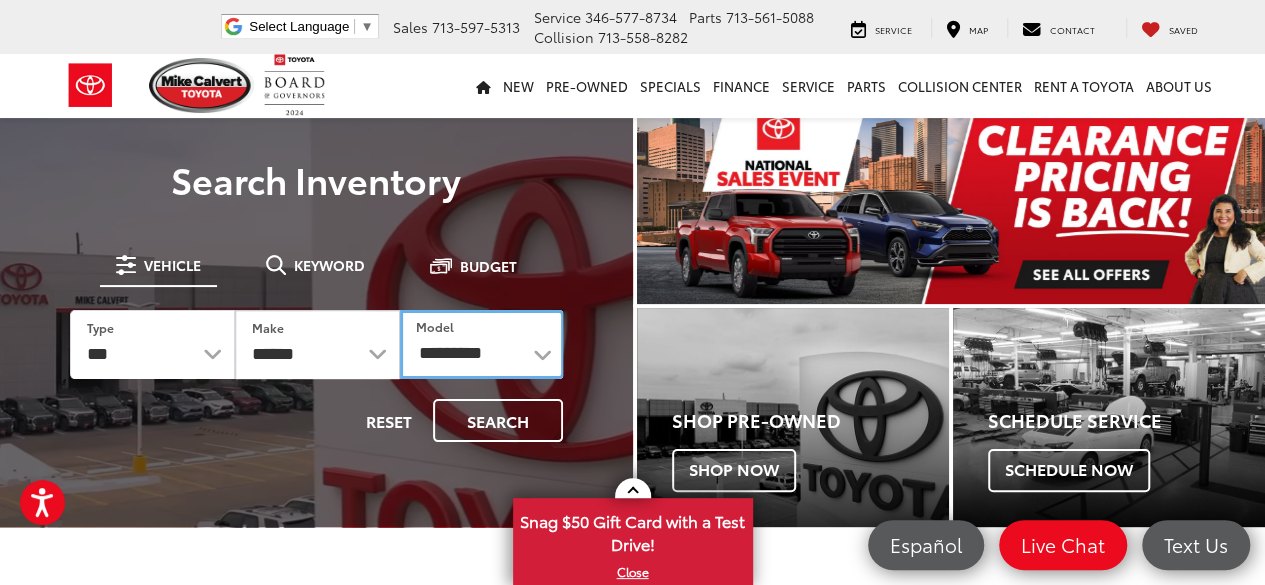 select on "******" 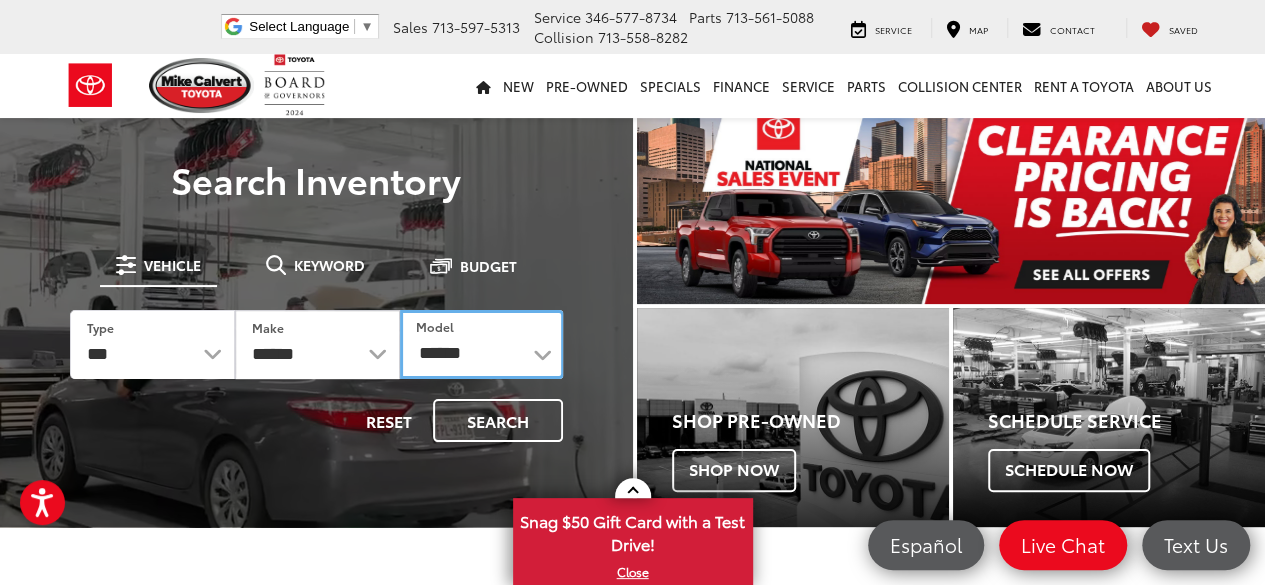 click on "**********" at bounding box center (482, 344) 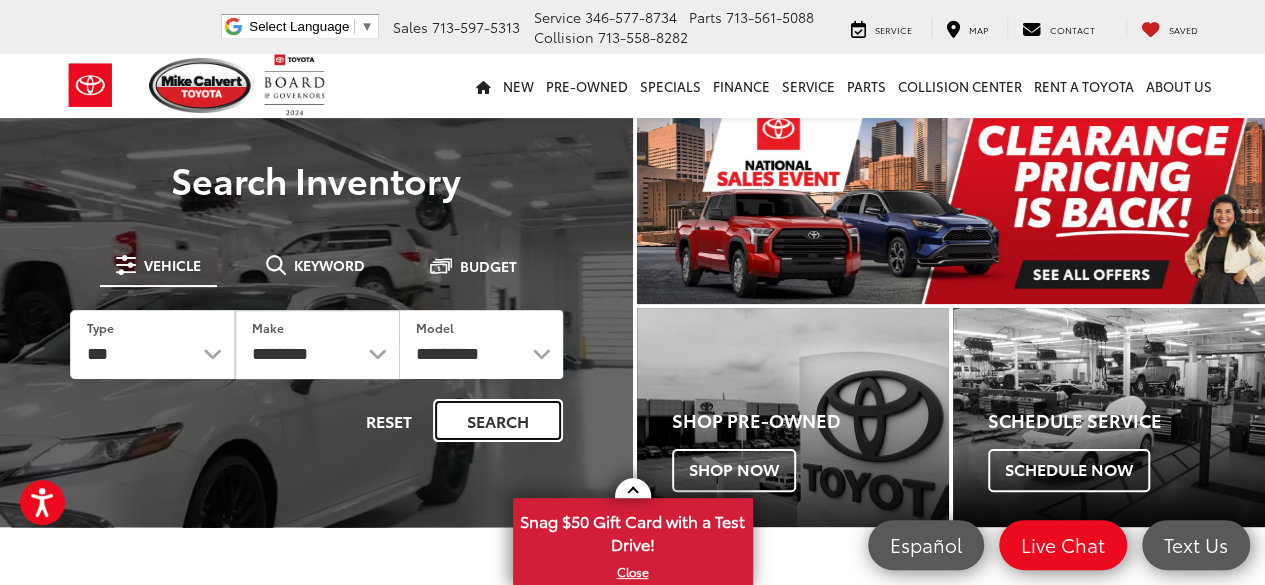 click on "Search" at bounding box center (498, 420) 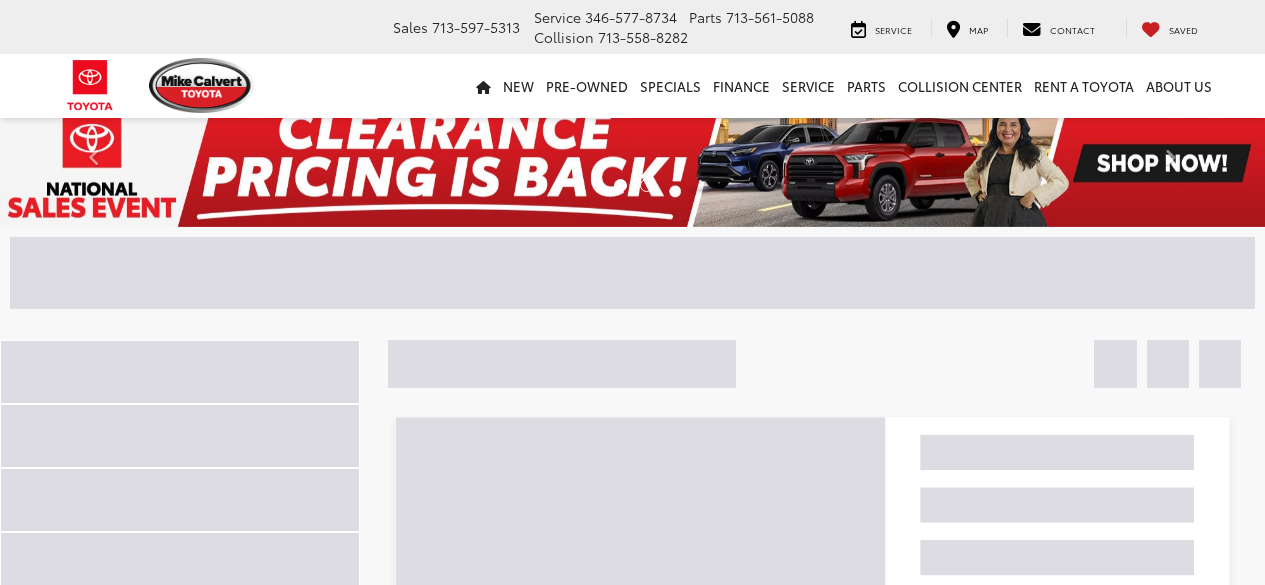 scroll, scrollTop: 0, scrollLeft: 0, axis: both 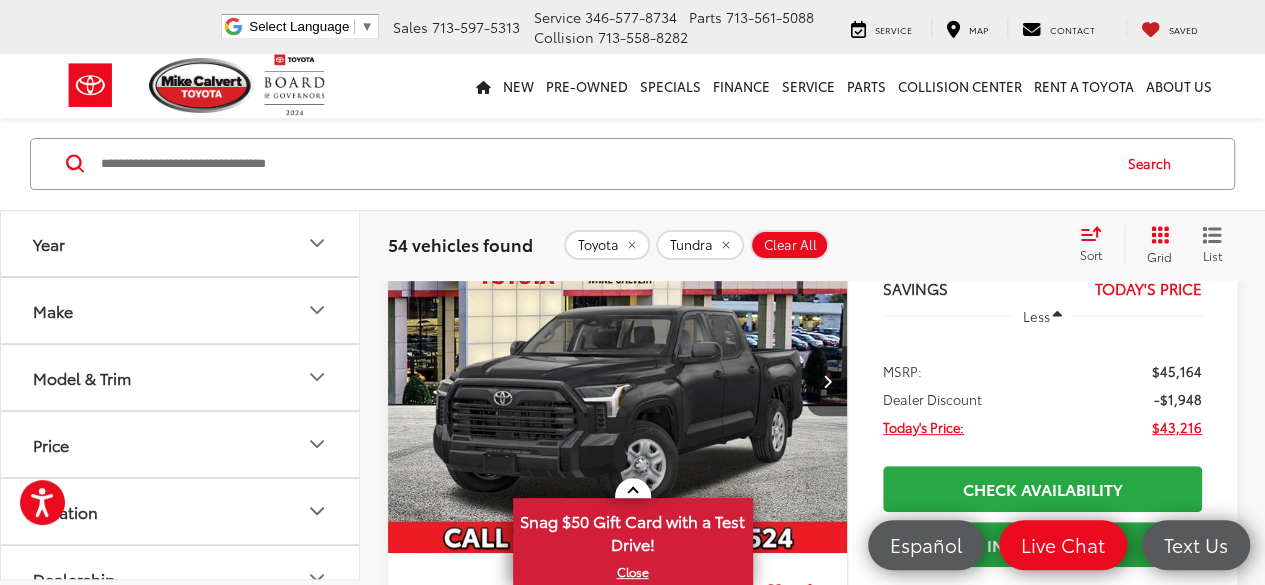 click on "Sort" at bounding box center [1097, 245] 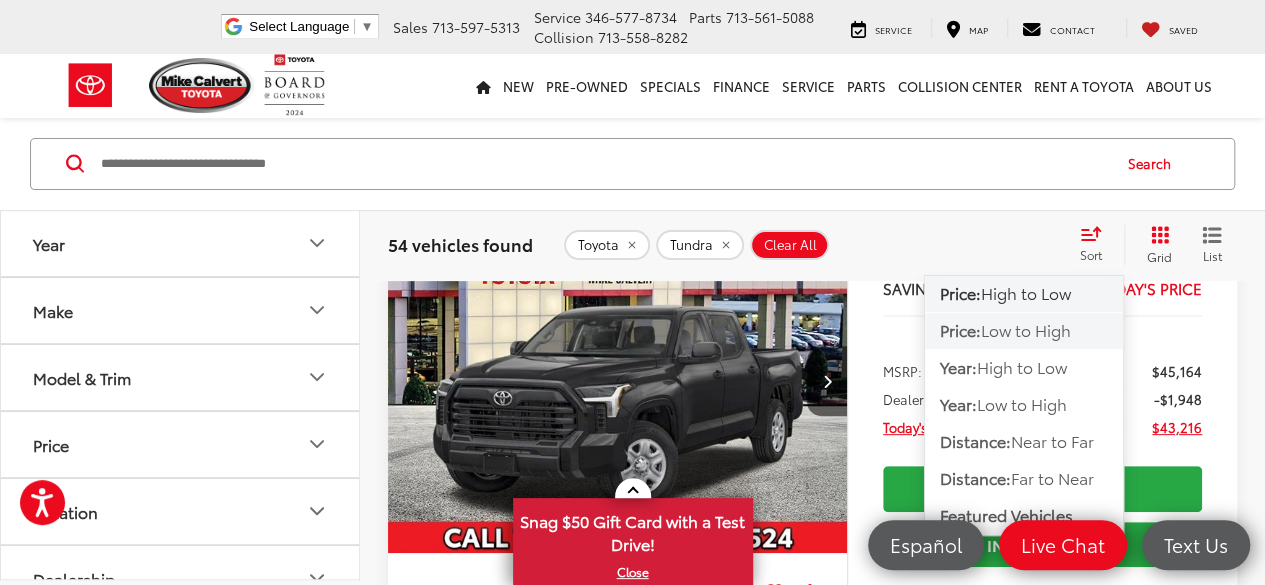 click on "Low to High" at bounding box center (1026, 330) 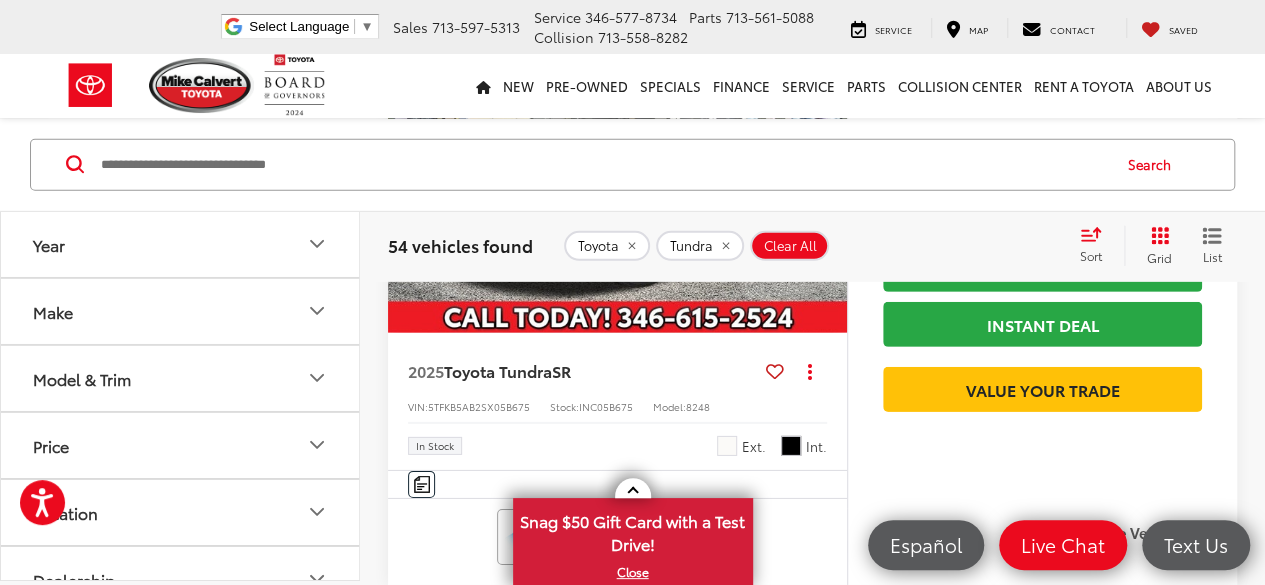 scroll, scrollTop: 2938, scrollLeft: 0, axis: vertical 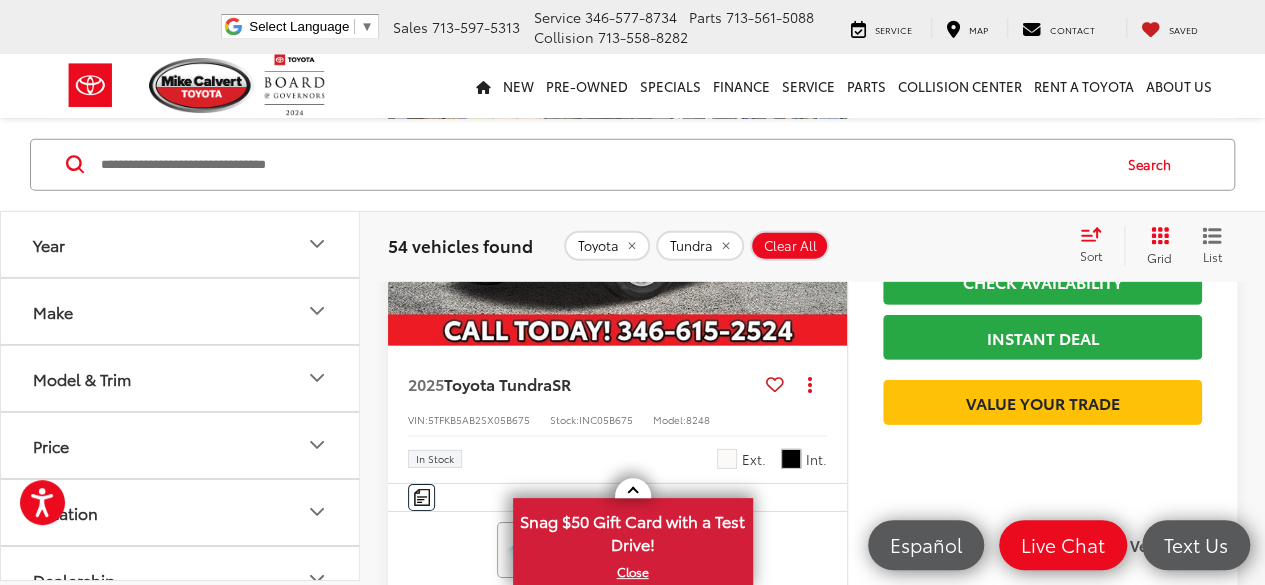 click at bounding box center [618, 174] 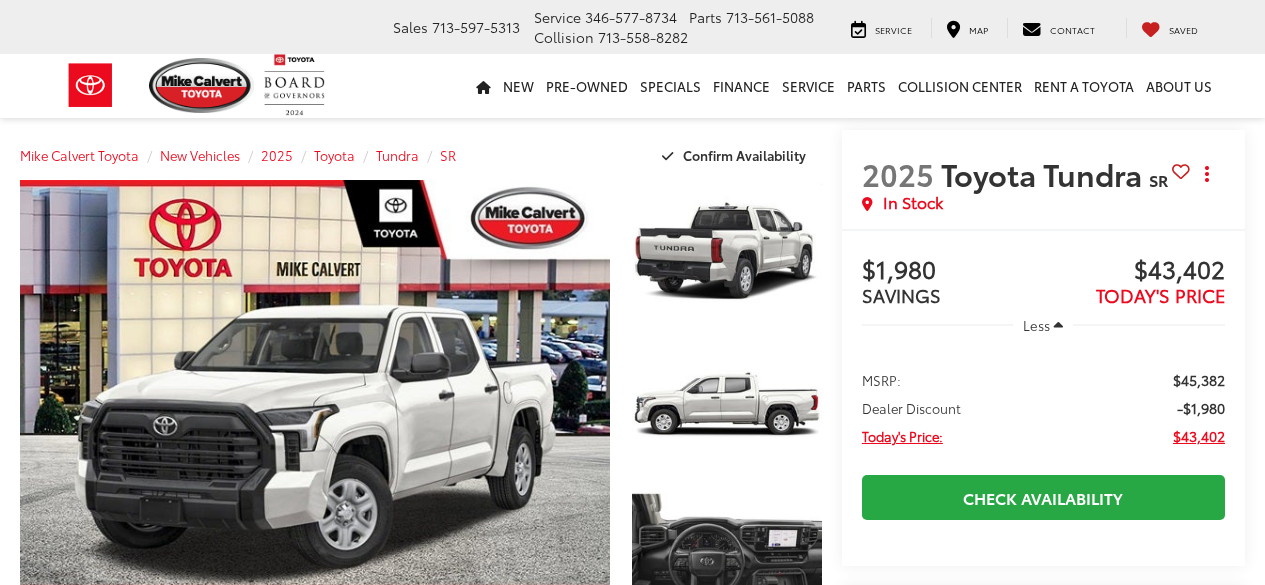 scroll, scrollTop: 0, scrollLeft: 0, axis: both 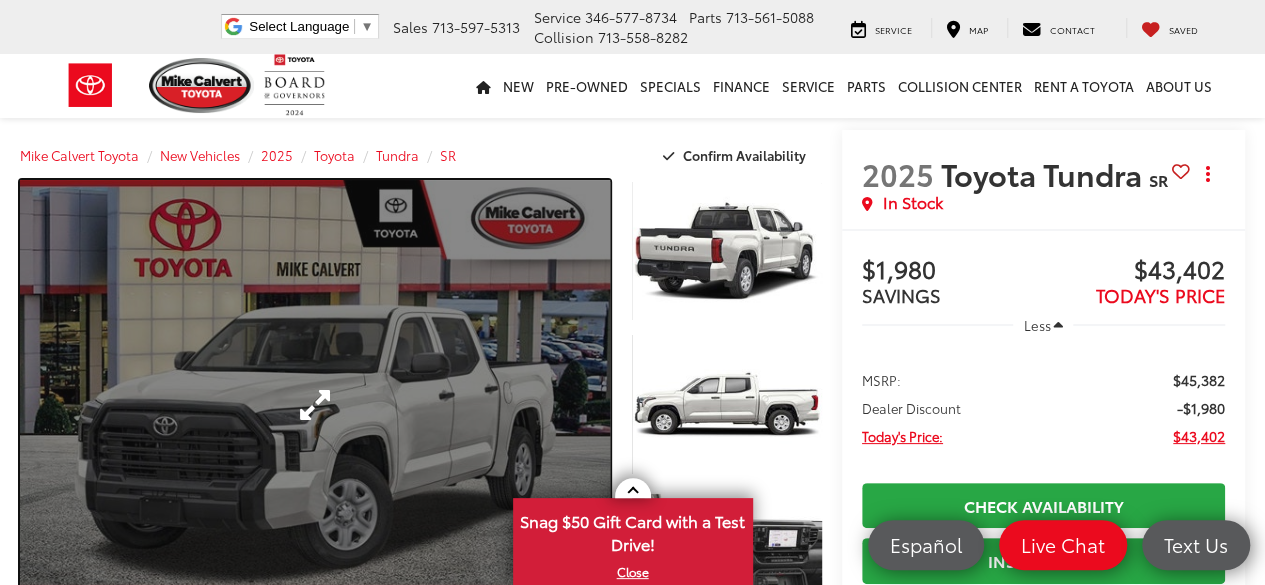 click at bounding box center [315, 404] 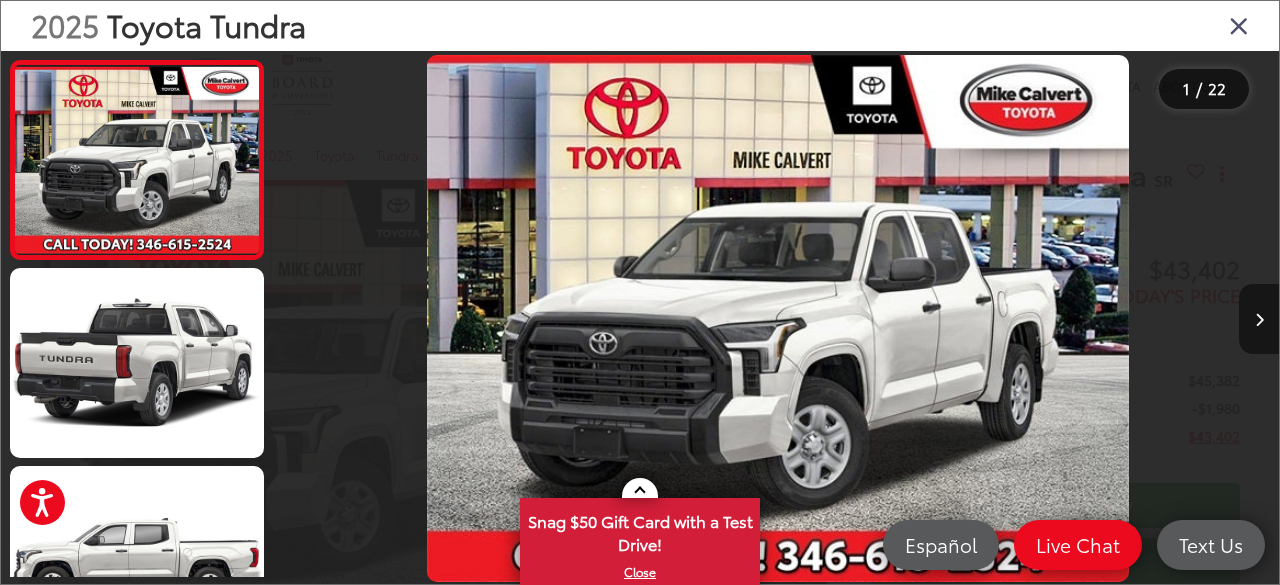 click at bounding box center [1259, 319] 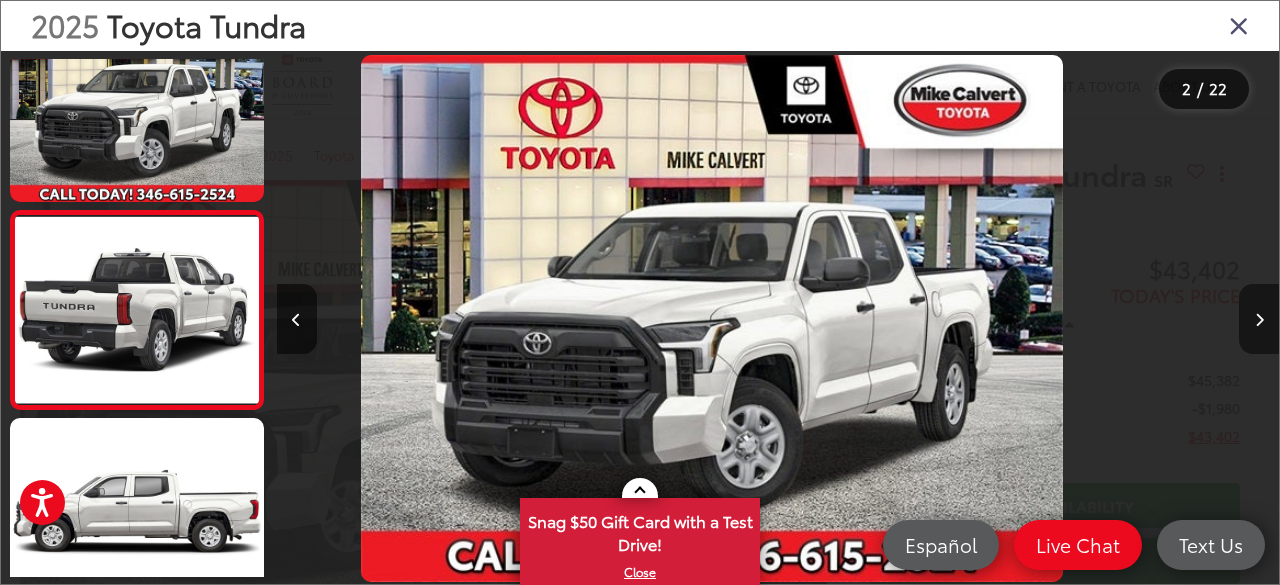 scroll, scrollTop: 97, scrollLeft: 0, axis: vertical 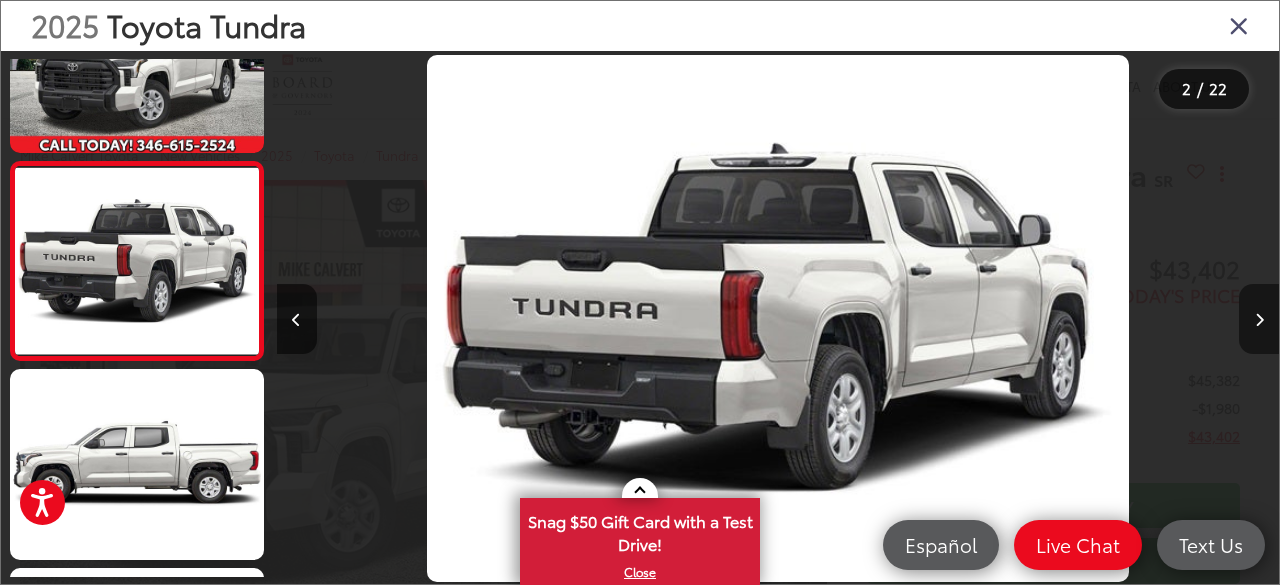 click at bounding box center [1259, 319] 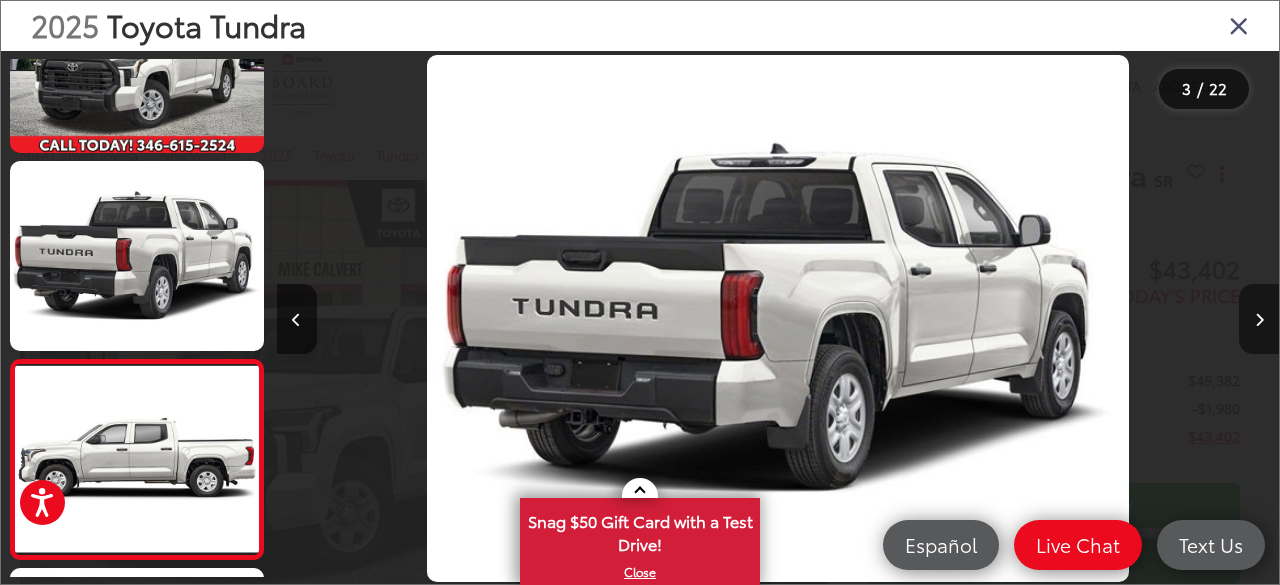 scroll, scrollTop: 0, scrollLeft: 1170, axis: horizontal 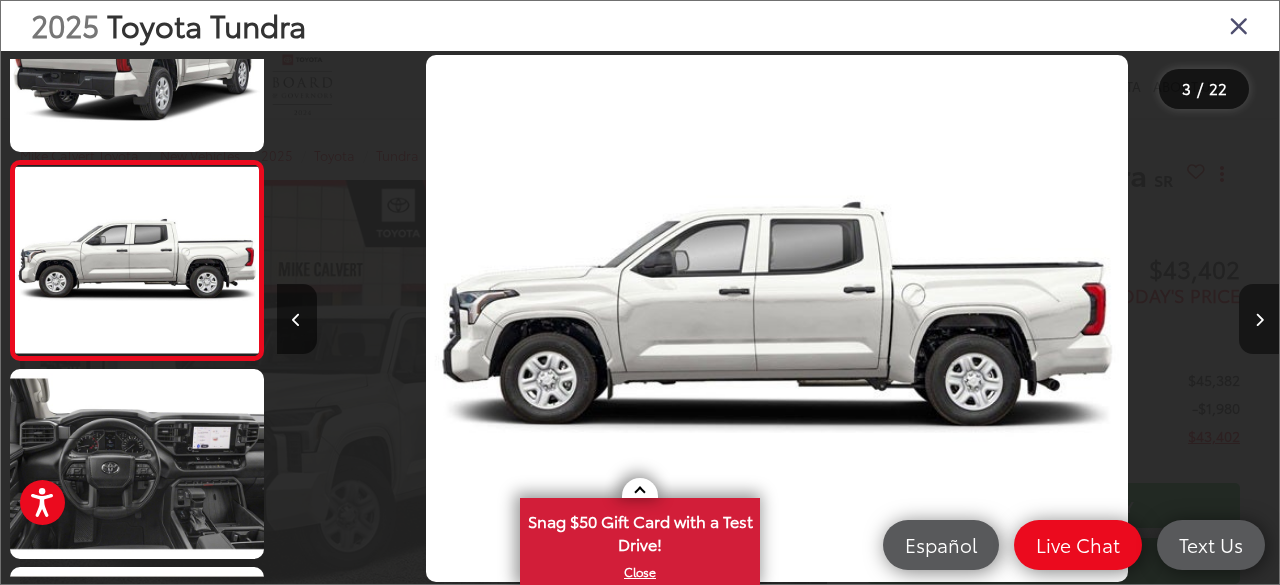 click at bounding box center [1259, 319] 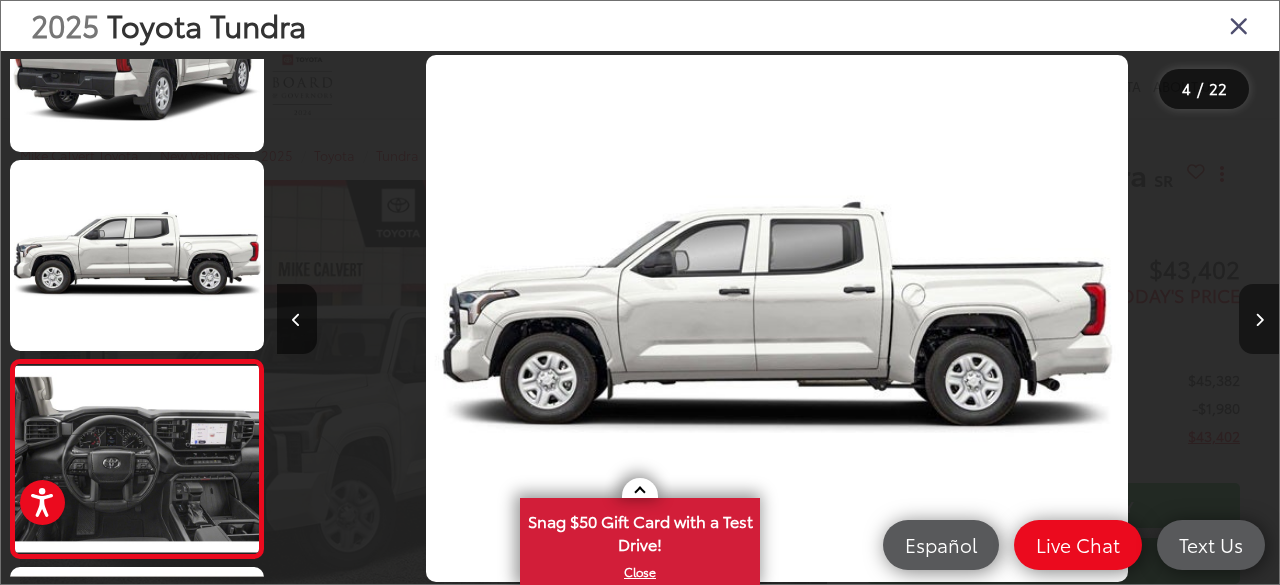 scroll, scrollTop: 0, scrollLeft: 2278, axis: horizontal 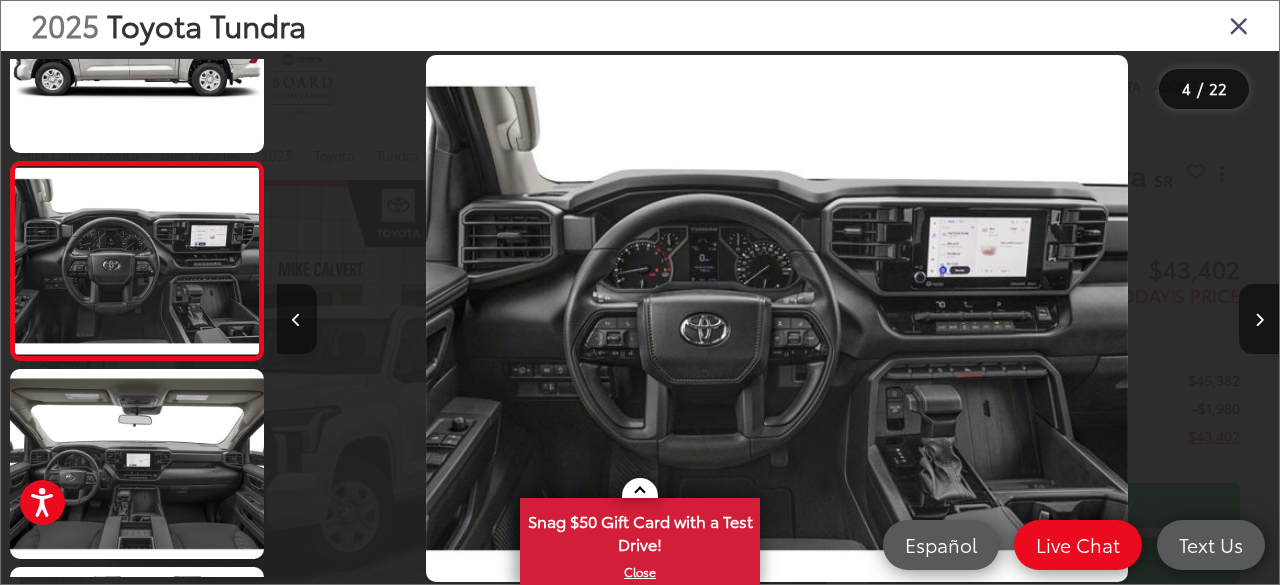 click at bounding box center [297, 319] 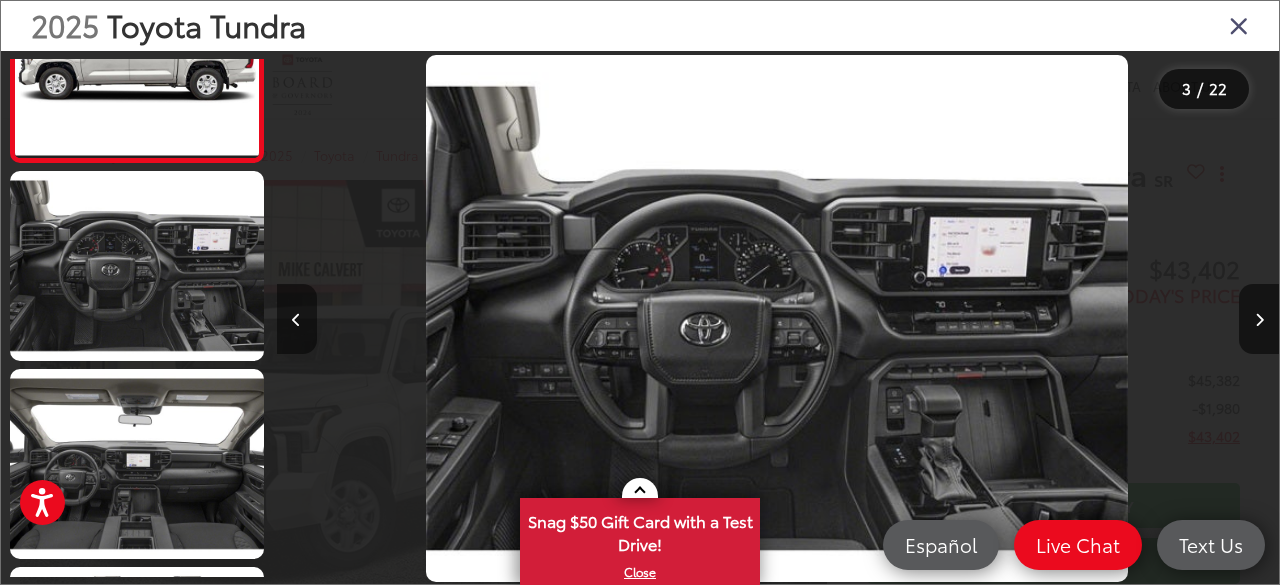 scroll, scrollTop: 353, scrollLeft: 0, axis: vertical 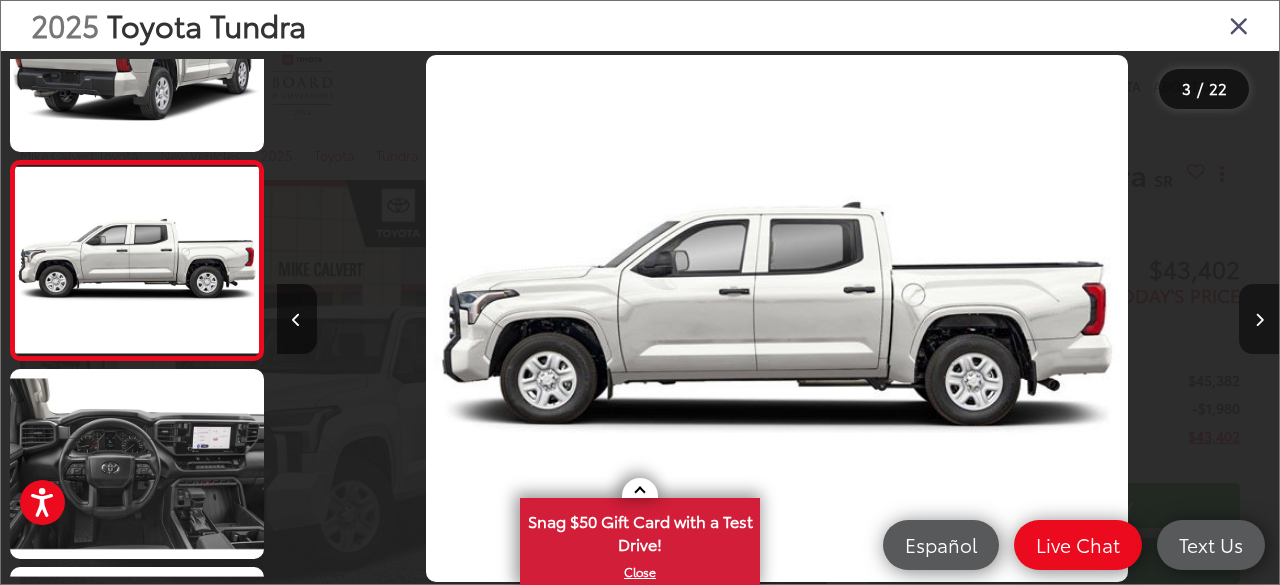 click at bounding box center [1259, 320] 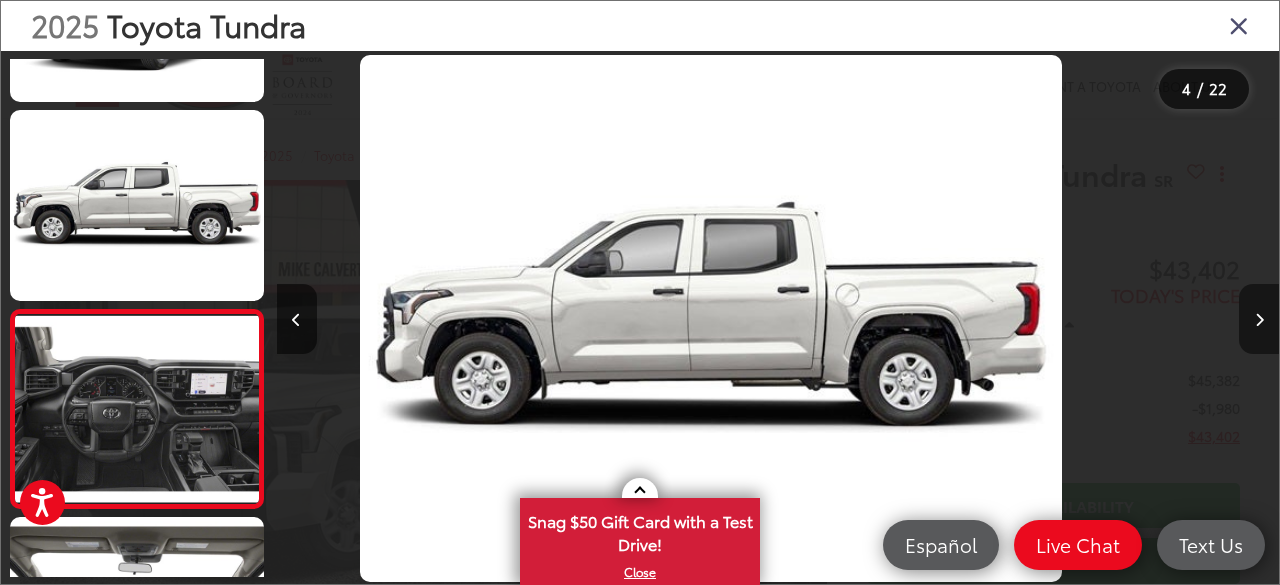 scroll, scrollTop: 440, scrollLeft: 0, axis: vertical 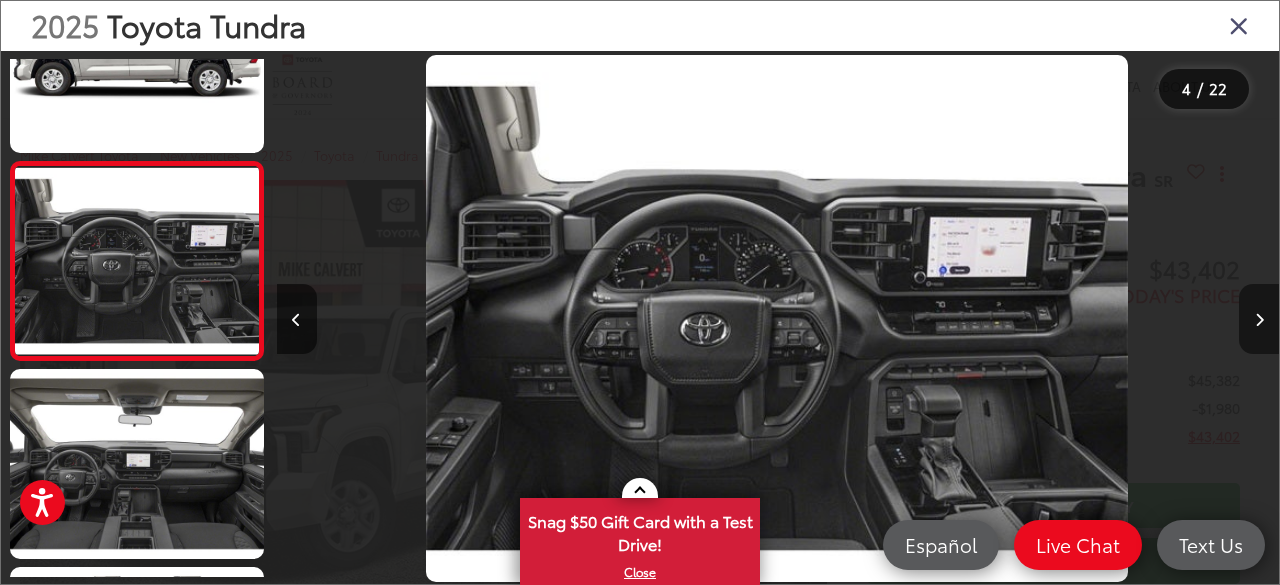 click at bounding box center (1259, 320) 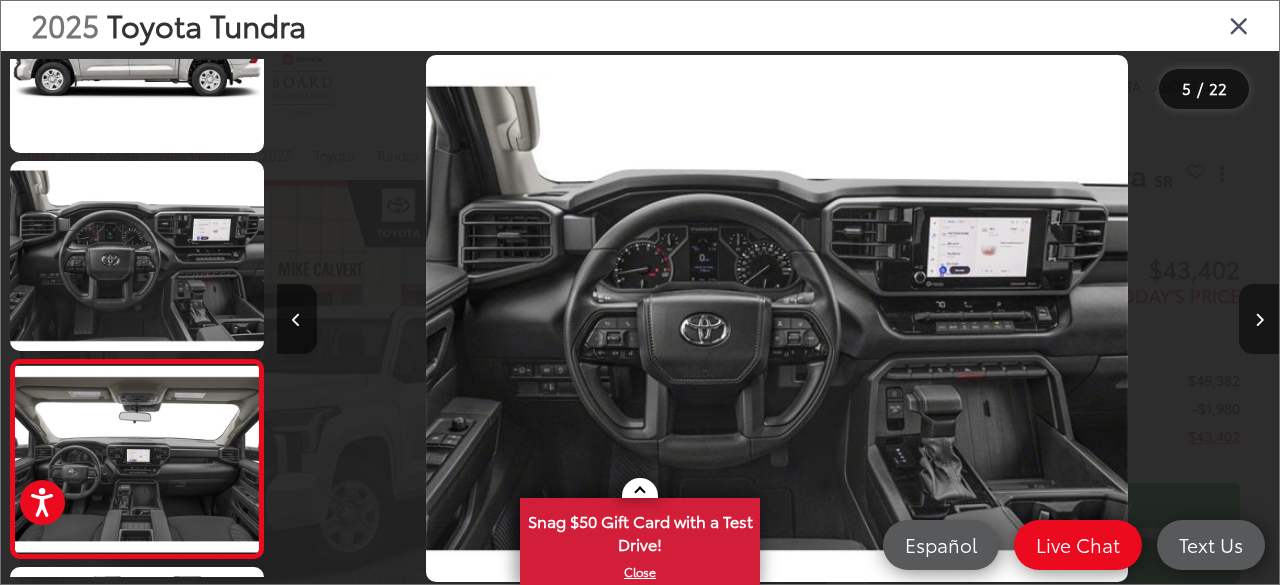 scroll, scrollTop: 0, scrollLeft: 3281, axis: horizontal 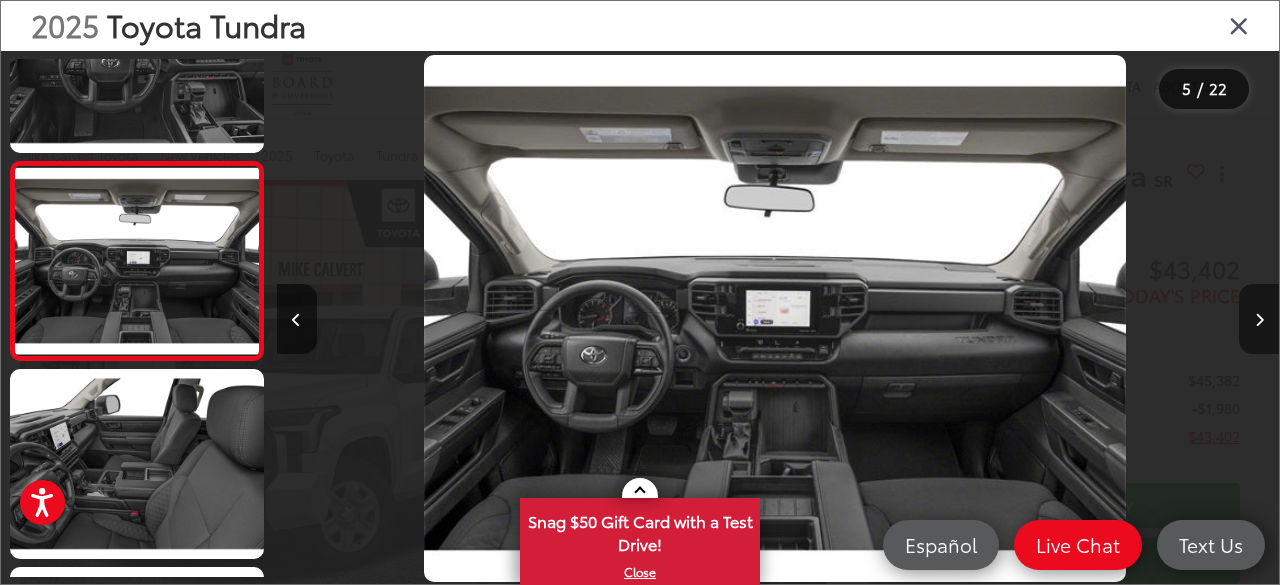 click at bounding box center [1259, 320] 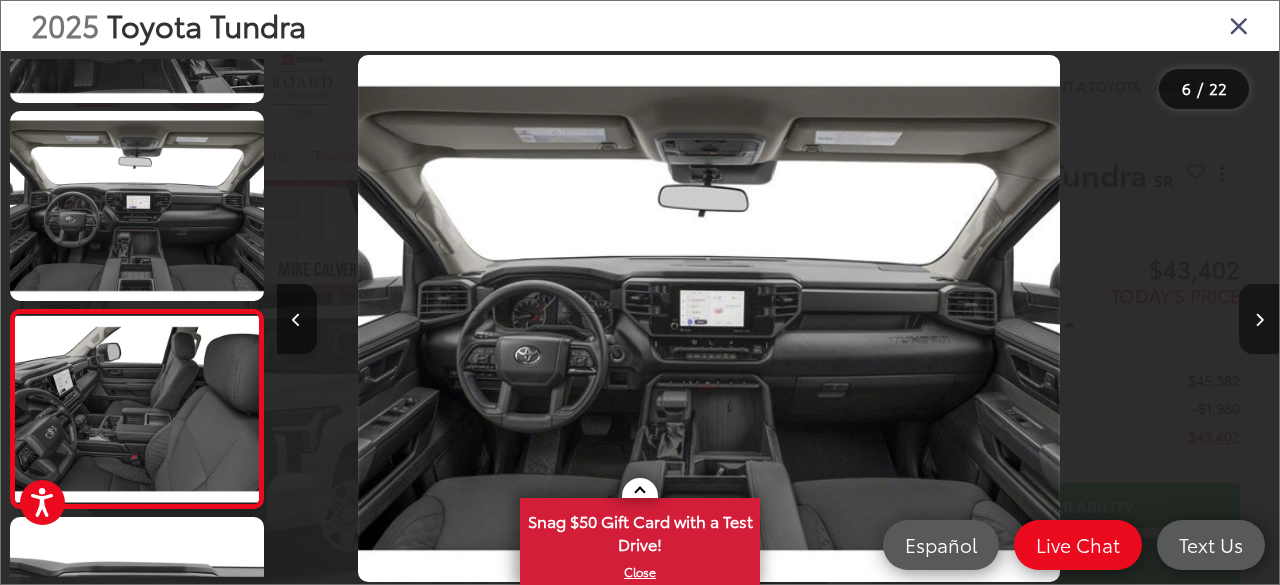 scroll, scrollTop: 852, scrollLeft: 0, axis: vertical 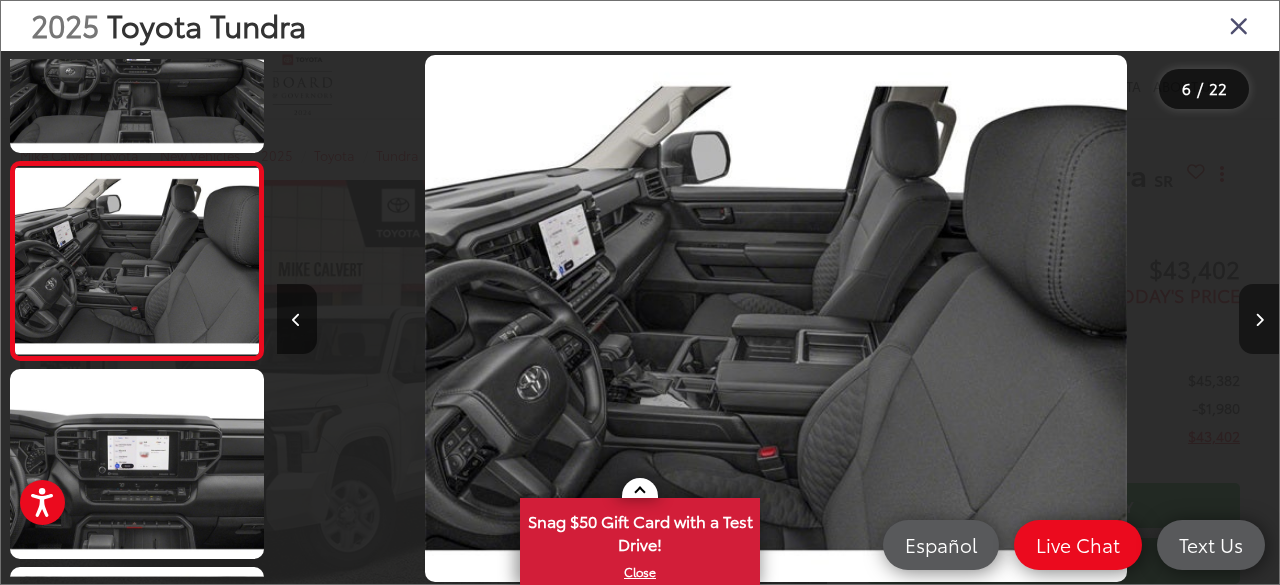 click at bounding box center [1259, 320] 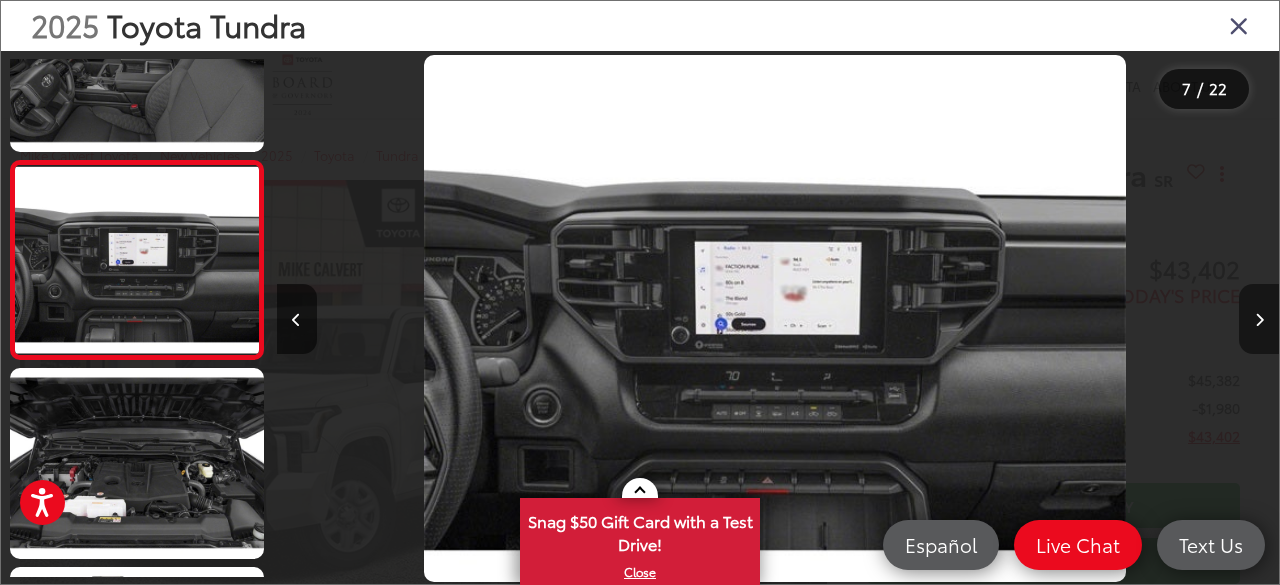 click at bounding box center [1259, 320] 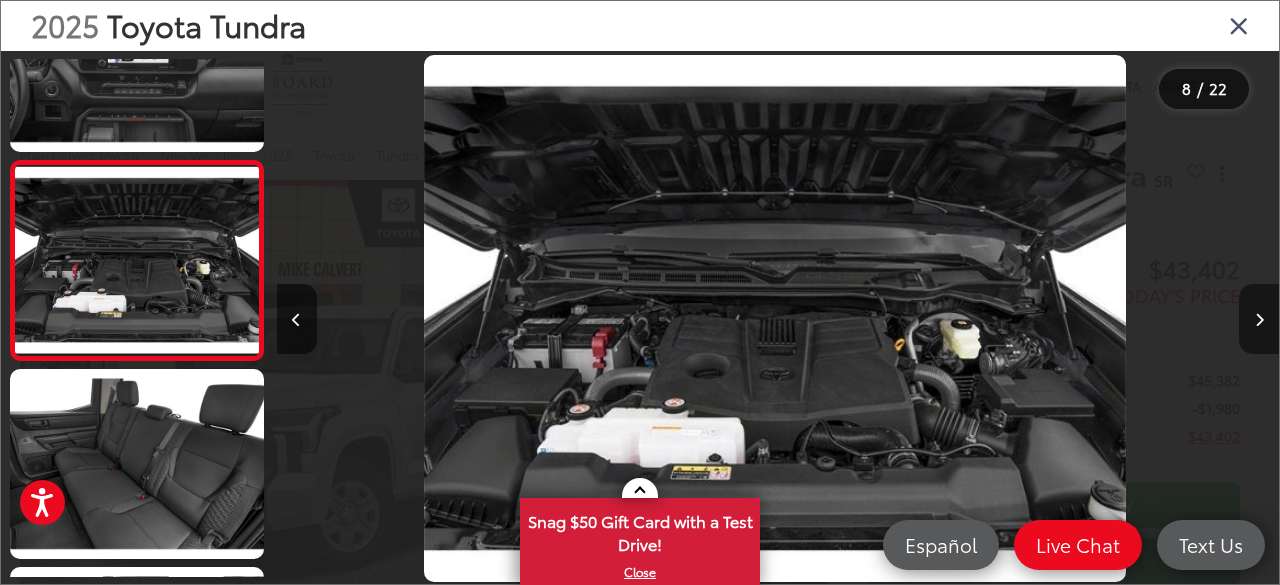 click at bounding box center [1259, 320] 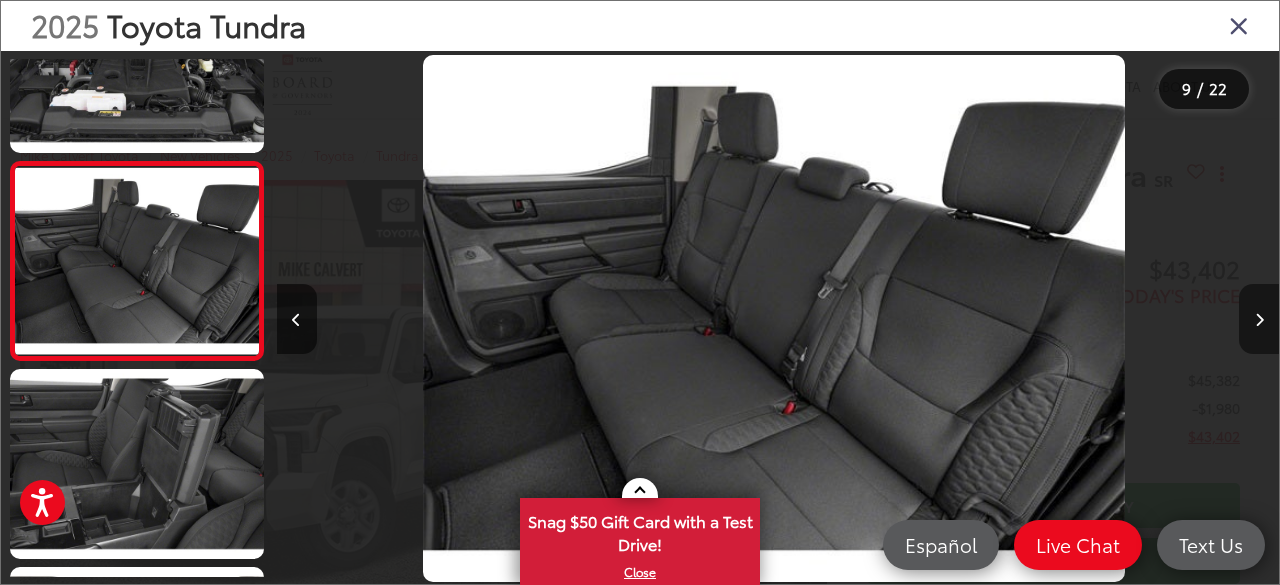 click at bounding box center (1259, 320) 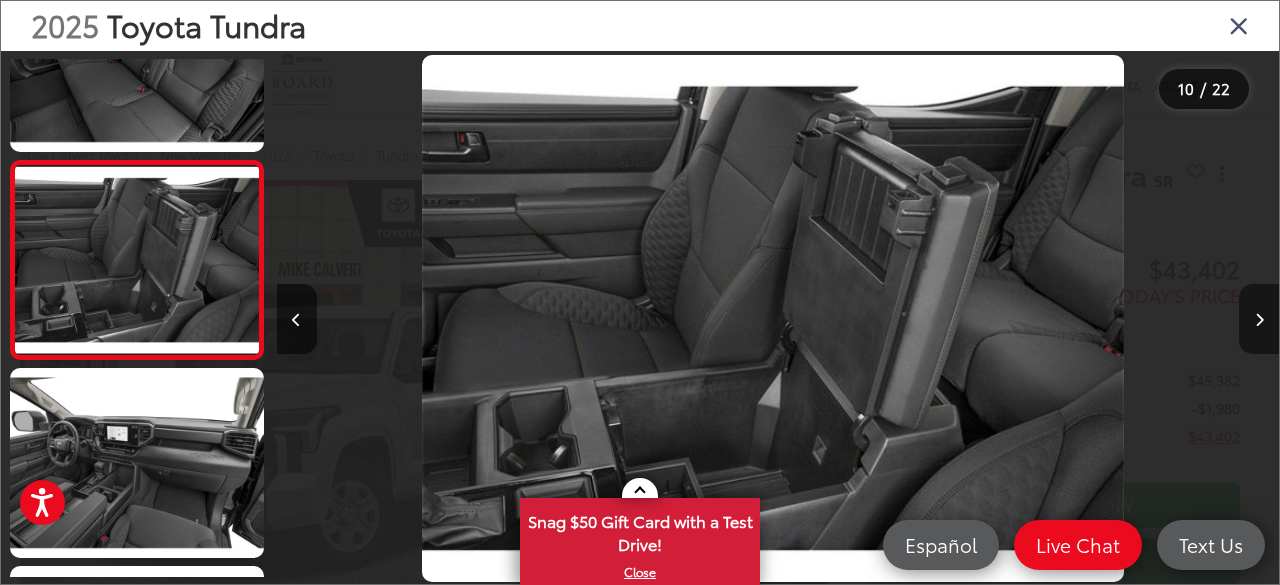 click at bounding box center (1259, 320) 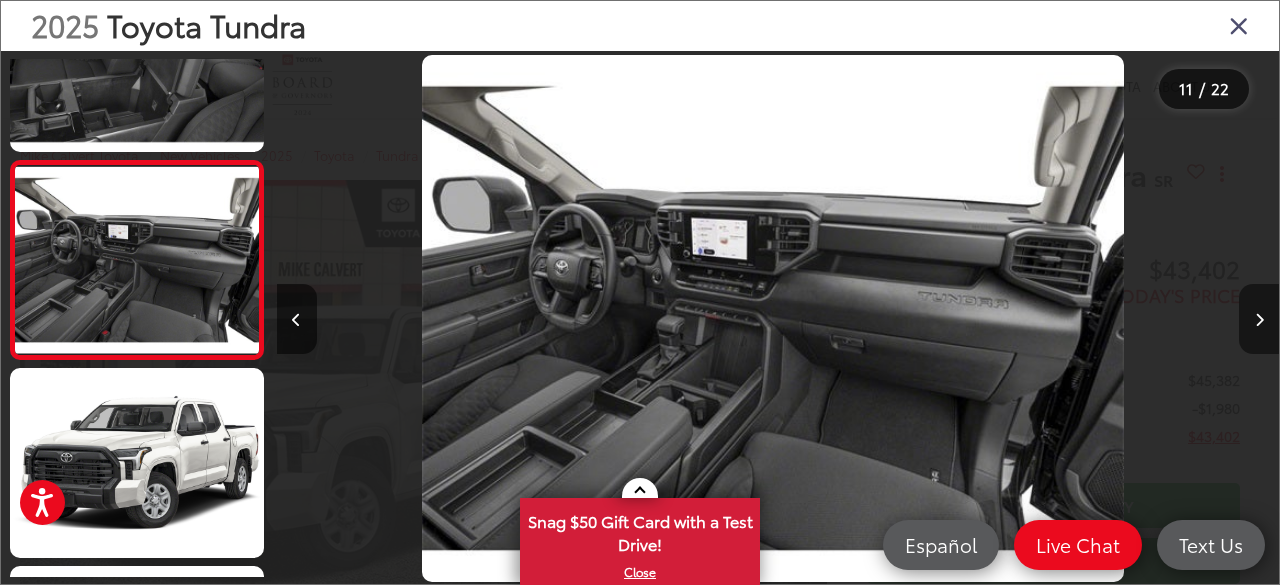 click at bounding box center [1259, 320] 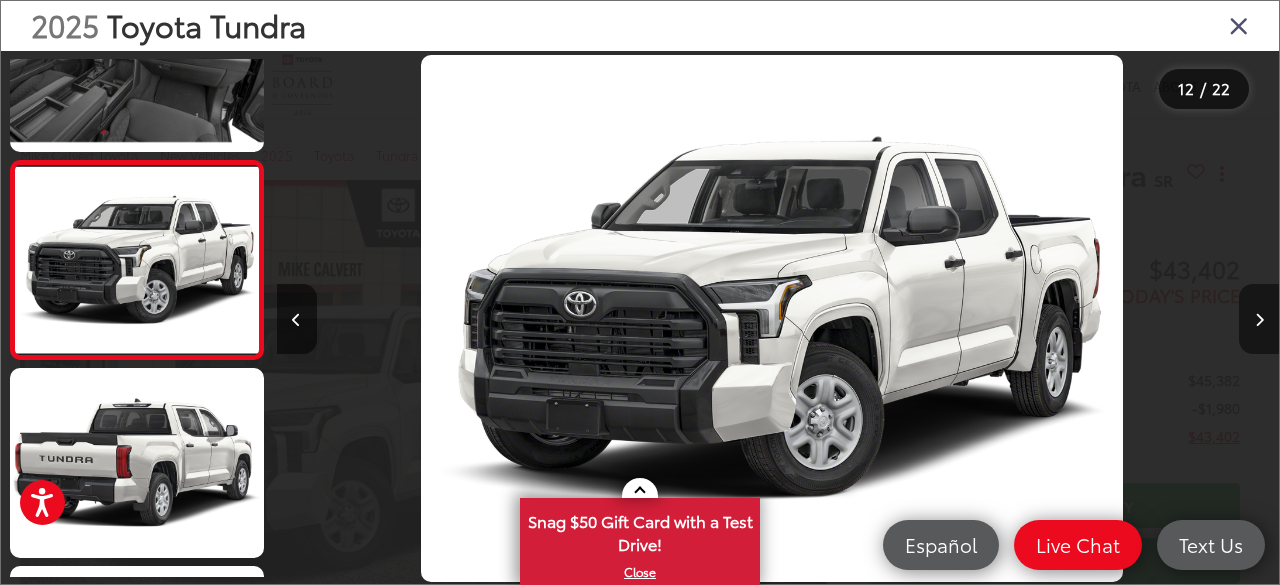 click at bounding box center (1259, 320) 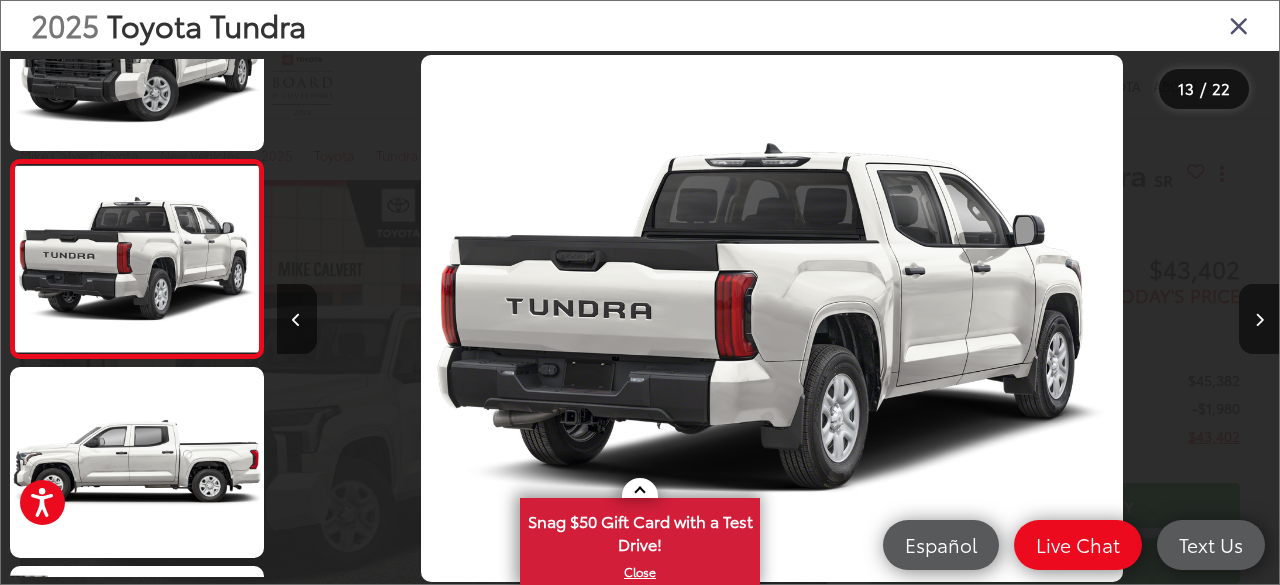 click at bounding box center [1239, 25] 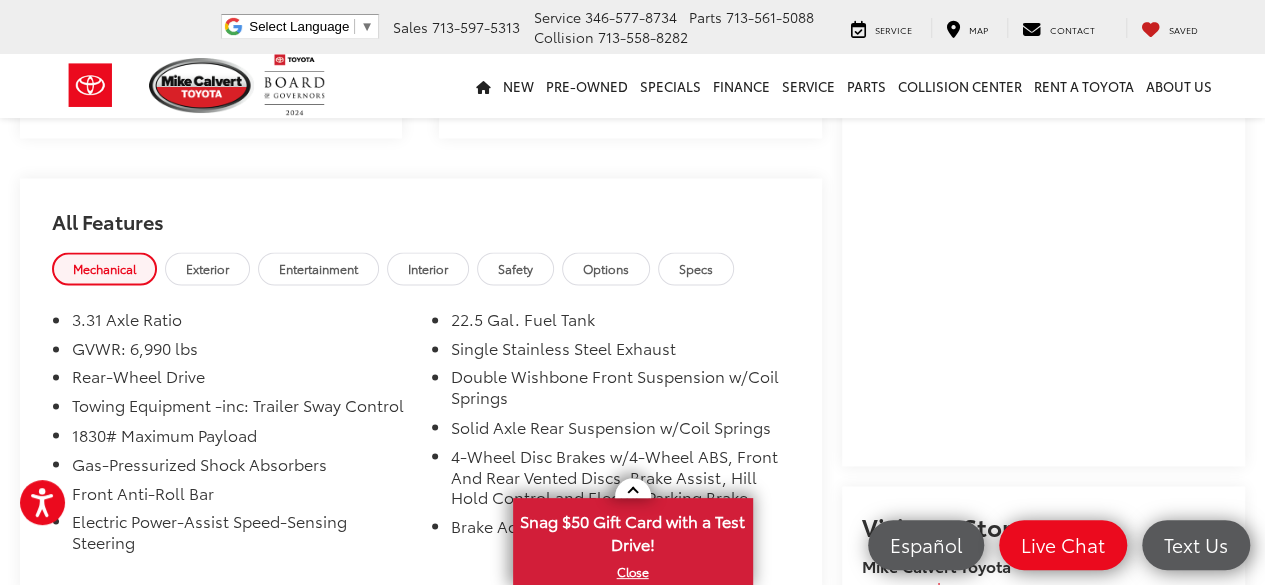 scroll, scrollTop: 1478, scrollLeft: 0, axis: vertical 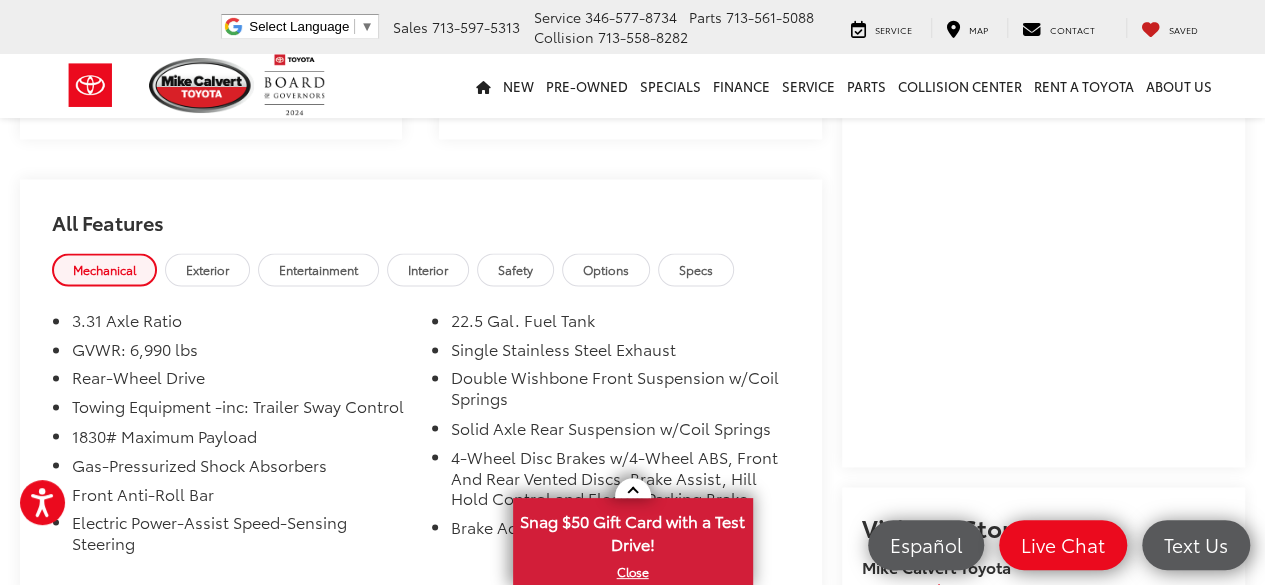click on "Mechanical
Exterior
Entertainment
Interior
Safety
Options
Specs" at bounding box center [421, 272] 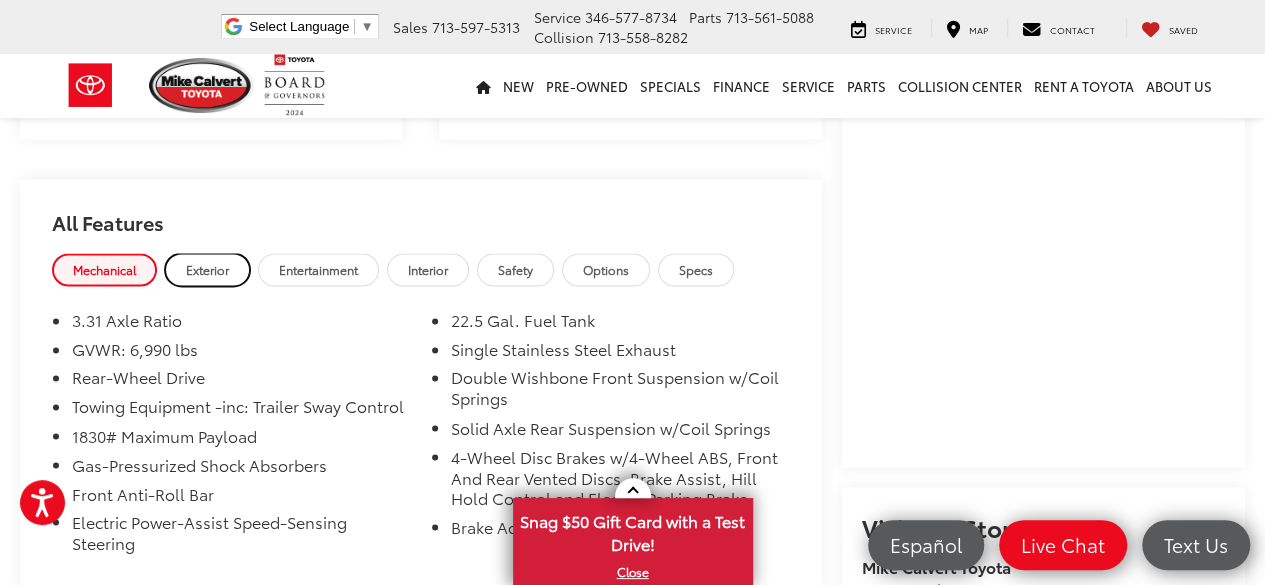 click on "Exterior" at bounding box center (207, 269) 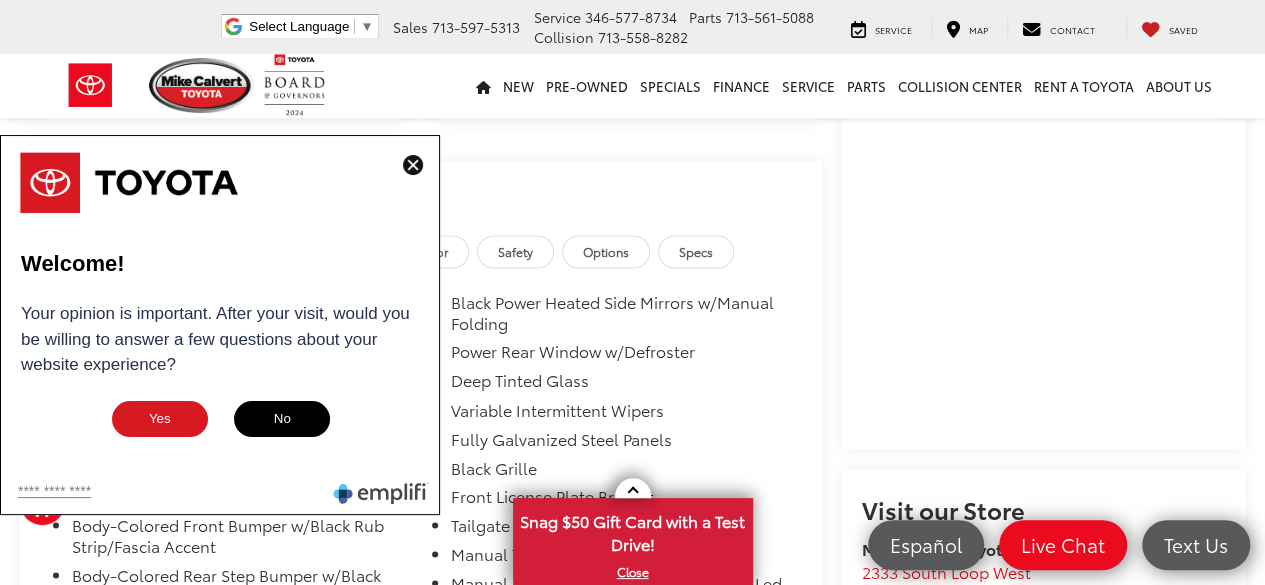 scroll, scrollTop: 1505, scrollLeft: 0, axis: vertical 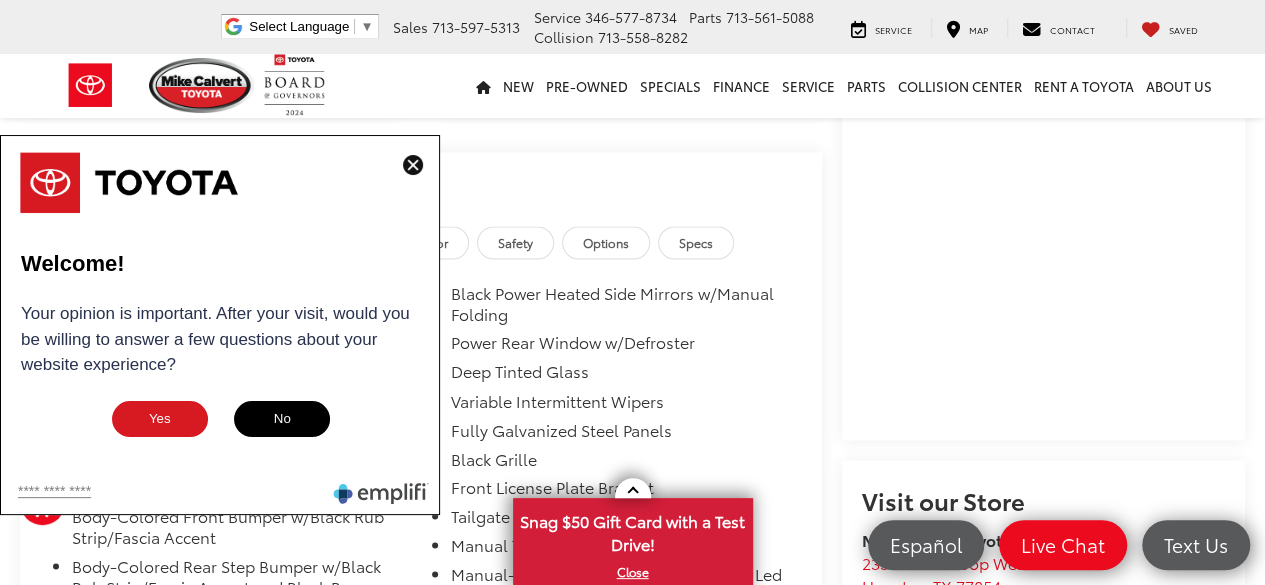 click at bounding box center [413, 165] 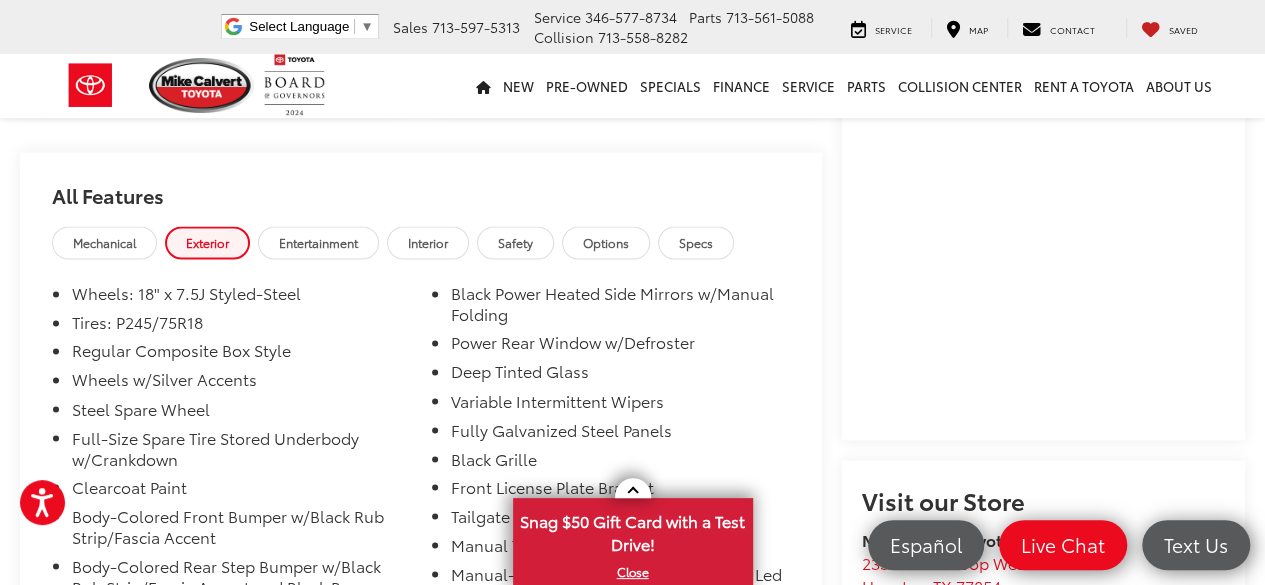 click on "Mechanical
Exterior
Entertainment
Interior
Safety
Options
Specs" at bounding box center (421, 245) 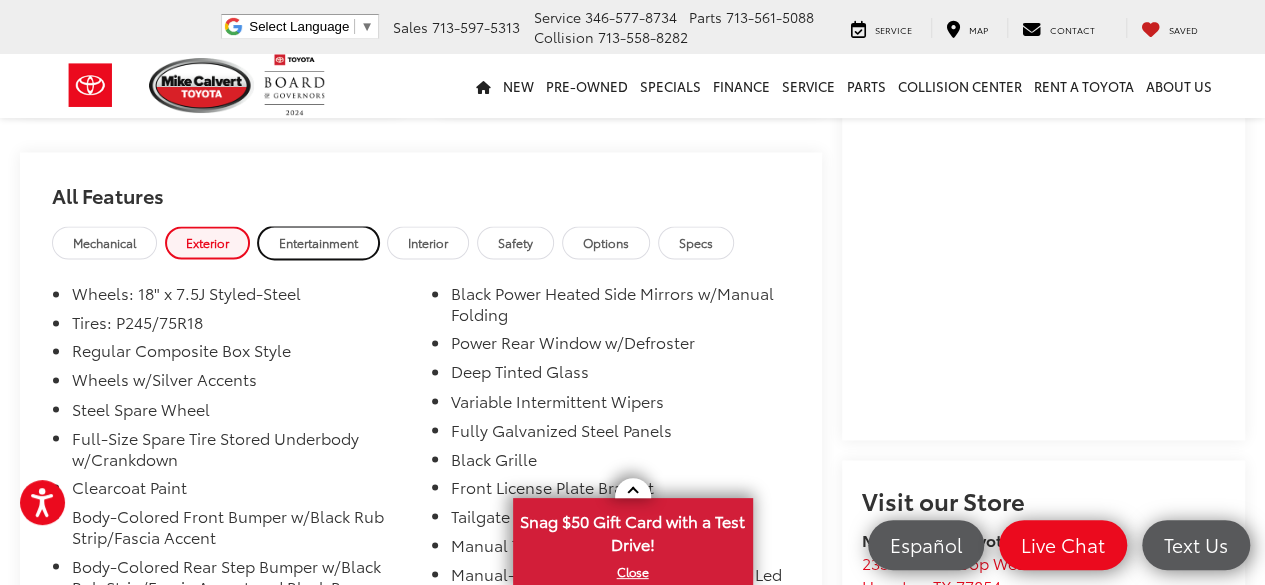 click on "Entertainment" at bounding box center (318, 242) 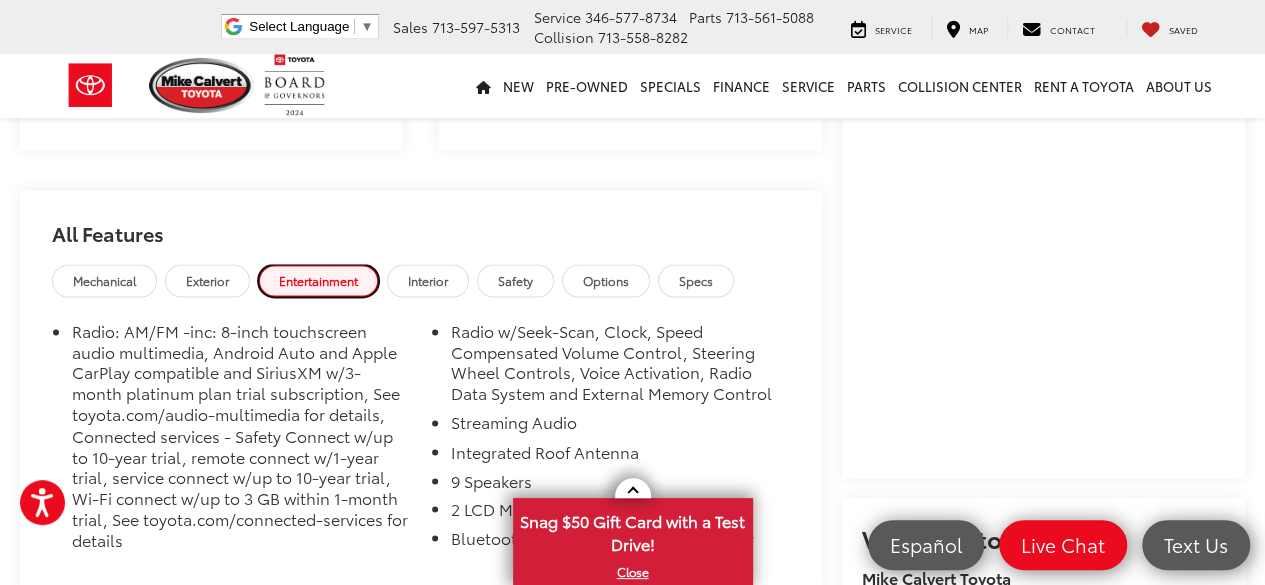 scroll, scrollTop: 1466, scrollLeft: 0, axis: vertical 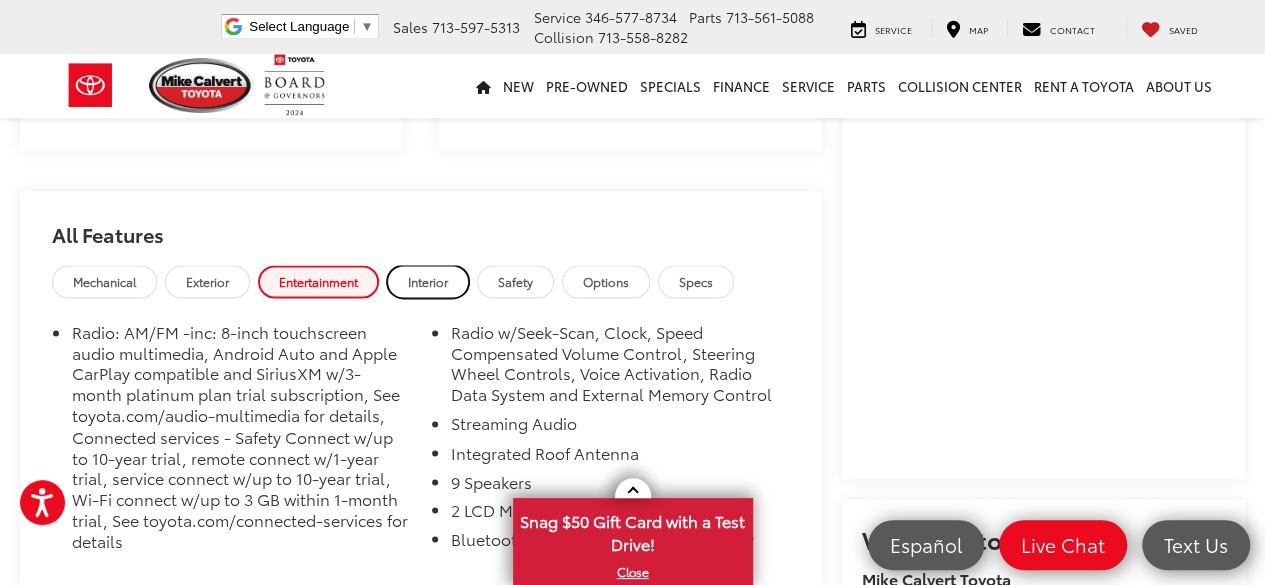 click on "Interior" at bounding box center (428, 281) 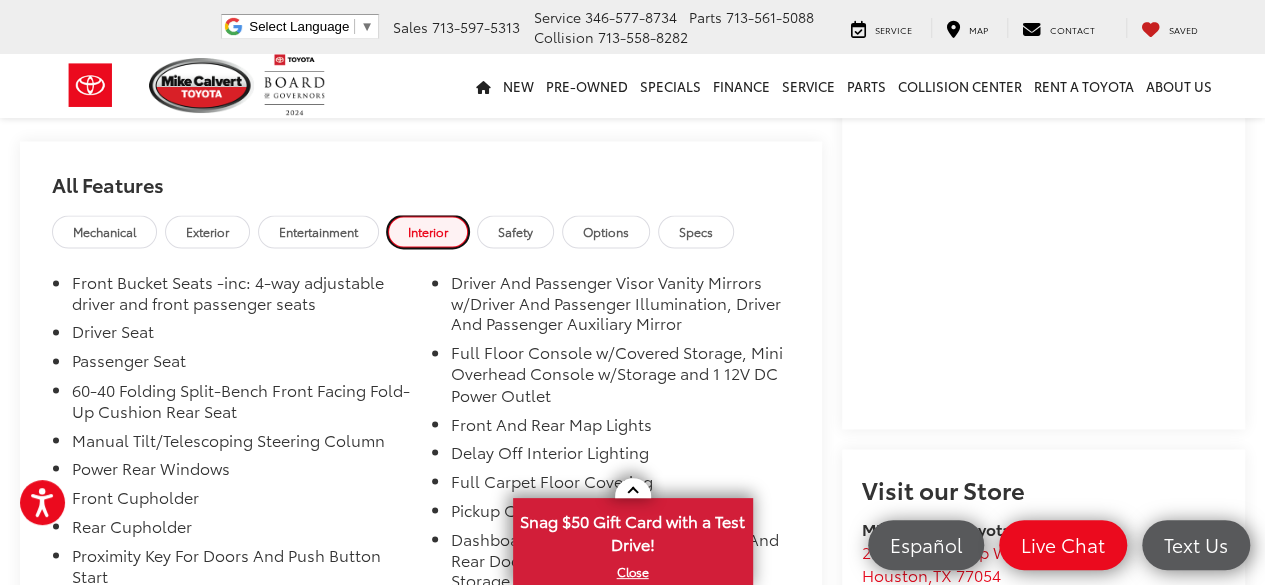 scroll, scrollTop: 1522, scrollLeft: 0, axis: vertical 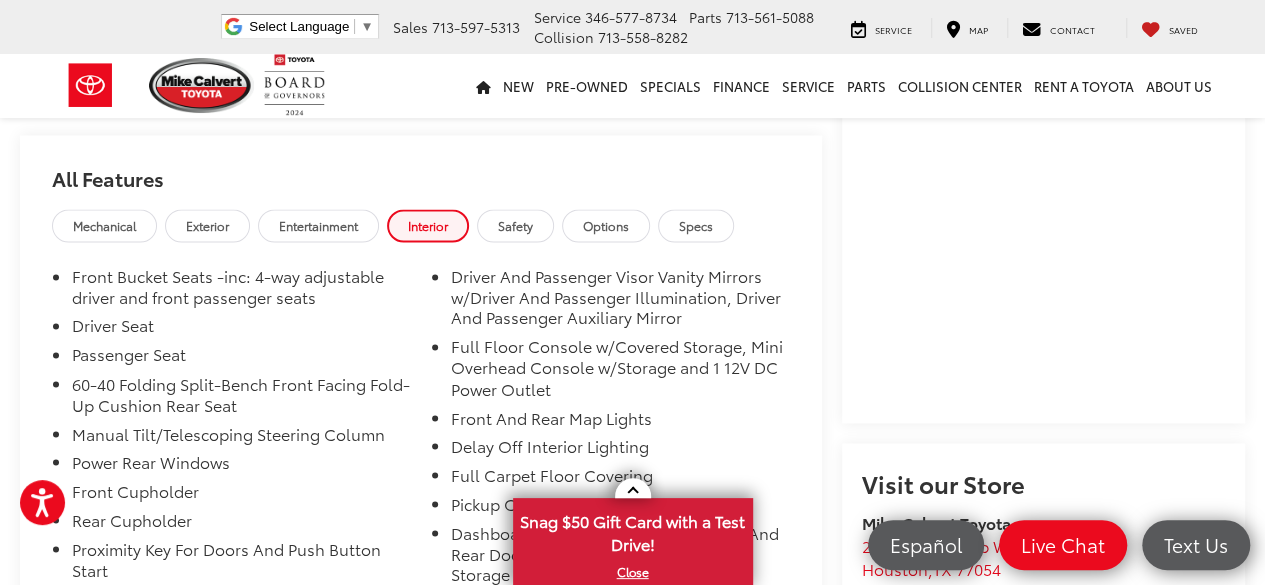 drag, startPoint x: 221, startPoint y: 455, endPoint x: 800, endPoint y: 315, distance: 595.6853 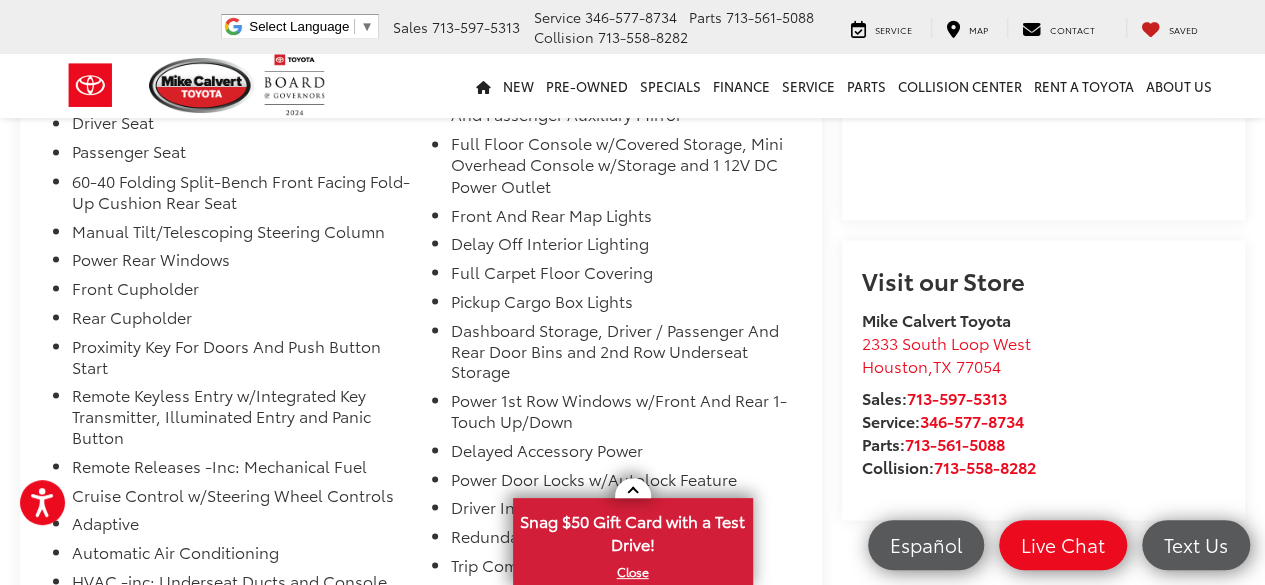 scroll, scrollTop: 1746, scrollLeft: 0, axis: vertical 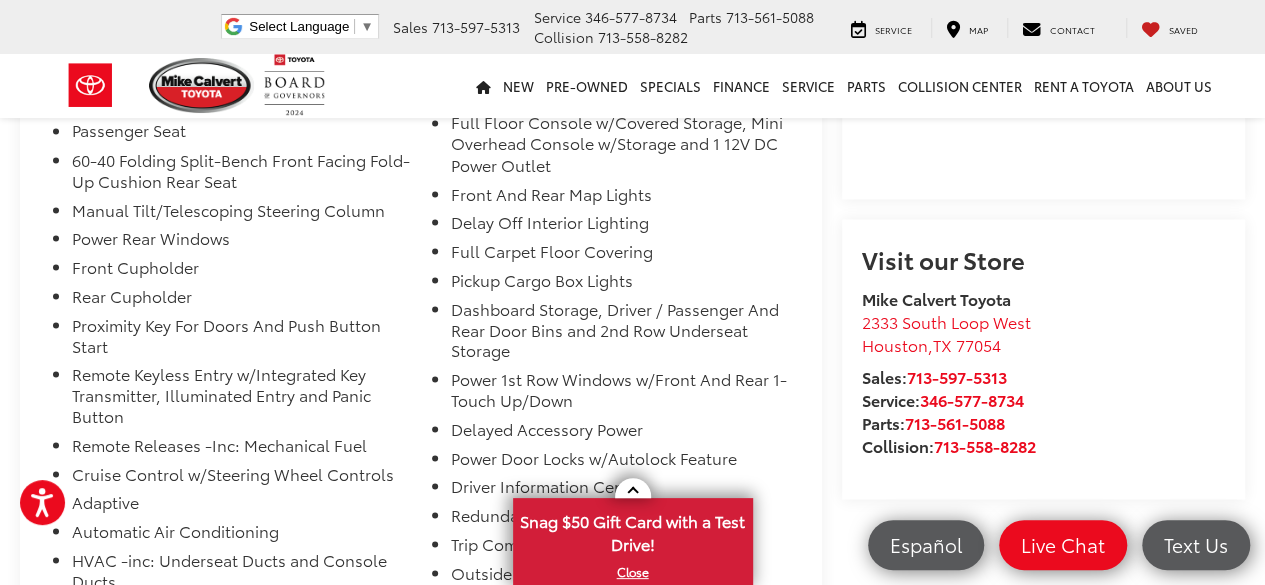 click on "Dashboard Storage, Driver / Passenger And Rear Door Bins and 2nd Row Underseat Storage" at bounding box center [620, 333] 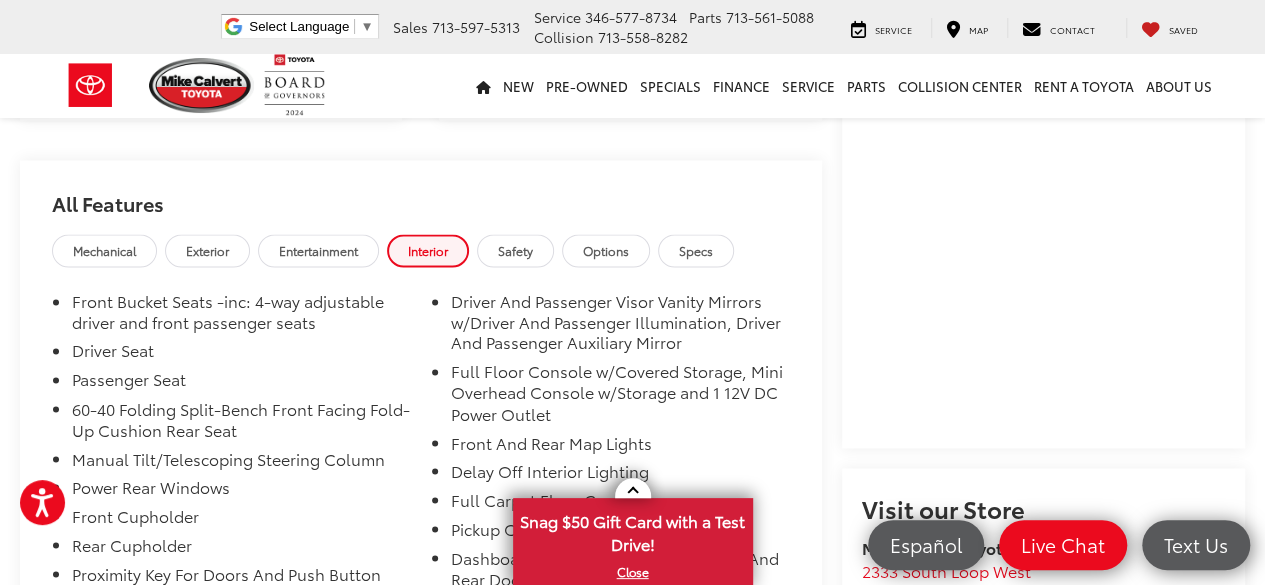 scroll, scrollTop: 1491, scrollLeft: 0, axis: vertical 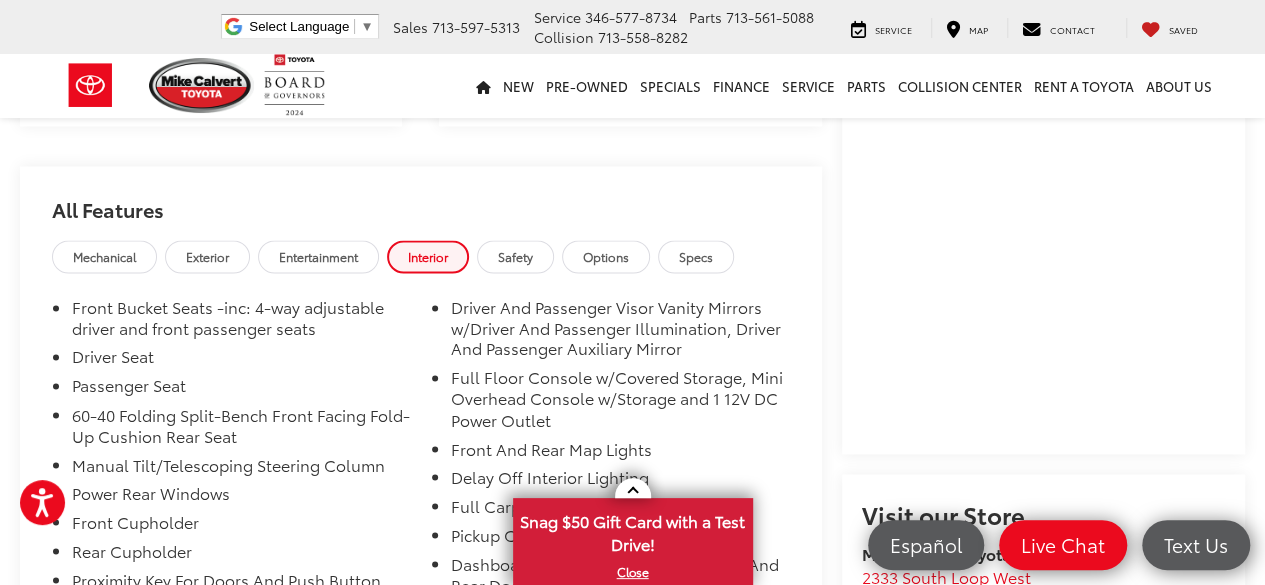 click on "All Features" at bounding box center (421, 203) 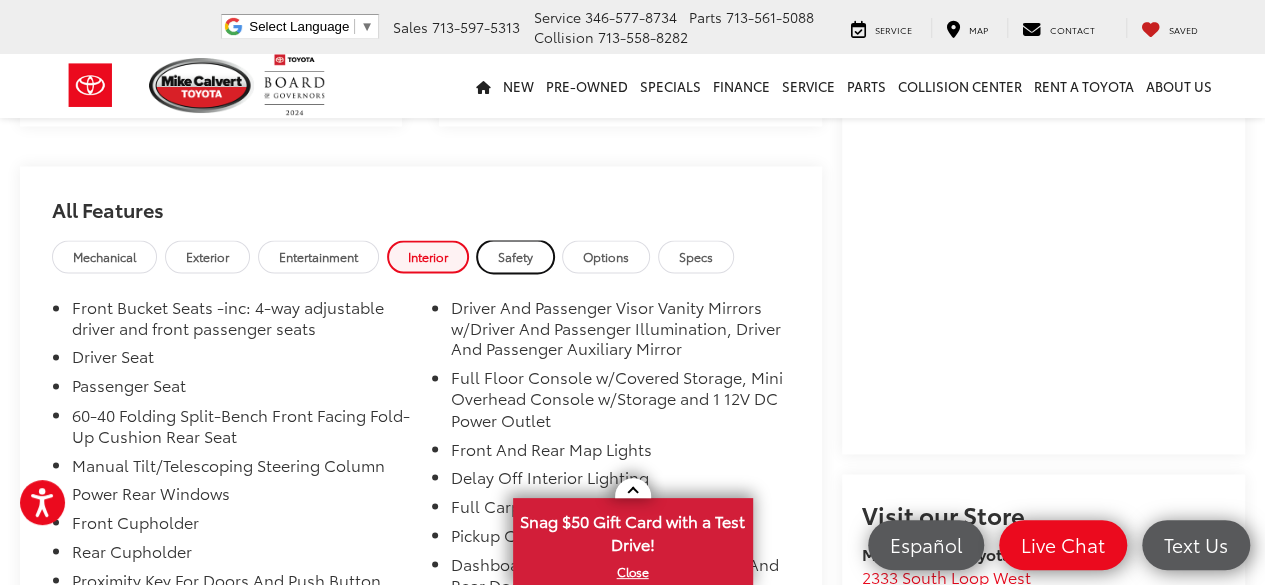 click on "Safety" at bounding box center [515, 256] 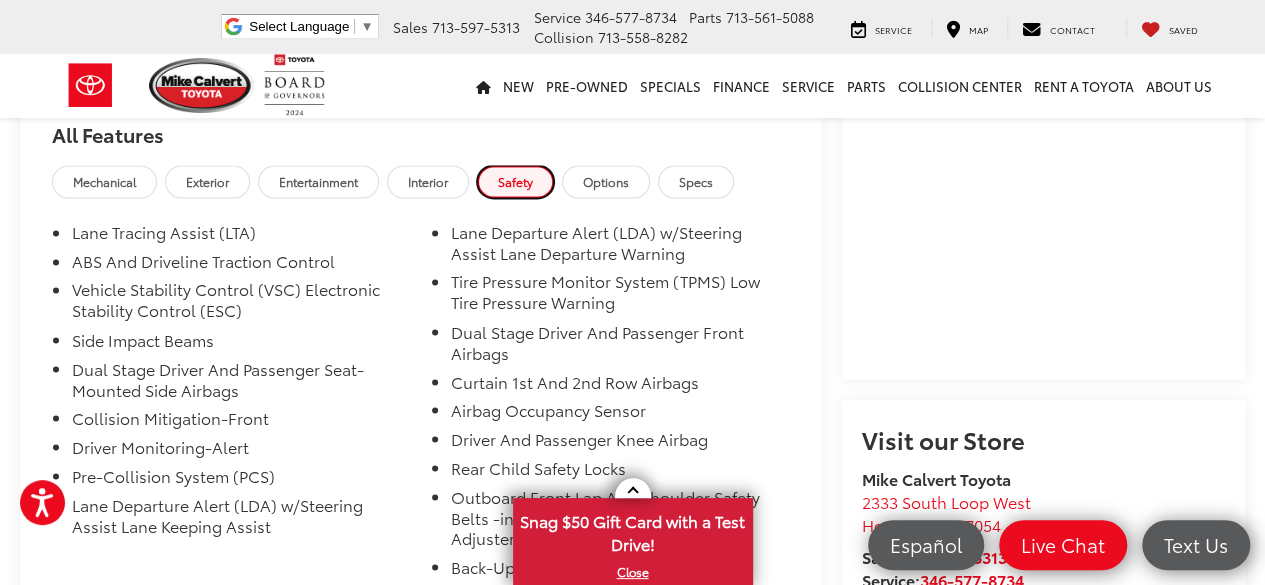 scroll, scrollTop: 1554, scrollLeft: 0, axis: vertical 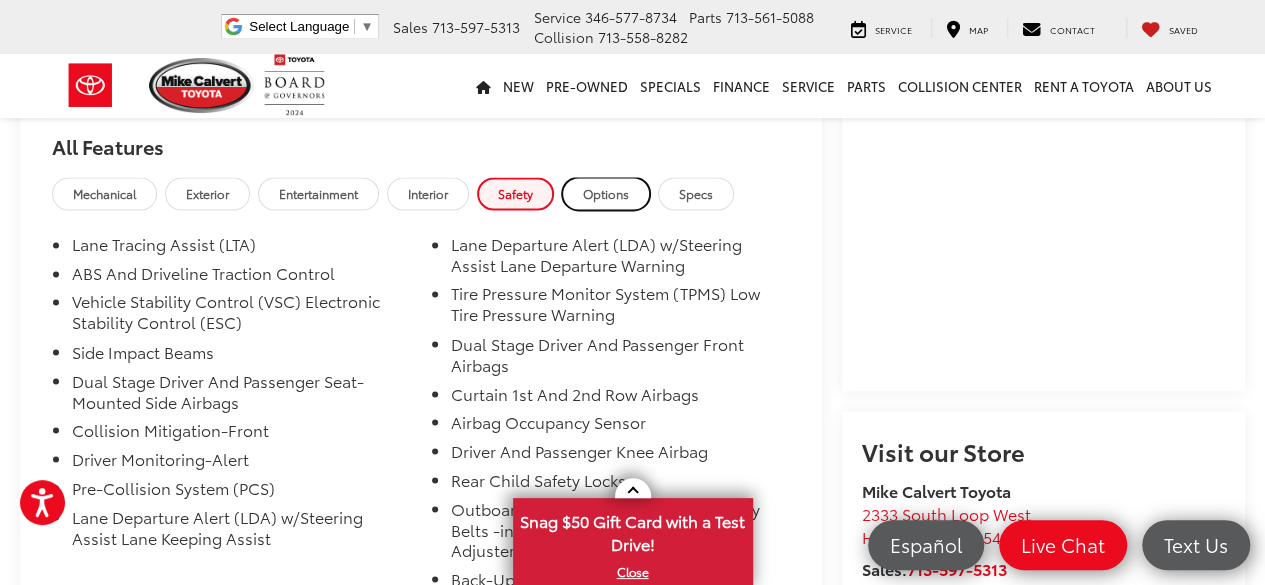 click on "Options" at bounding box center (606, 193) 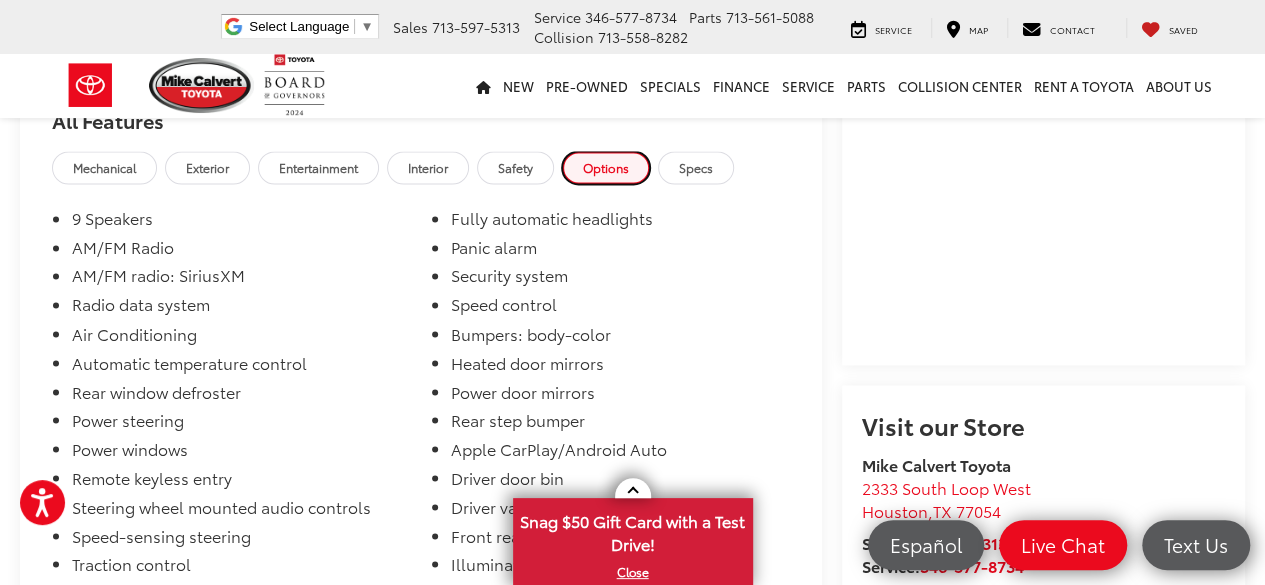 scroll, scrollTop: 1519, scrollLeft: 0, axis: vertical 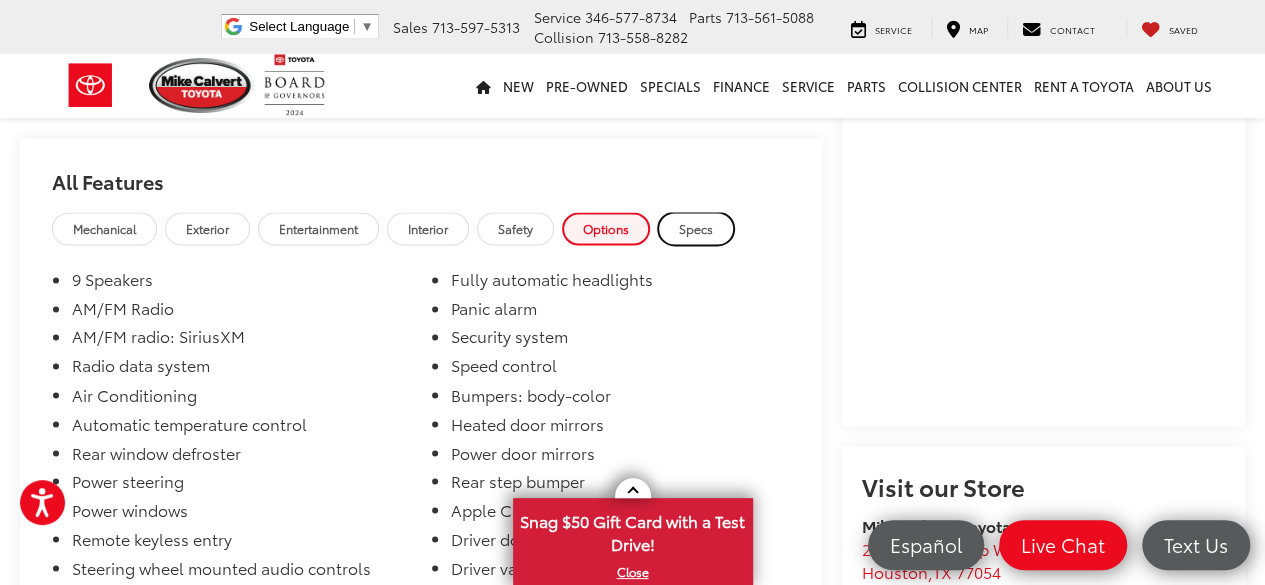 click on "Specs" at bounding box center [696, 228] 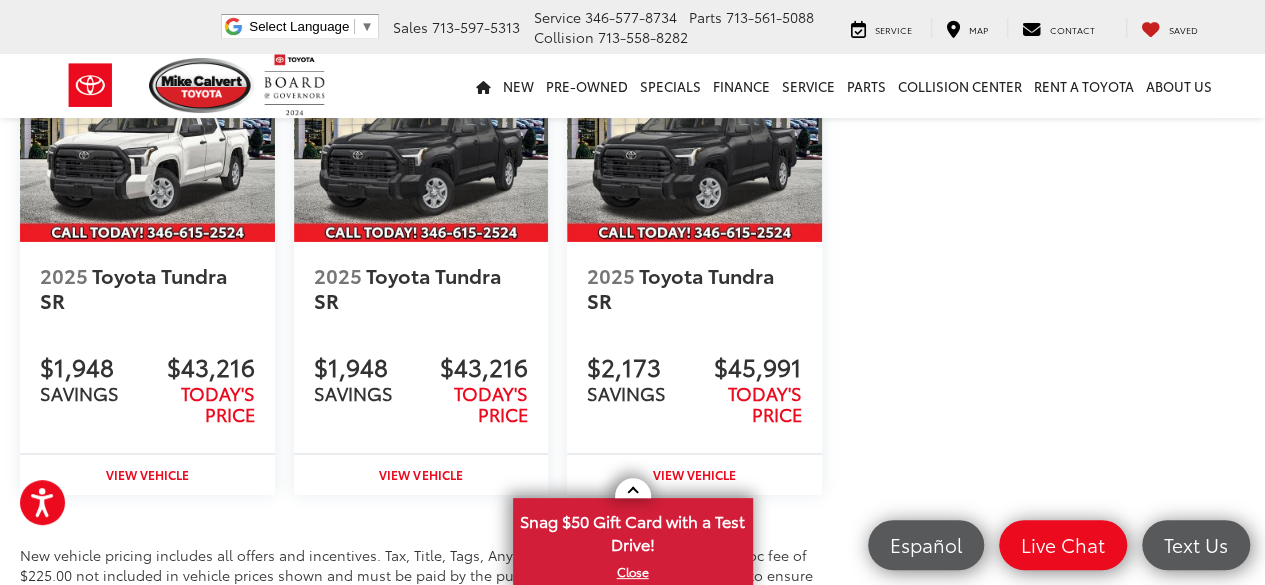 scroll, scrollTop: 3395, scrollLeft: 0, axis: vertical 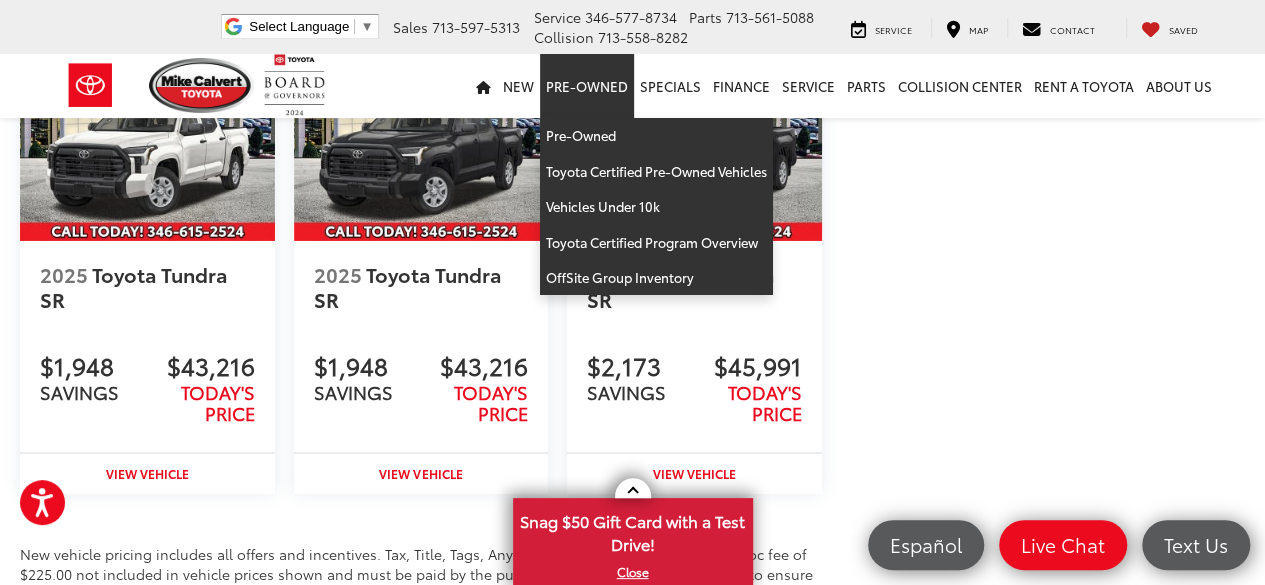 click on "Pre-Owned" at bounding box center [587, 86] 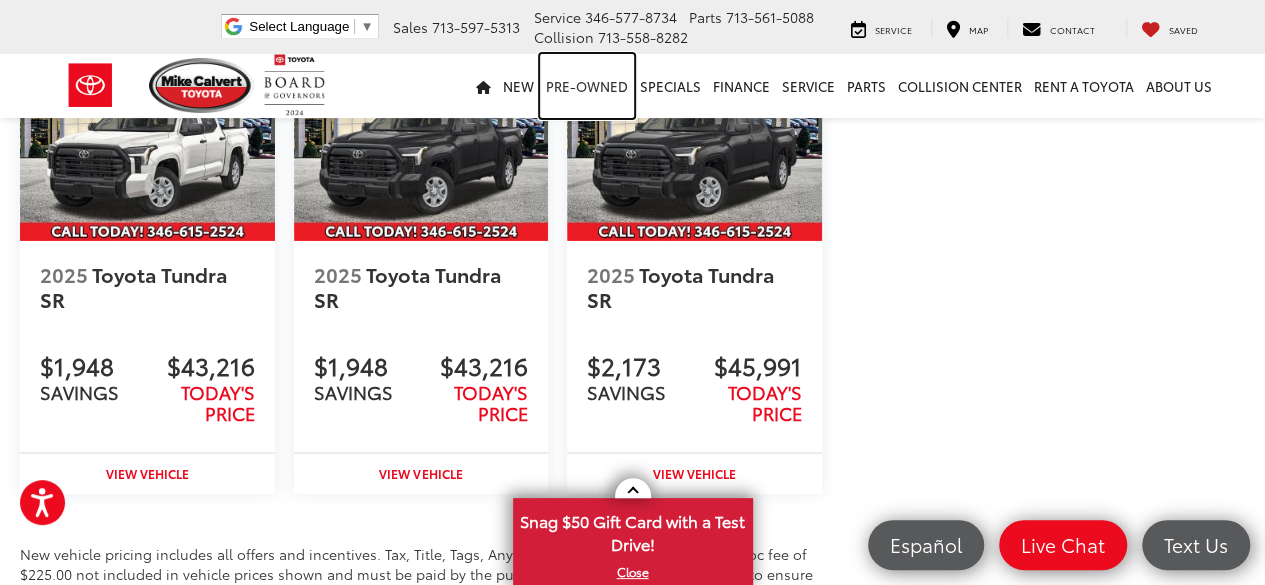 click on "Pre-Owned" at bounding box center (587, 86) 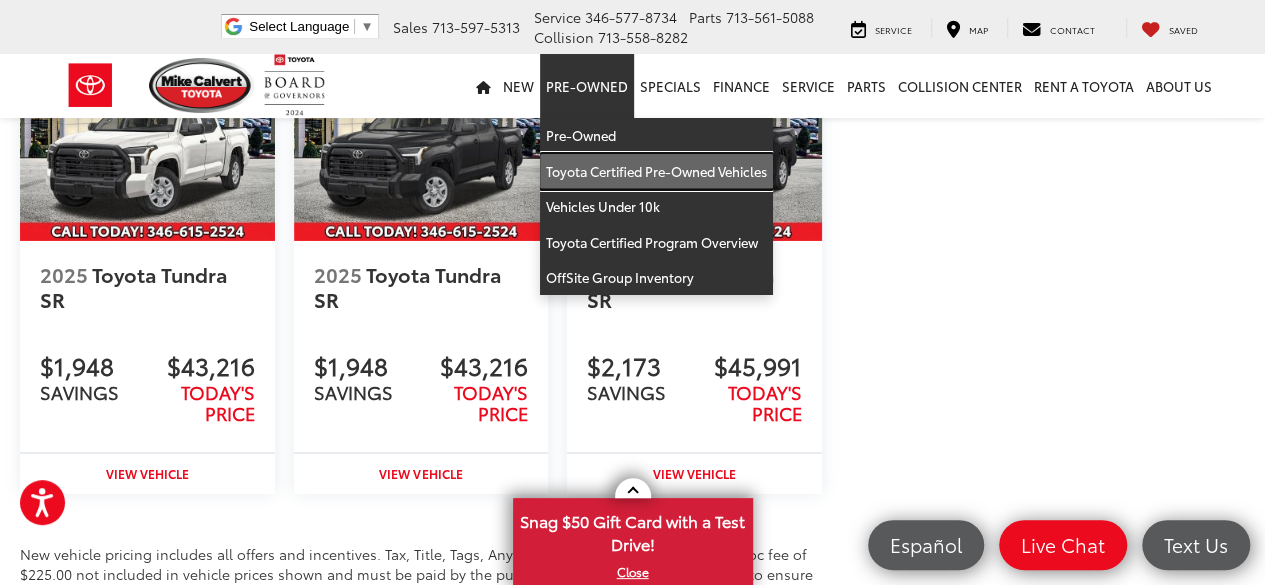 click on "Toyota Certified Pre-Owned Vehicles" at bounding box center [656, 172] 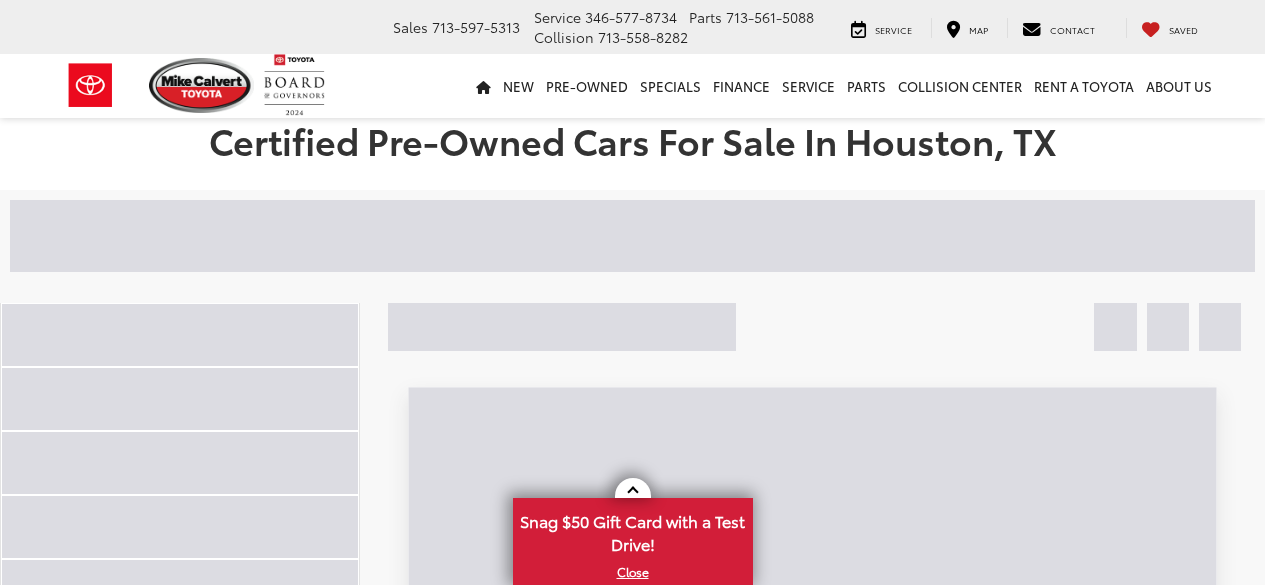 scroll, scrollTop: 0, scrollLeft: 0, axis: both 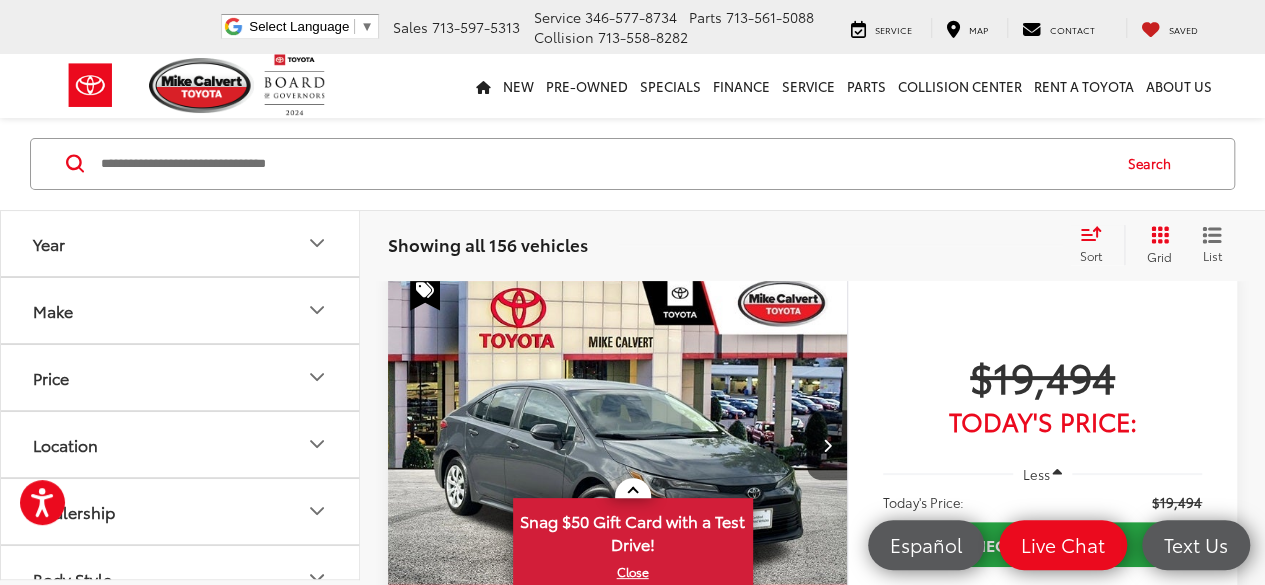 click 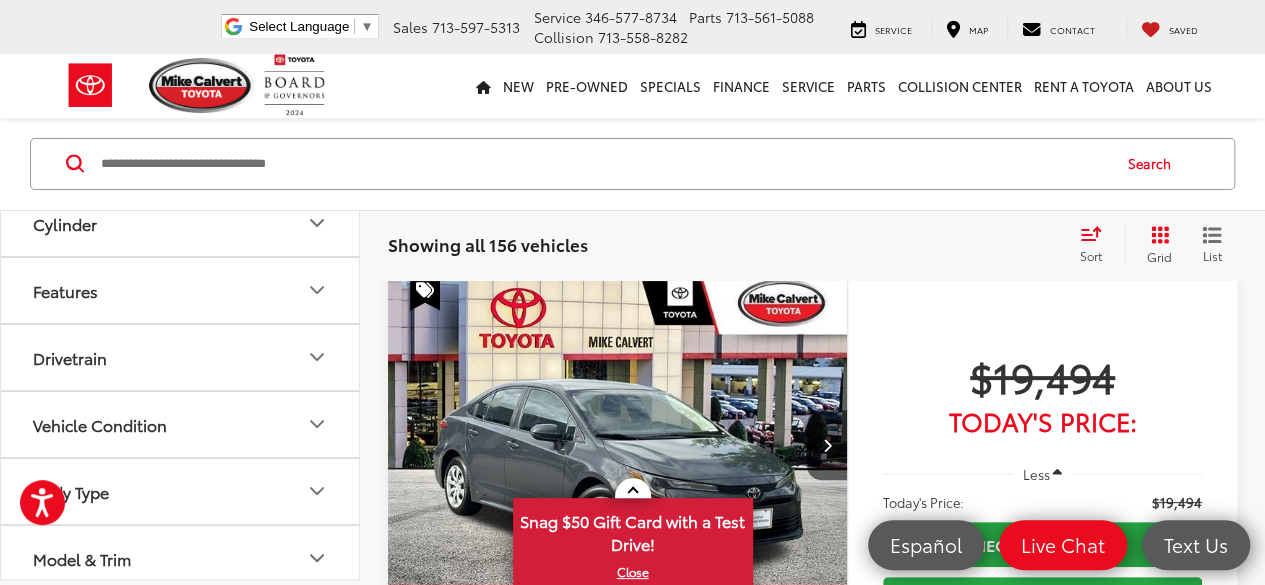 scroll, scrollTop: 639, scrollLeft: 0, axis: vertical 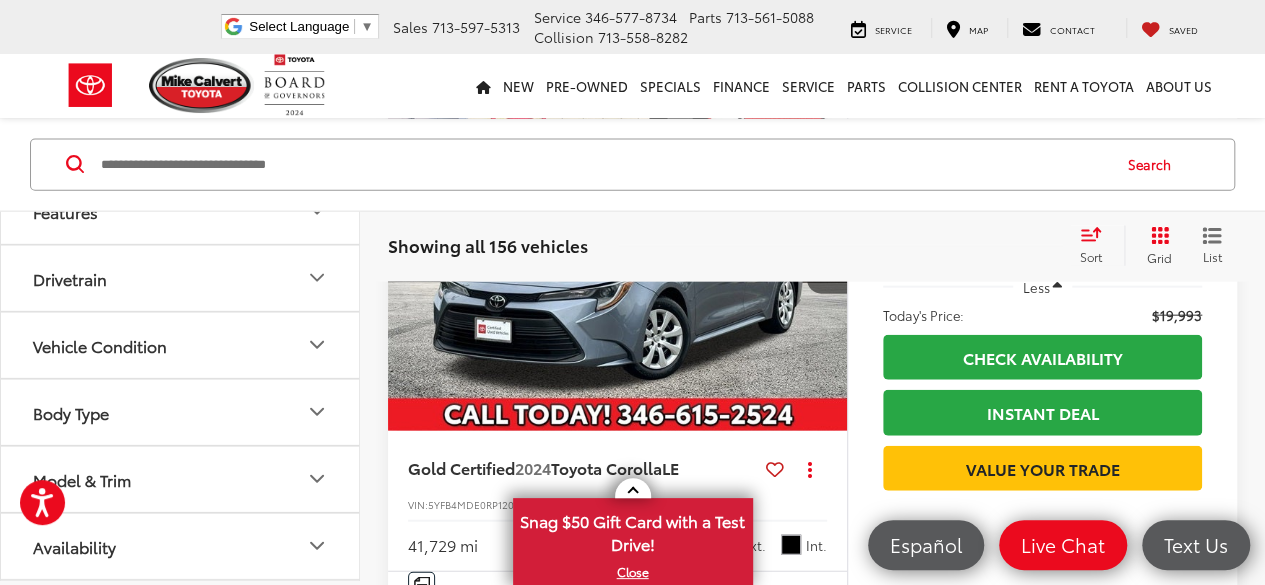 click 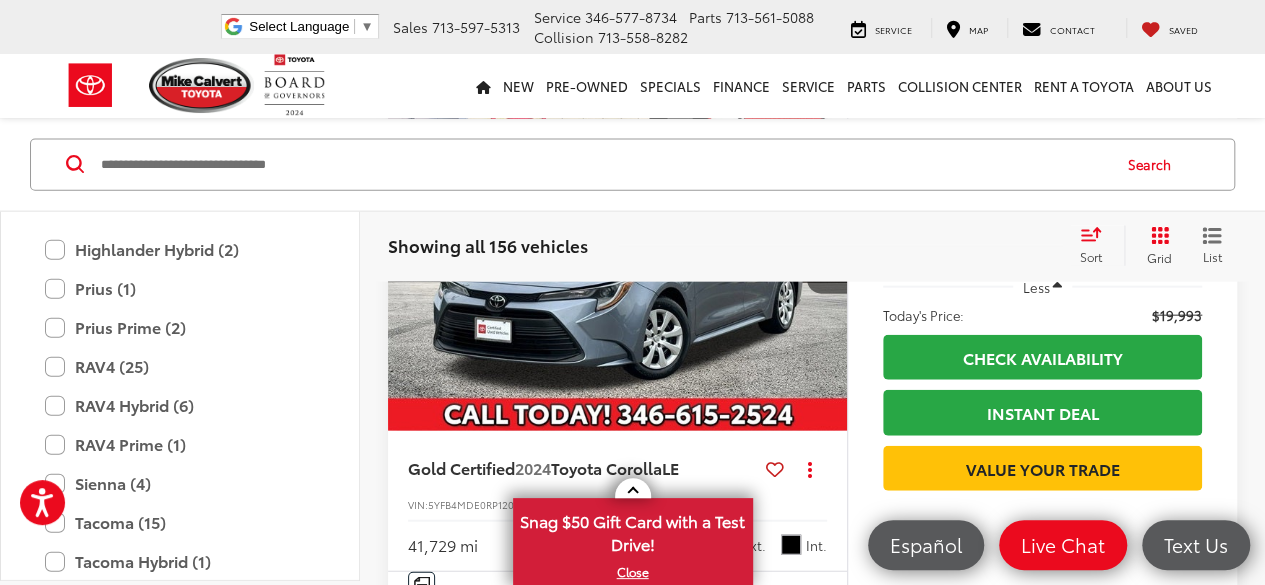 scroll, scrollTop: 1490, scrollLeft: 0, axis: vertical 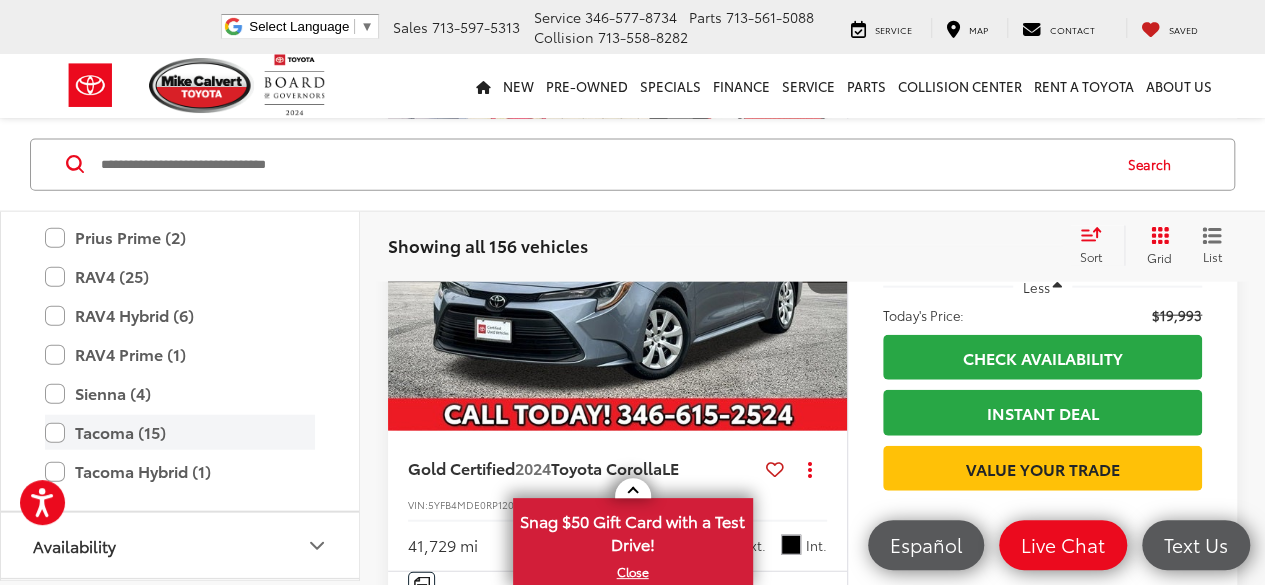 click on "Tacoma (15)" at bounding box center (180, 432) 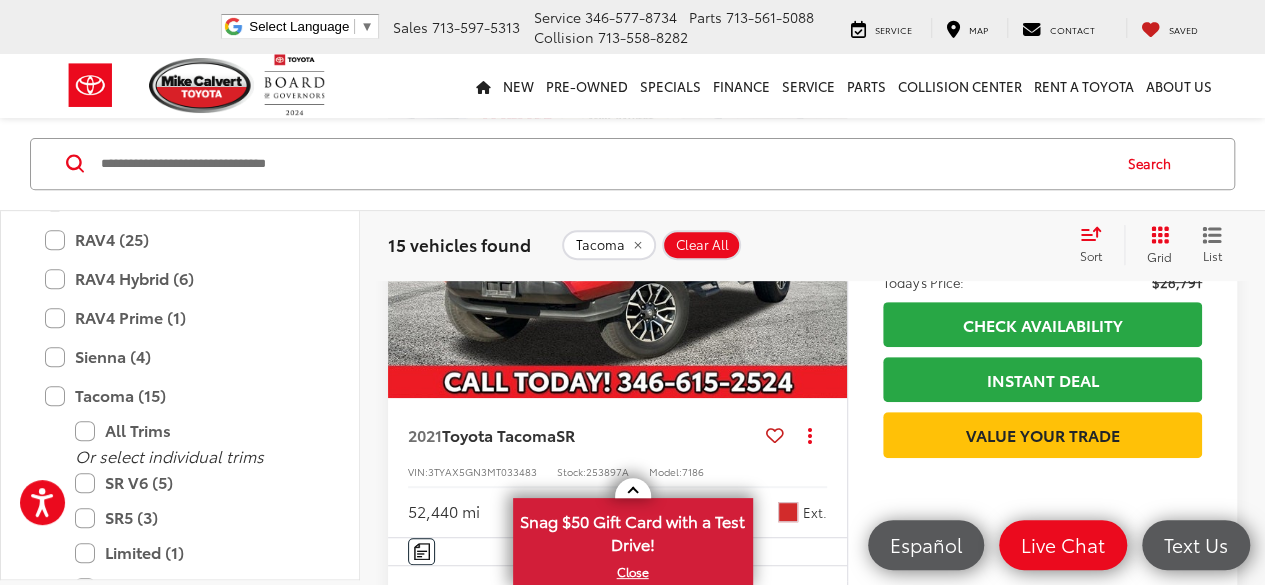 scroll, scrollTop: 284, scrollLeft: 0, axis: vertical 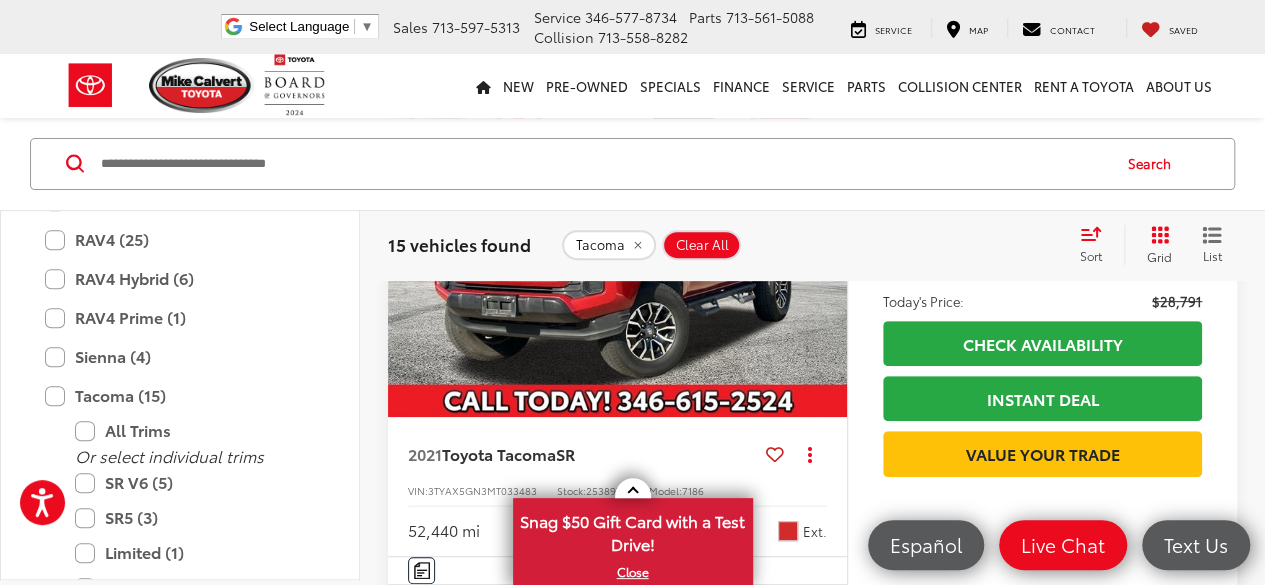 drag, startPoint x: 636, startPoint y: 313, endPoint x: 379, endPoint y: 429, distance: 281.9663 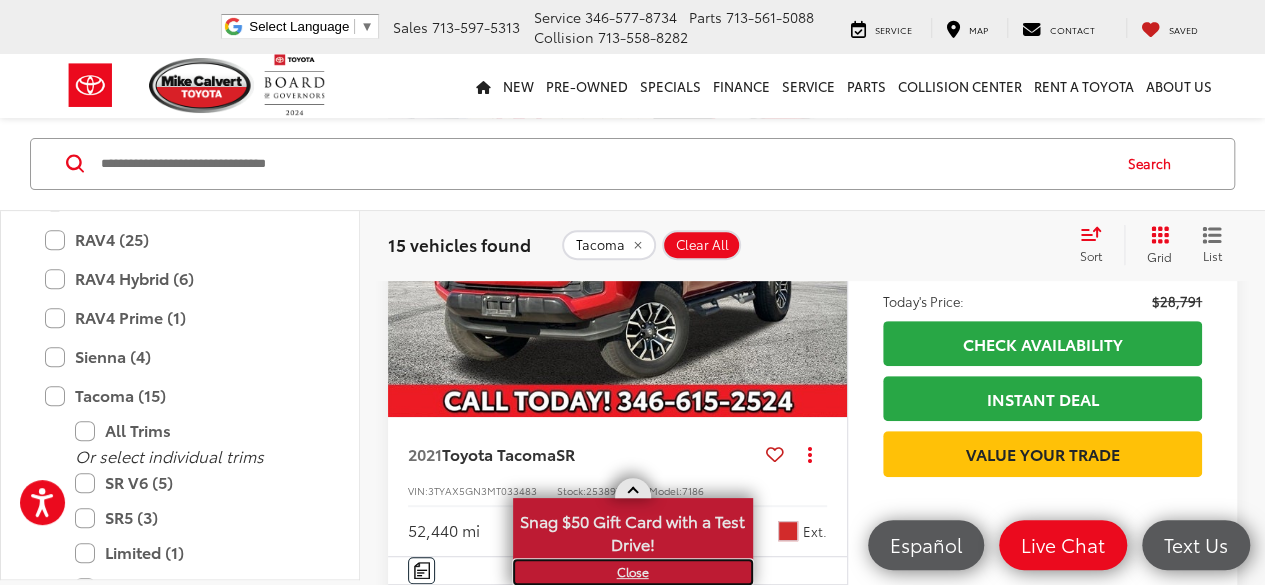 click on "X" at bounding box center (633, 572) 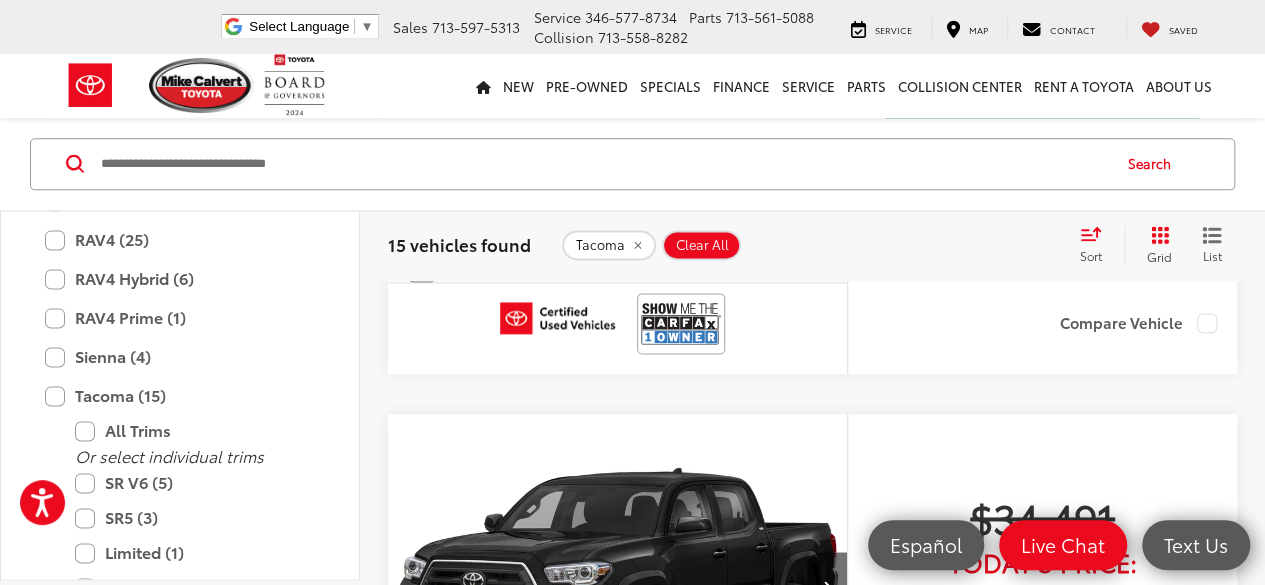 scroll, scrollTop: 1241, scrollLeft: 0, axis: vertical 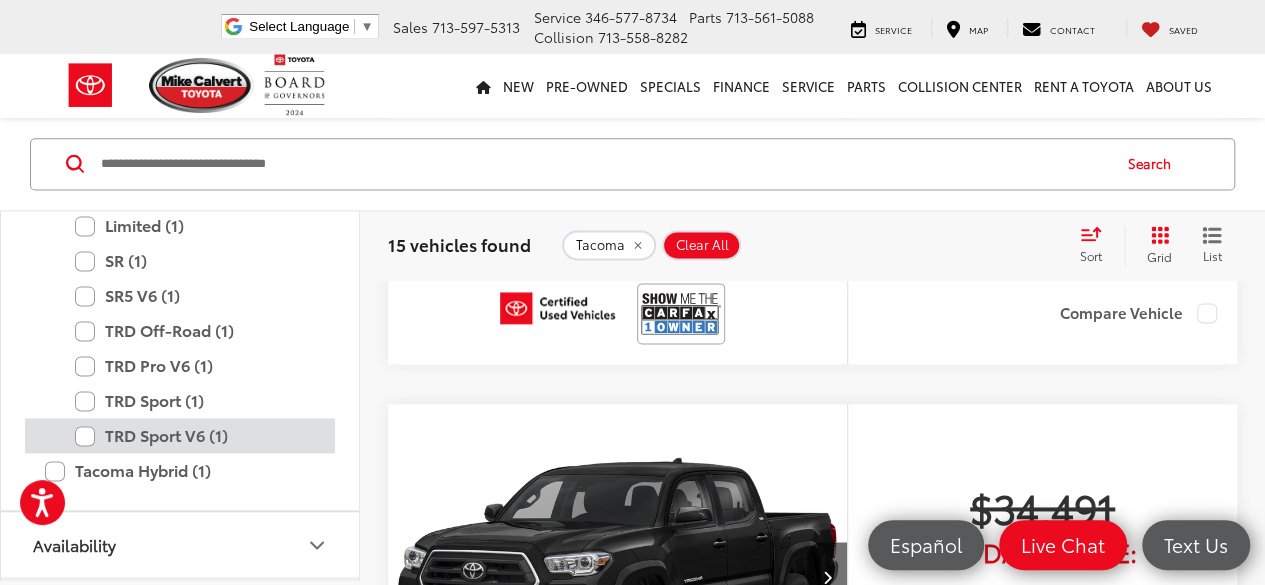 click on "TRD Sport V6 (1)" at bounding box center (195, 436) 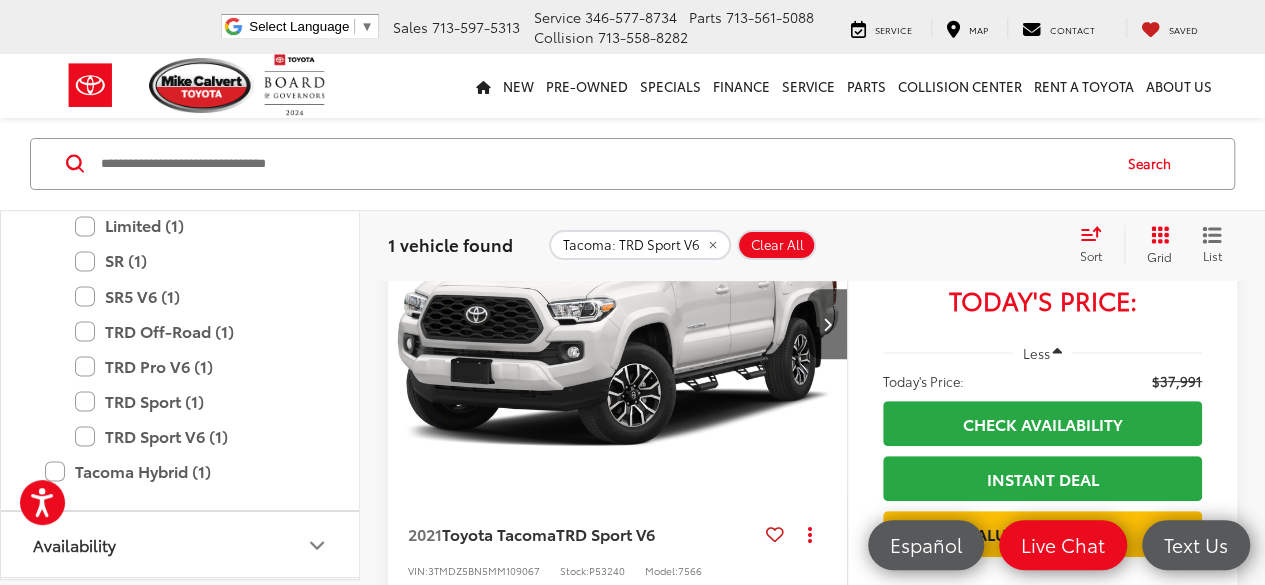 scroll, scrollTop: 146, scrollLeft: 0, axis: vertical 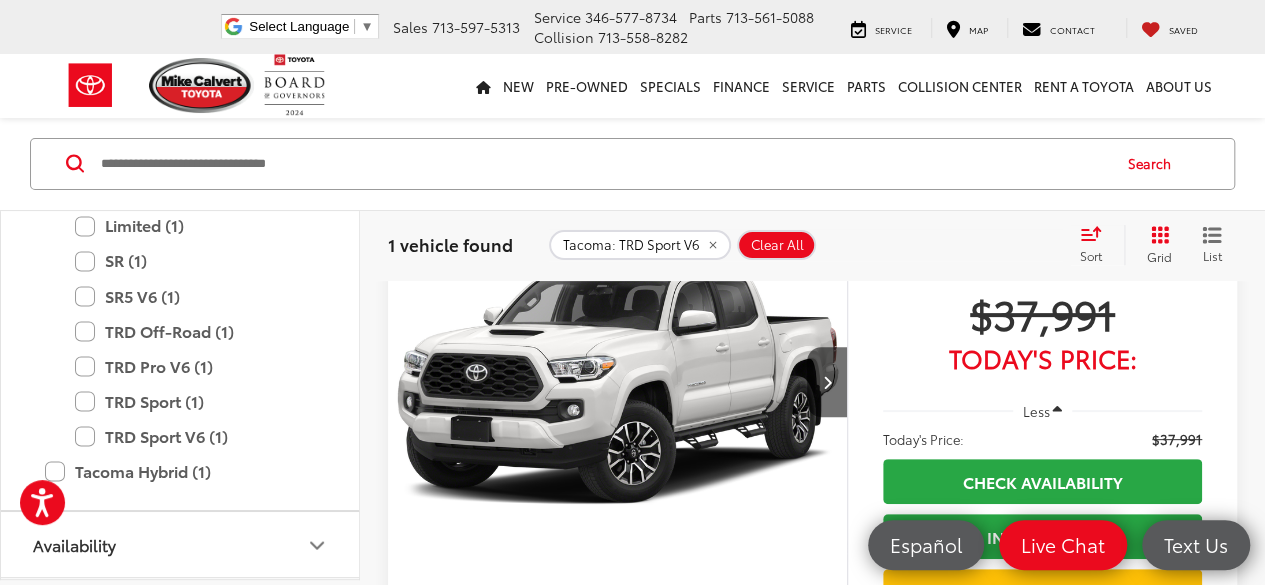 click at bounding box center (618, 383) 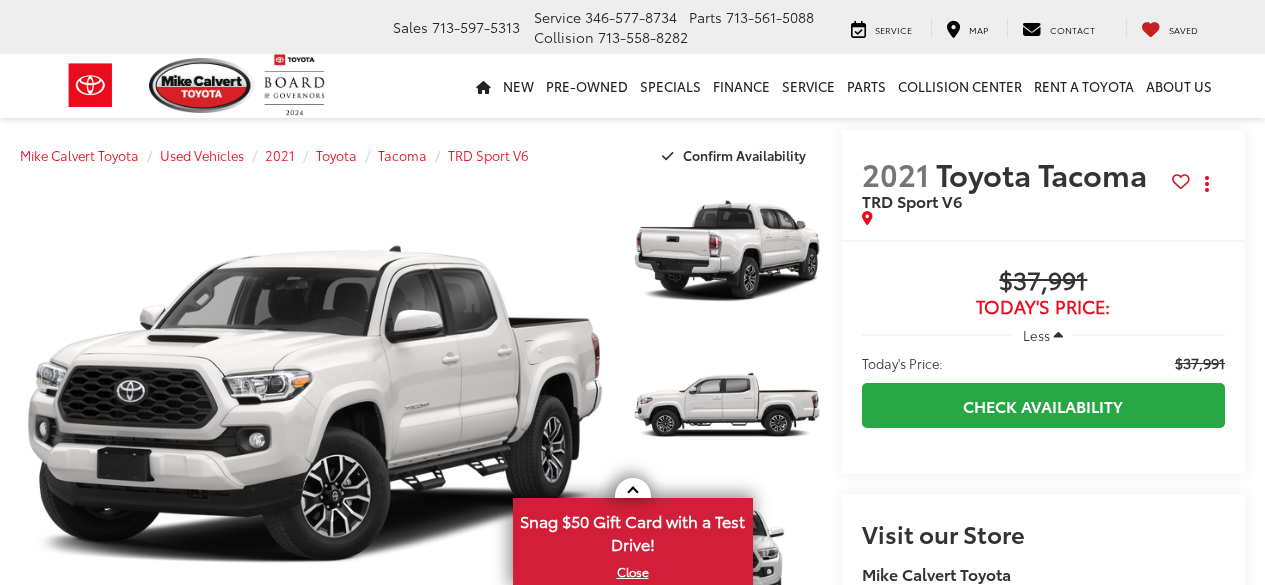 scroll, scrollTop: 0, scrollLeft: 0, axis: both 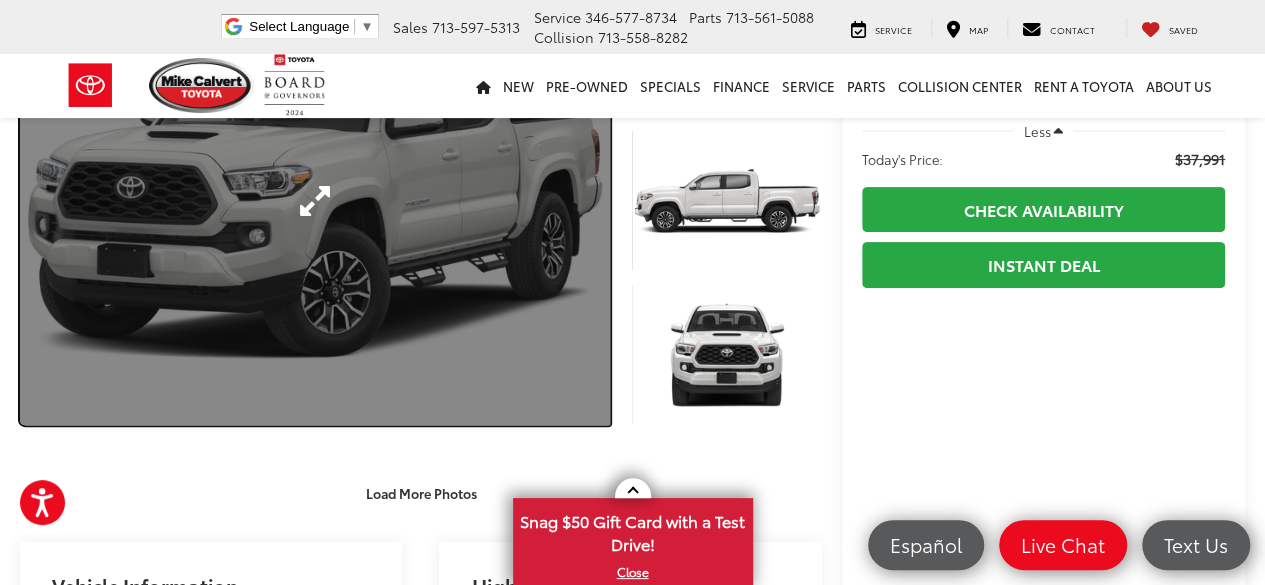click at bounding box center (315, 200) 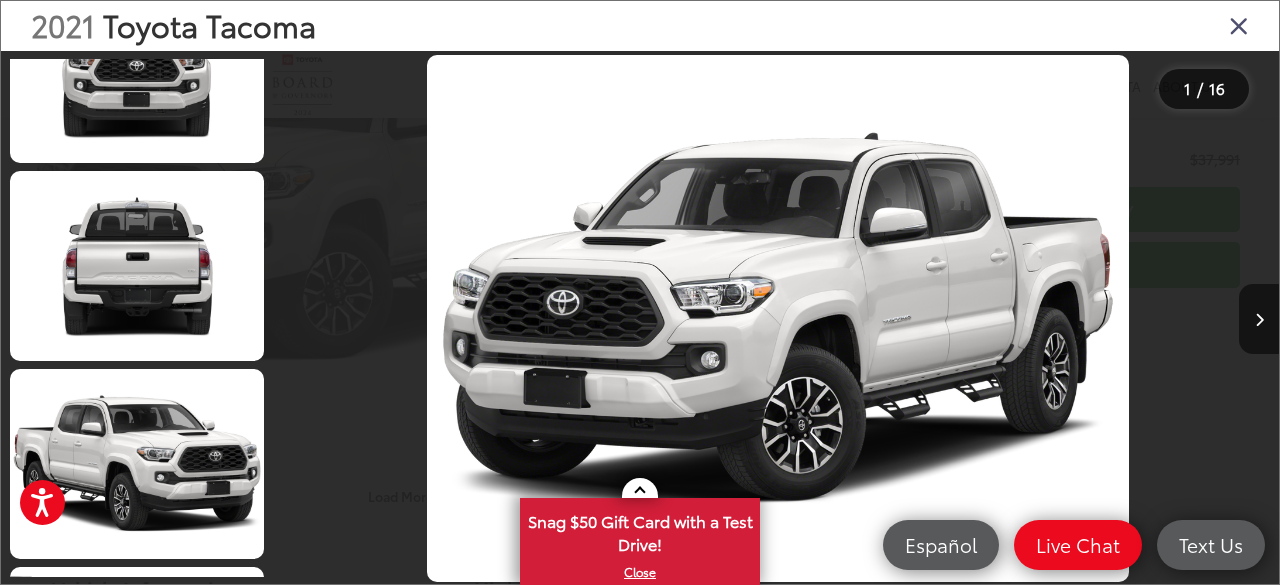 scroll, scrollTop: 942, scrollLeft: 0, axis: vertical 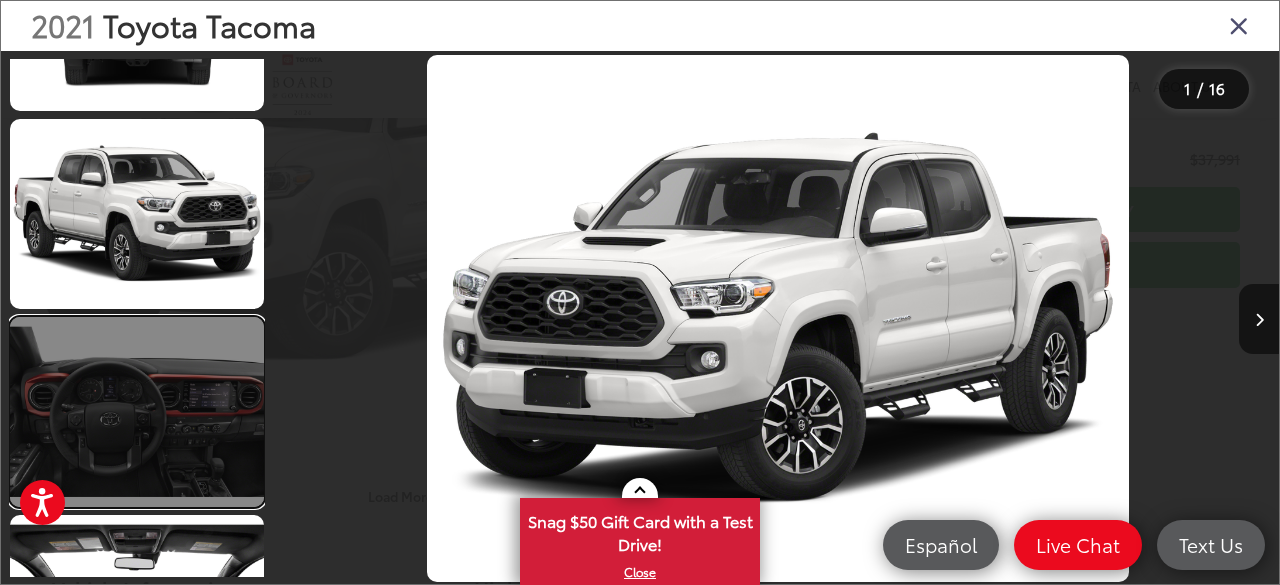 click at bounding box center [137, 412] 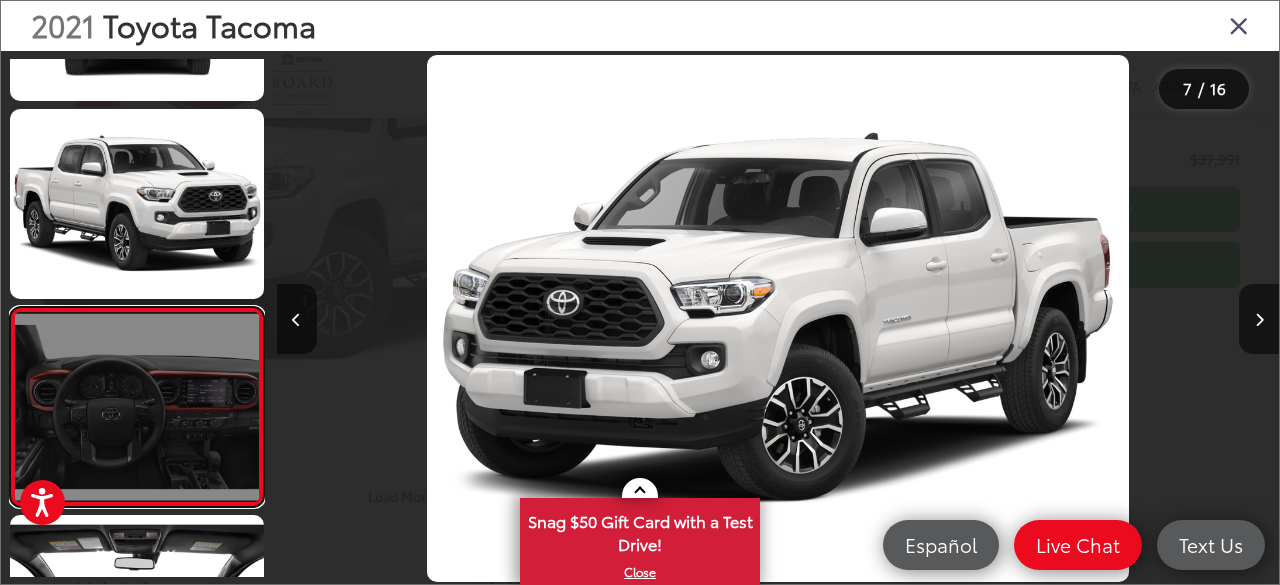 scroll, scrollTop: 1074, scrollLeft: 0, axis: vertical 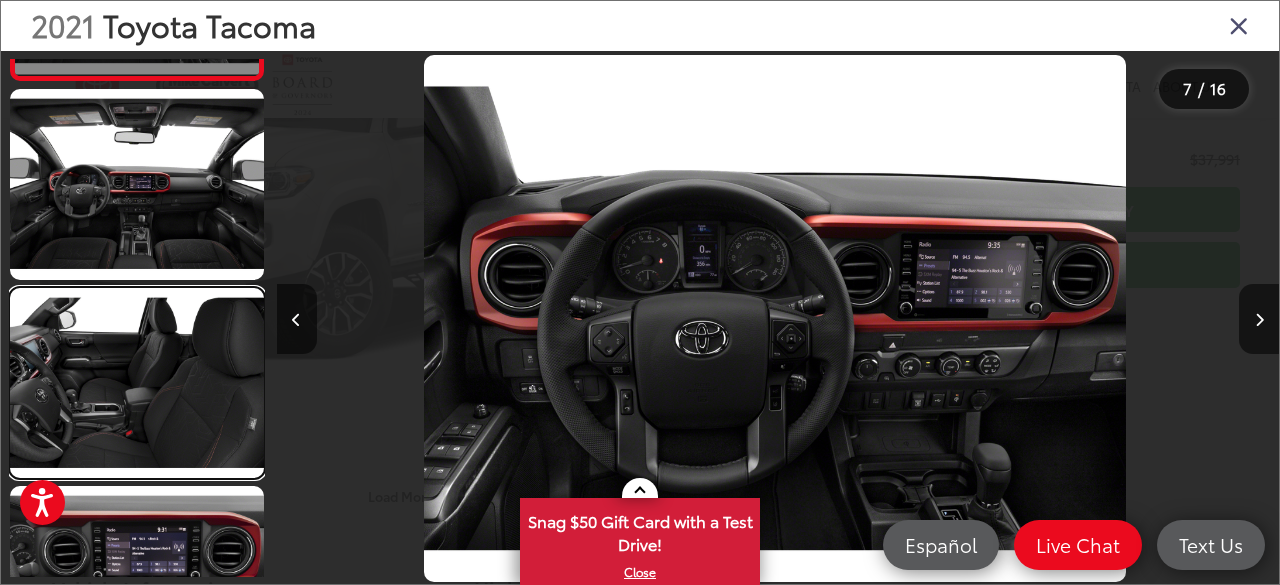 click at bounding box center (137, 383) 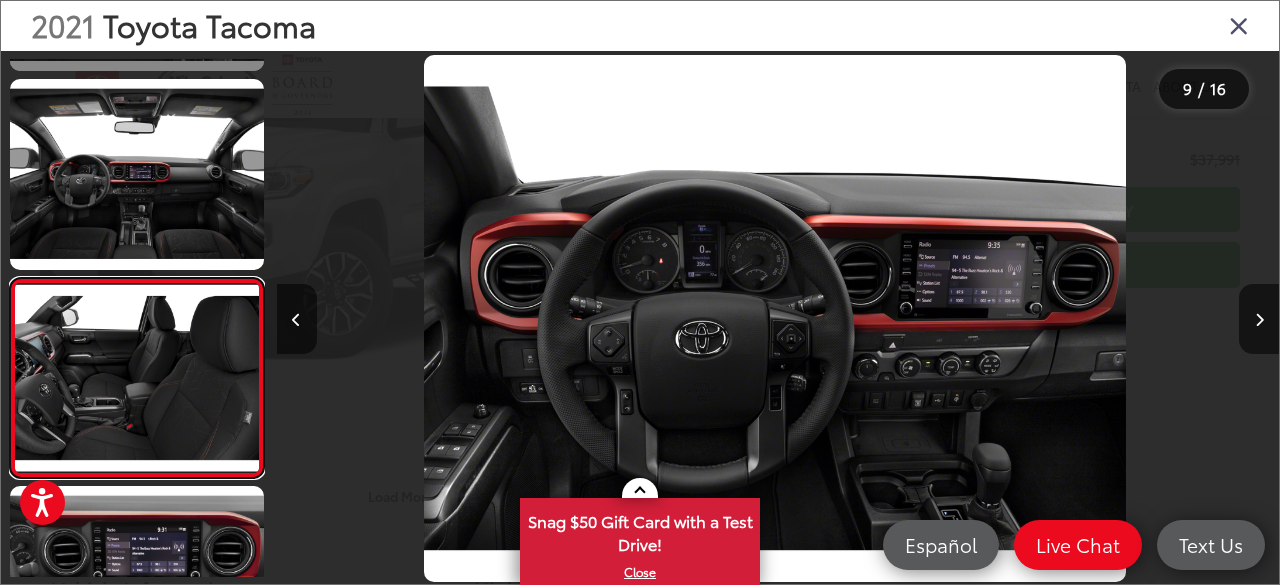 scroll, scrollTop: 1482, scrollLeft: 0, axis: vertical 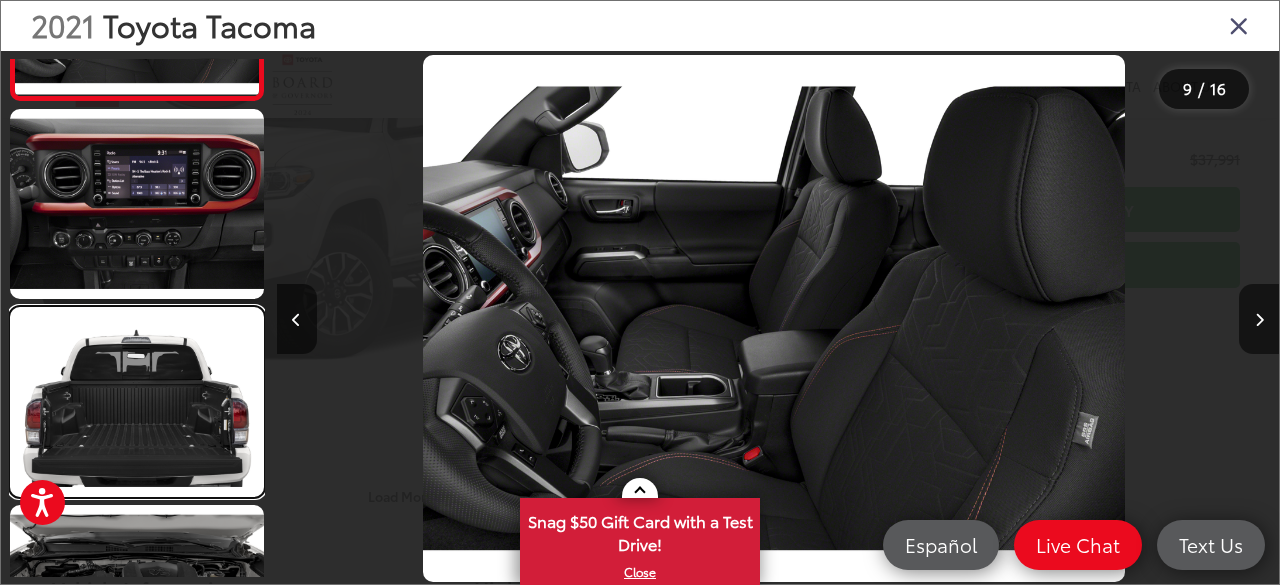 click at bounding box center (137, 402) 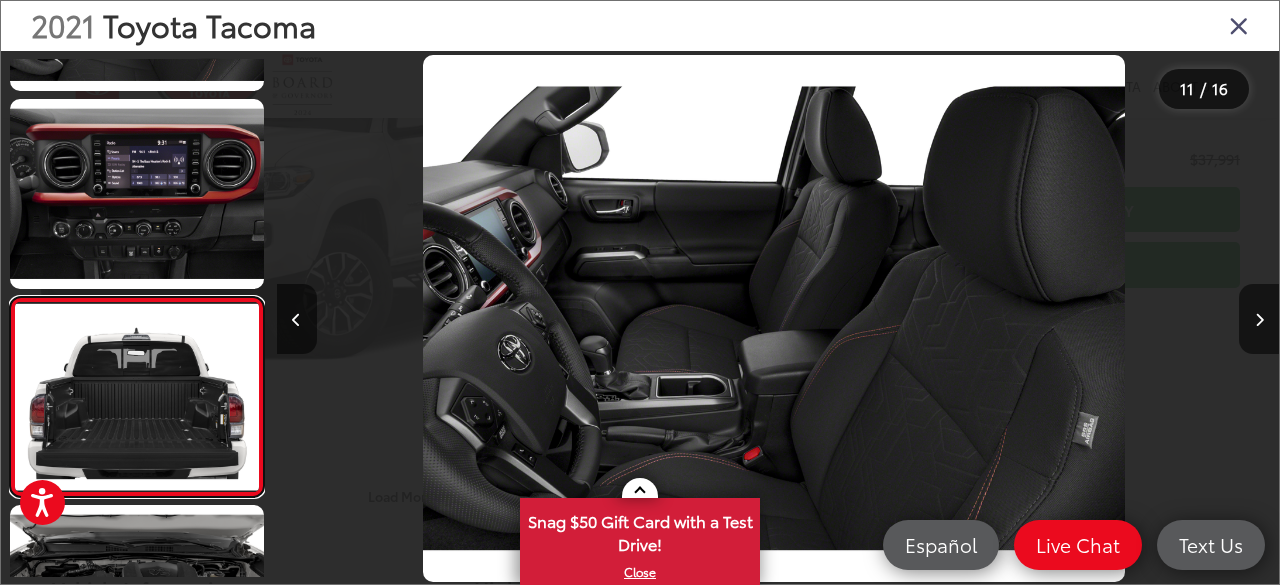 scroll, scrollTop: 1873, scrollLeft: 0, axis: vertical 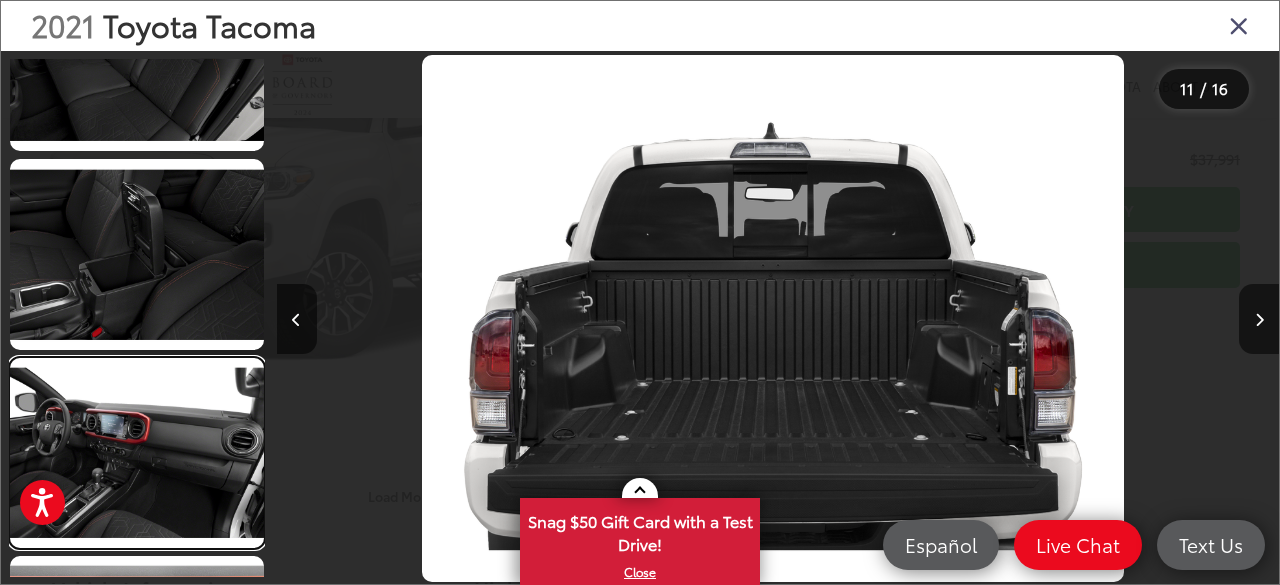 click at bounding box center (137, 453) 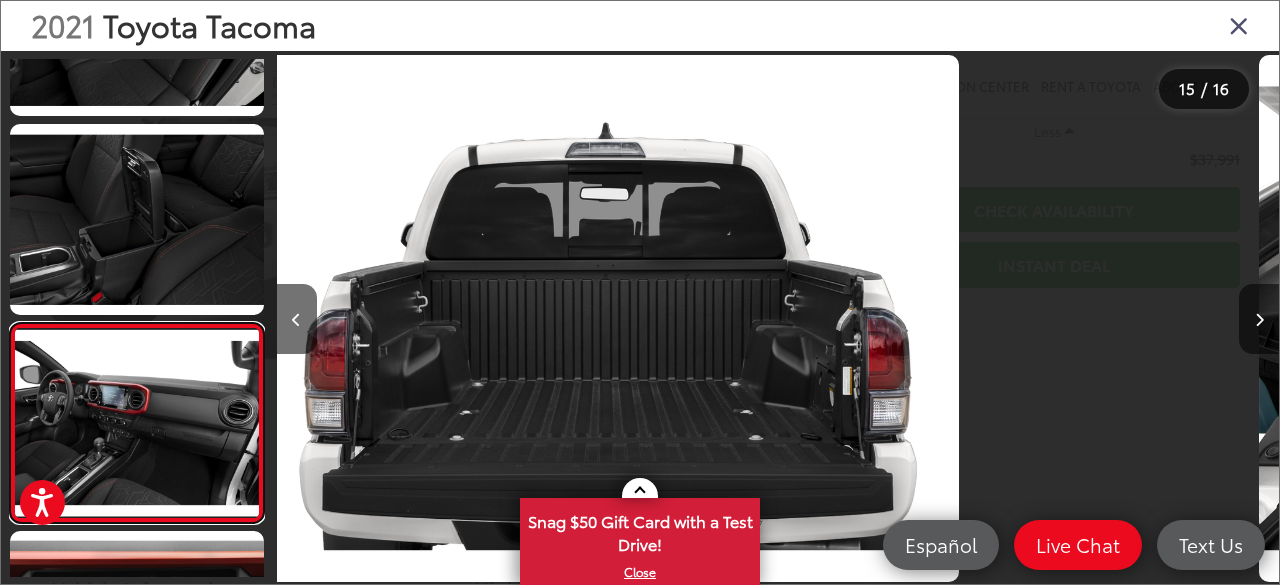 scroll, scrollTop: 2600, scrollLeft: 0, axis: vertical 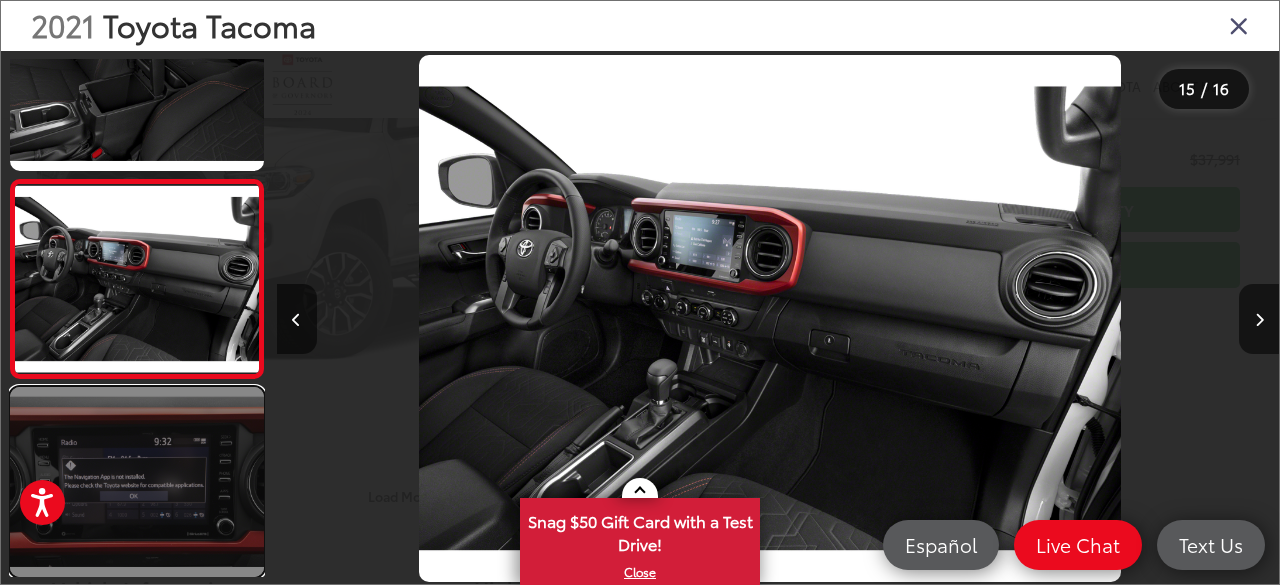 click at bounding box center [137, 482] 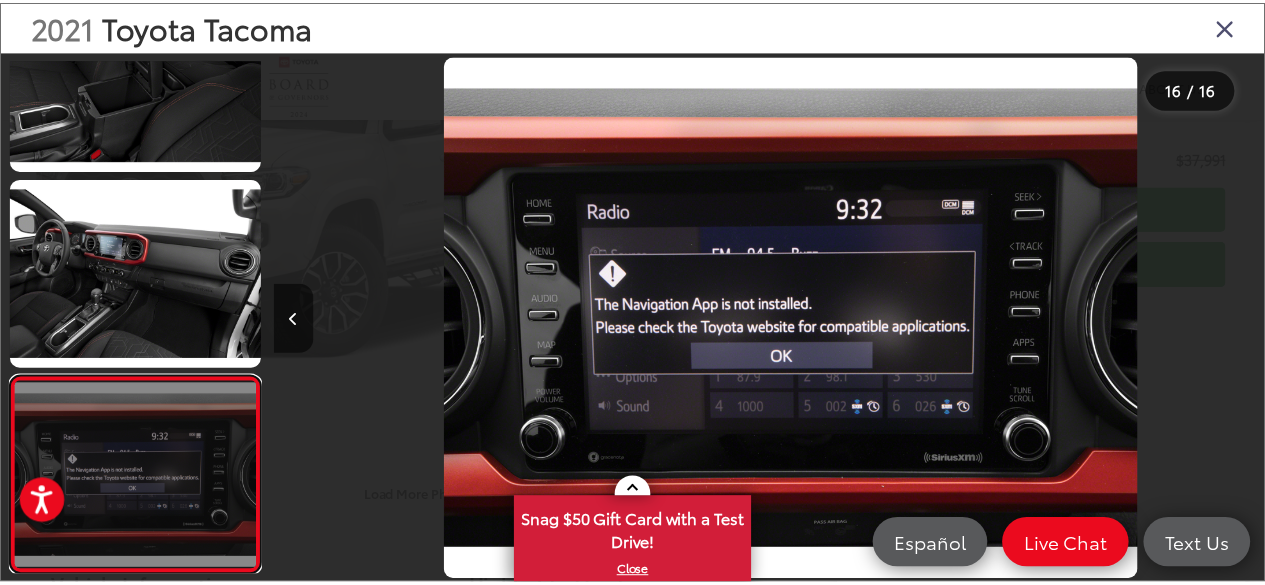 scroll, scrollTop: 0, scrollLeft: 15044, axis: horizontal 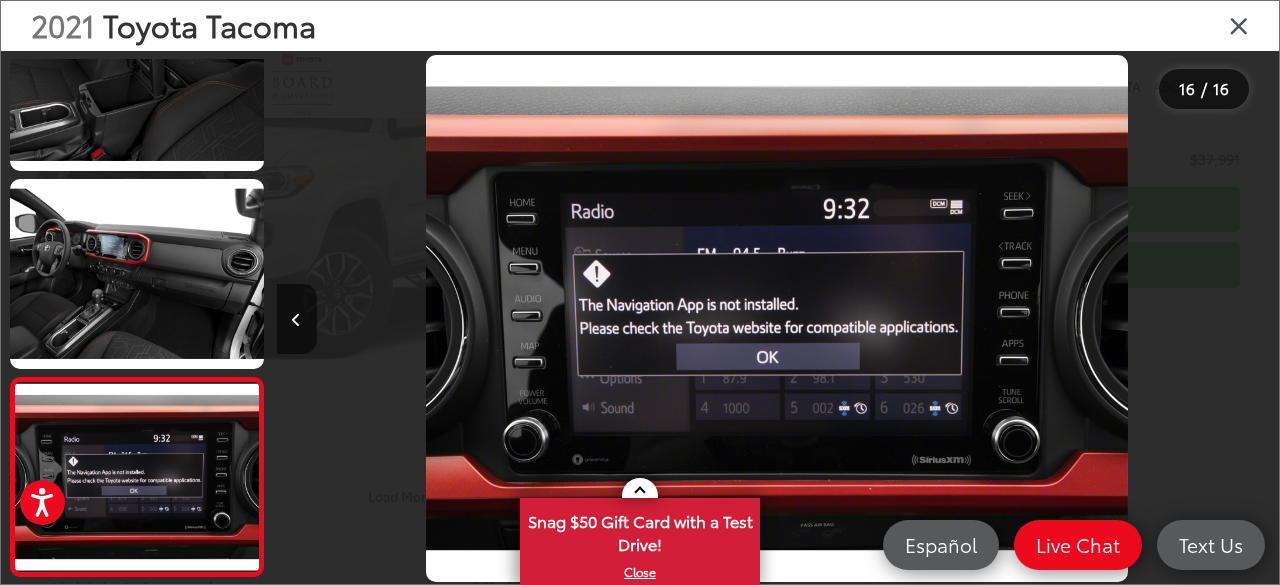 click at bounding box center [1239, 25] 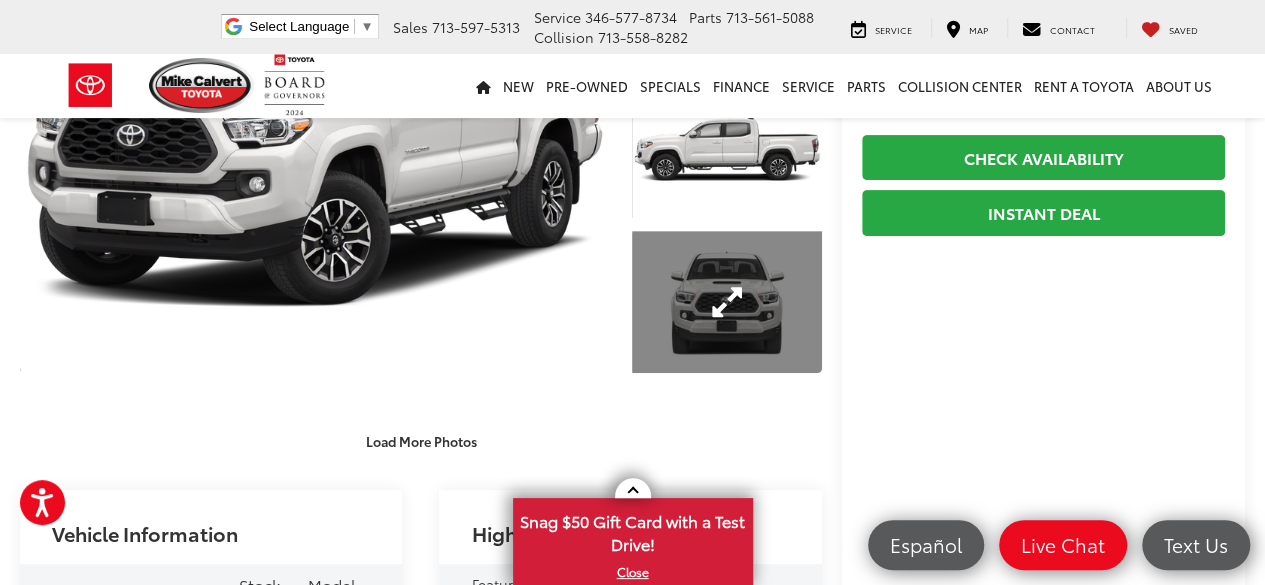 scroll, scrollTop: 0, scrollLeft: 0, axis: both 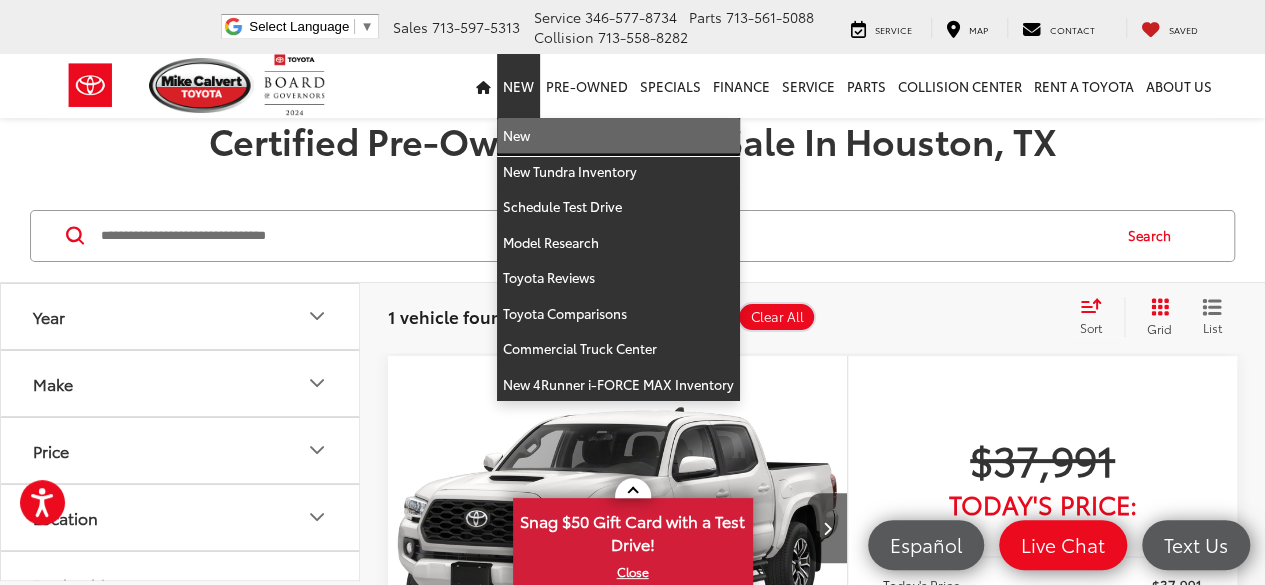 click on "New" at bounding box center [618, 136] 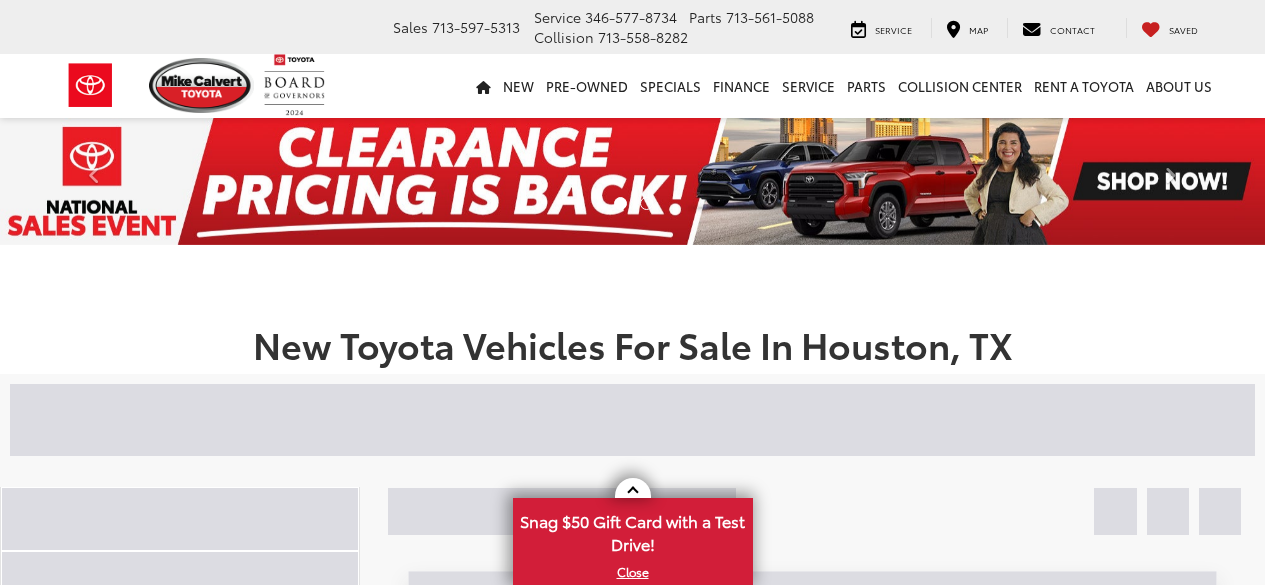 scroll, scrollTop: 0, scrollLeft: 0, axis: both 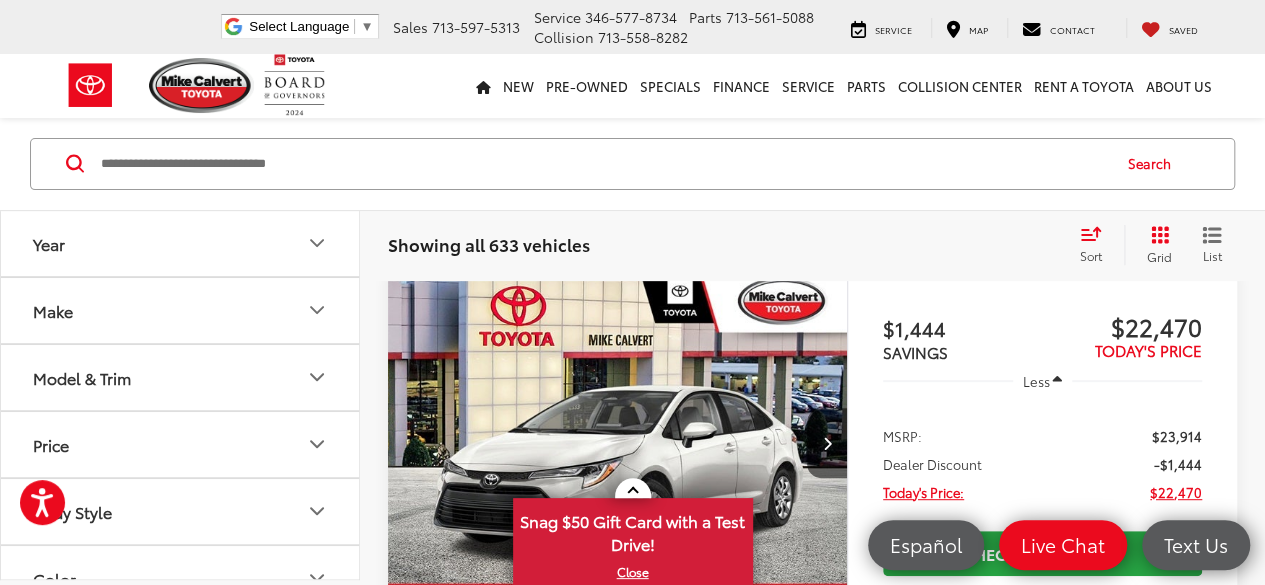 click 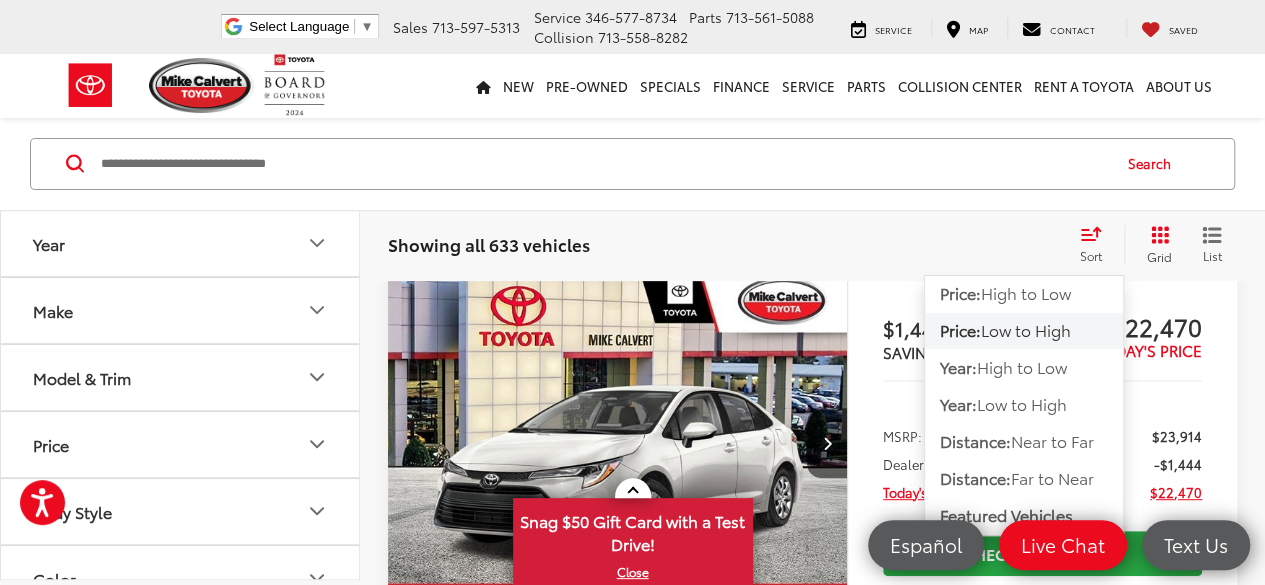 click on "Low to High" at bounding box center [1026, 330] 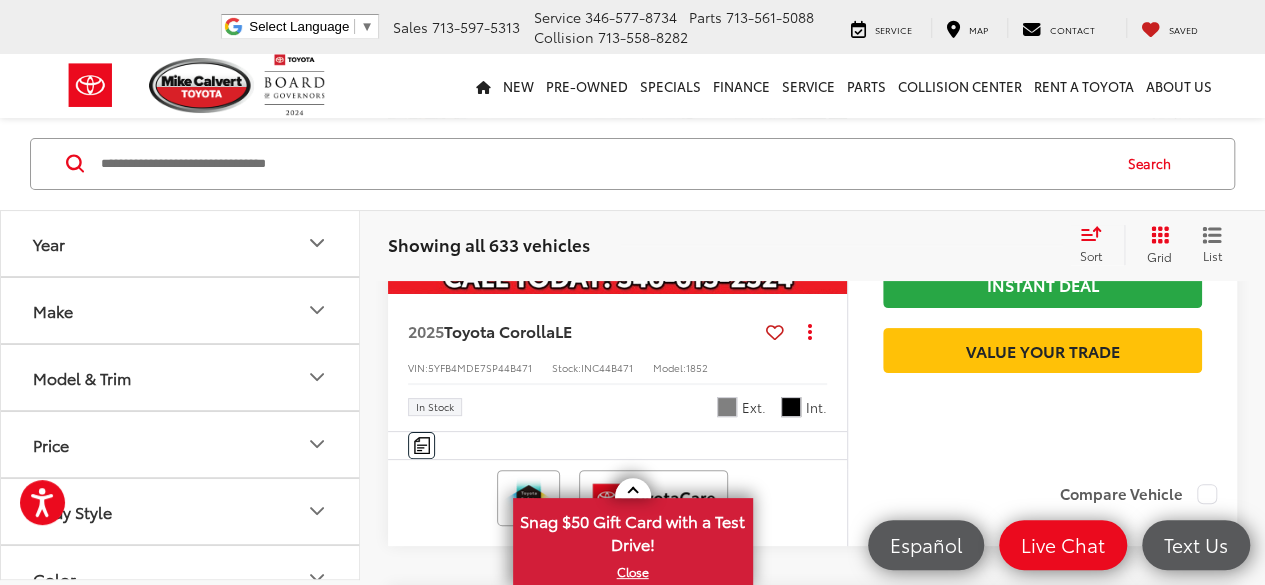 scroll, scrollTop: 3832, scrollLeft: 0, axis: vertical 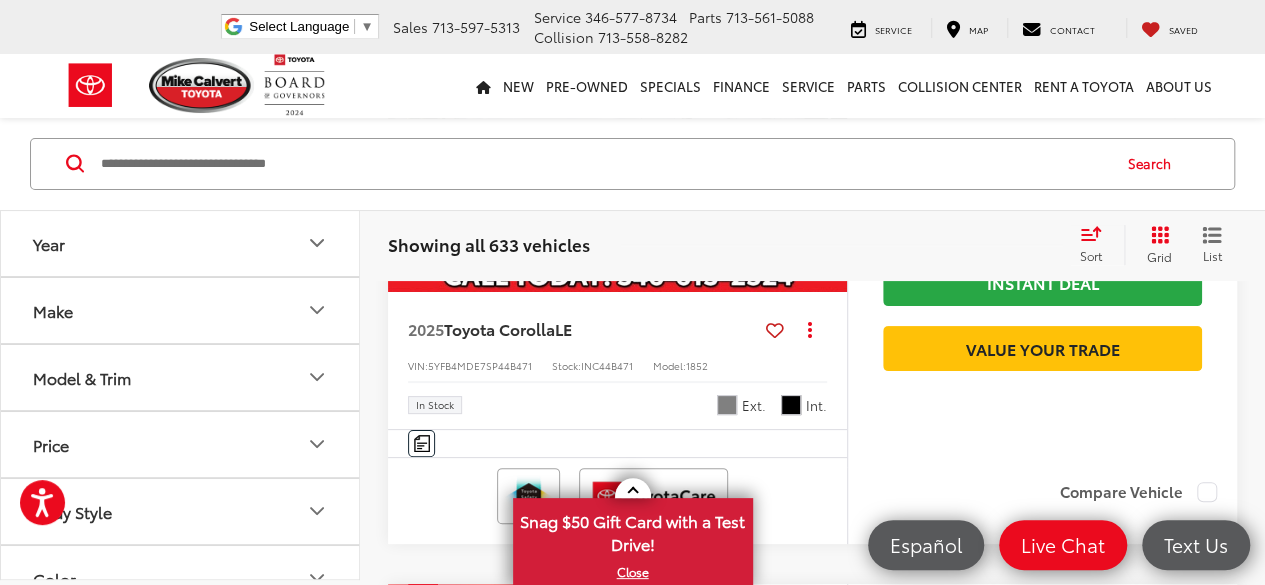 click 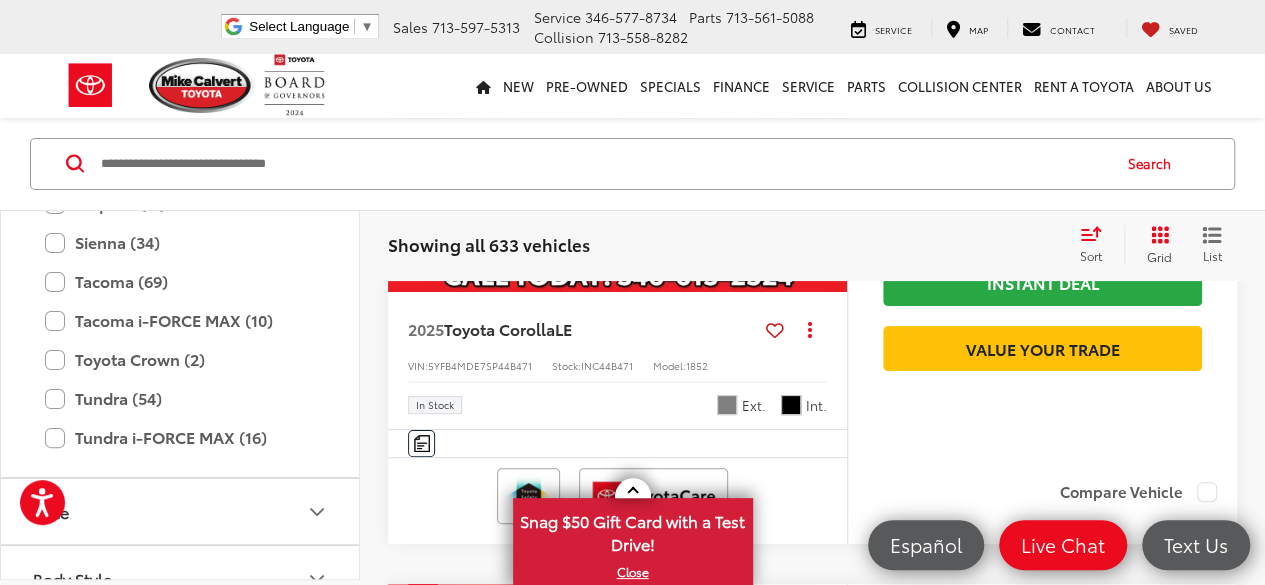 scroll, scrollTop: 1136, scrollLeft: 0, axis: vertical 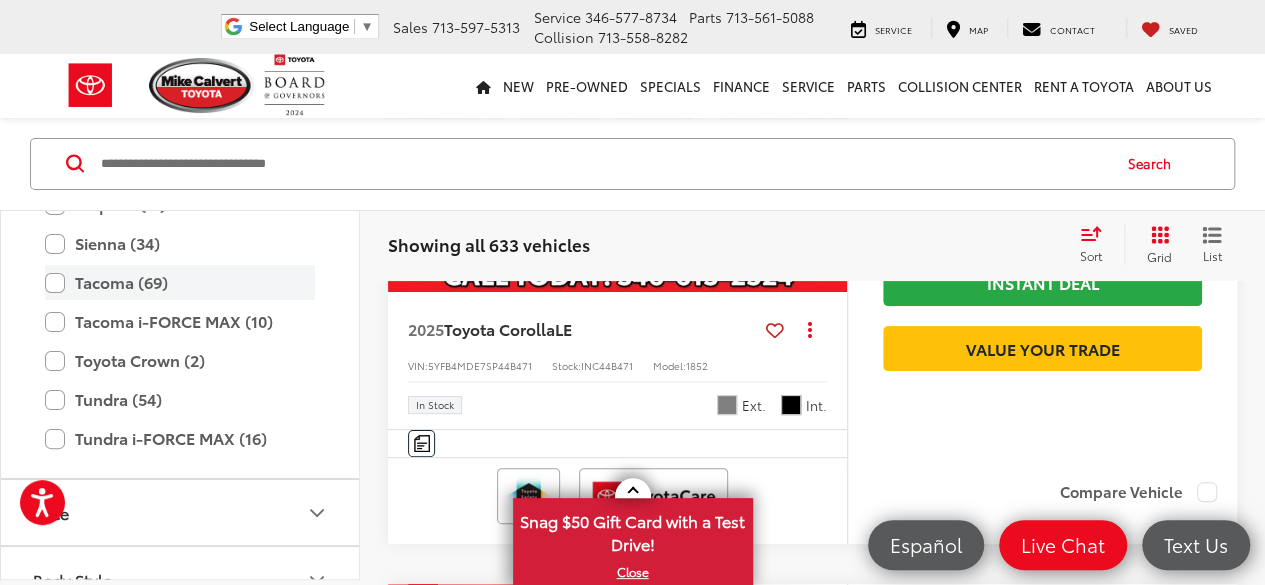click on "Tacoma (69)" at bounding box center (180, 283) 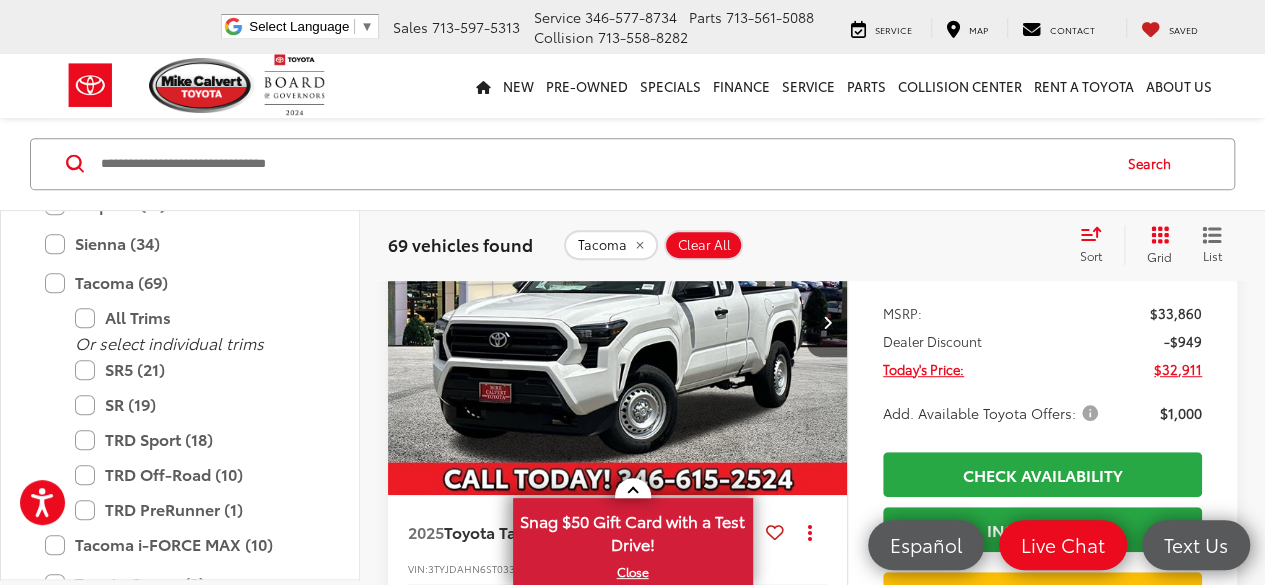 scroll, scrollTop: 391, scrollLeft: 0, axis: vertical 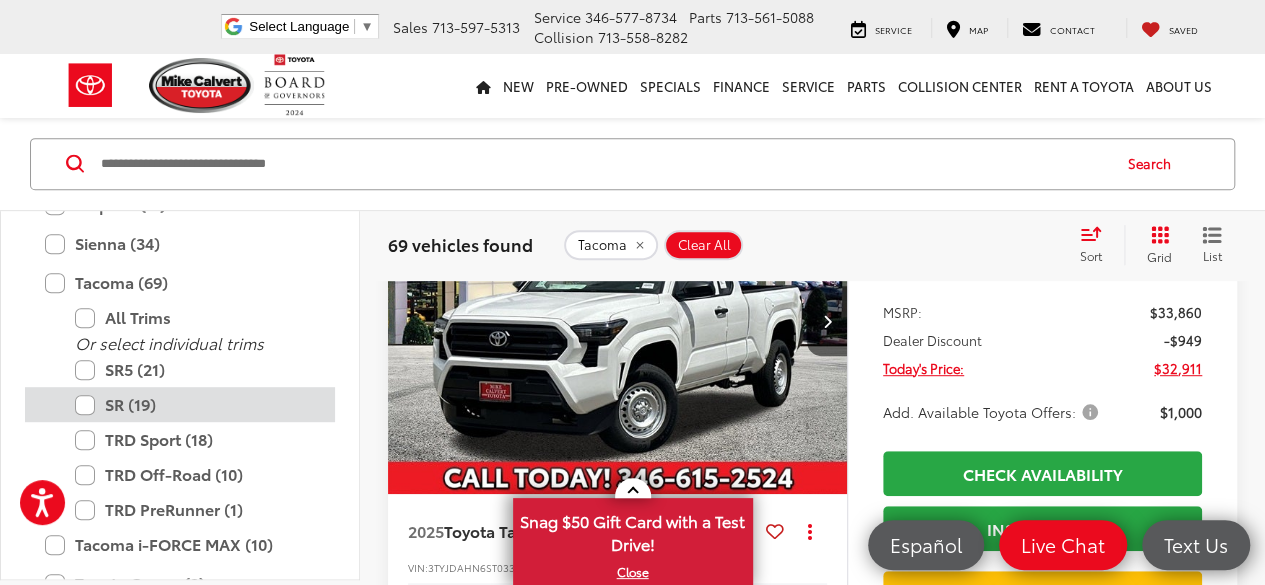 click on "SR (19)" at bounding box center (195, 405) 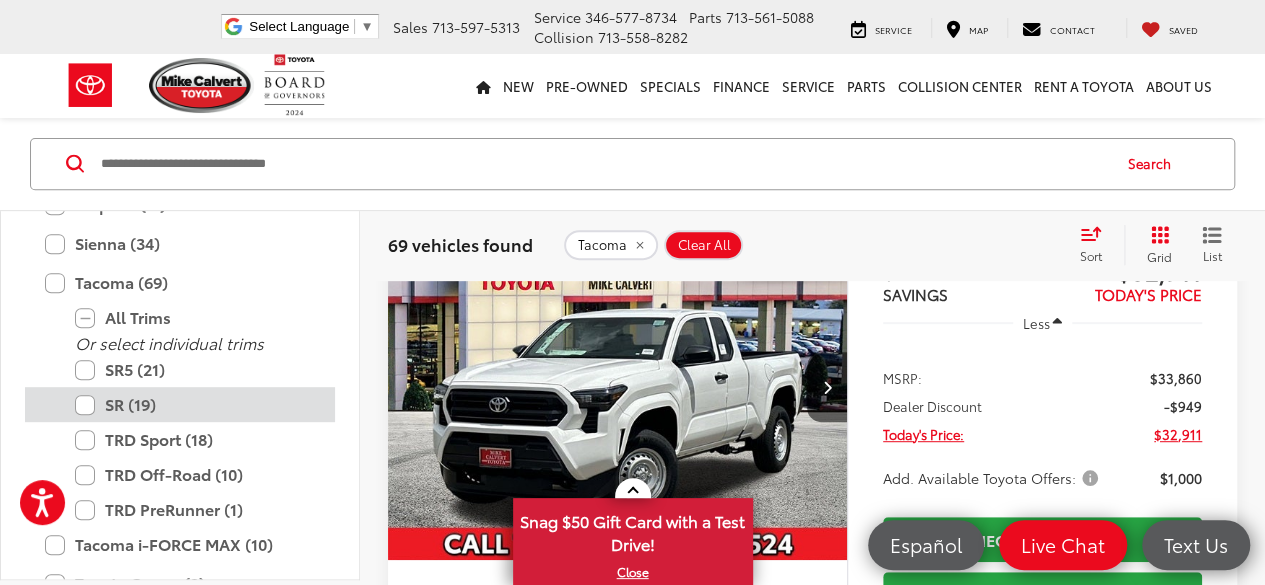 scroll, scrollTop: 256, scrollLeft: 0, axis: vertical 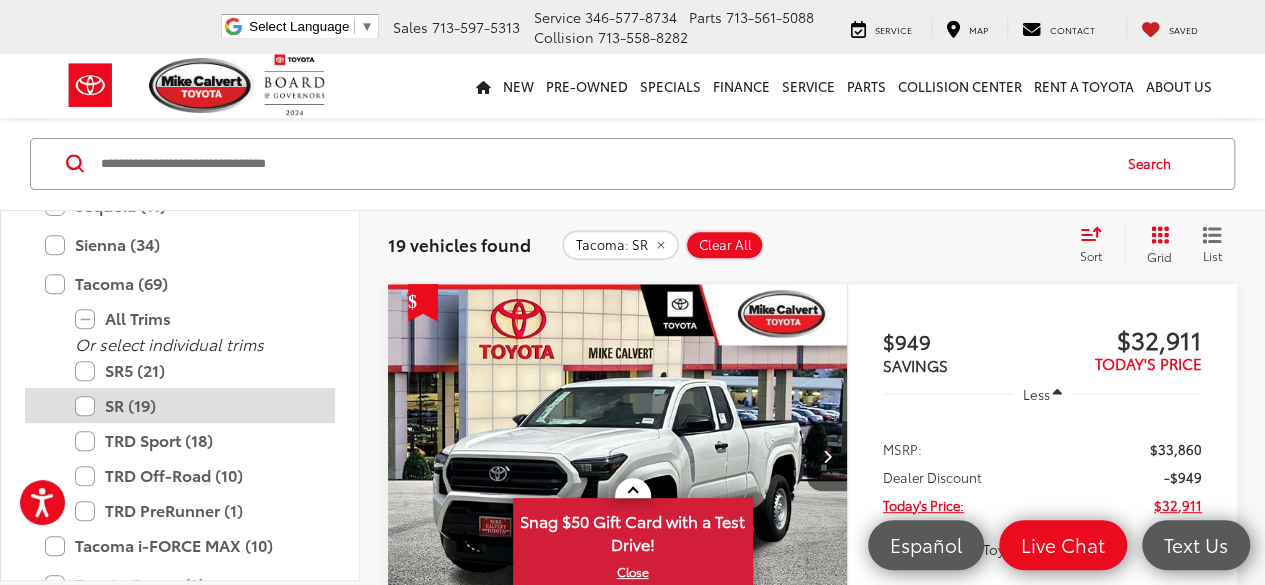 click on "SR (19)" at bounding box center [195, 405] 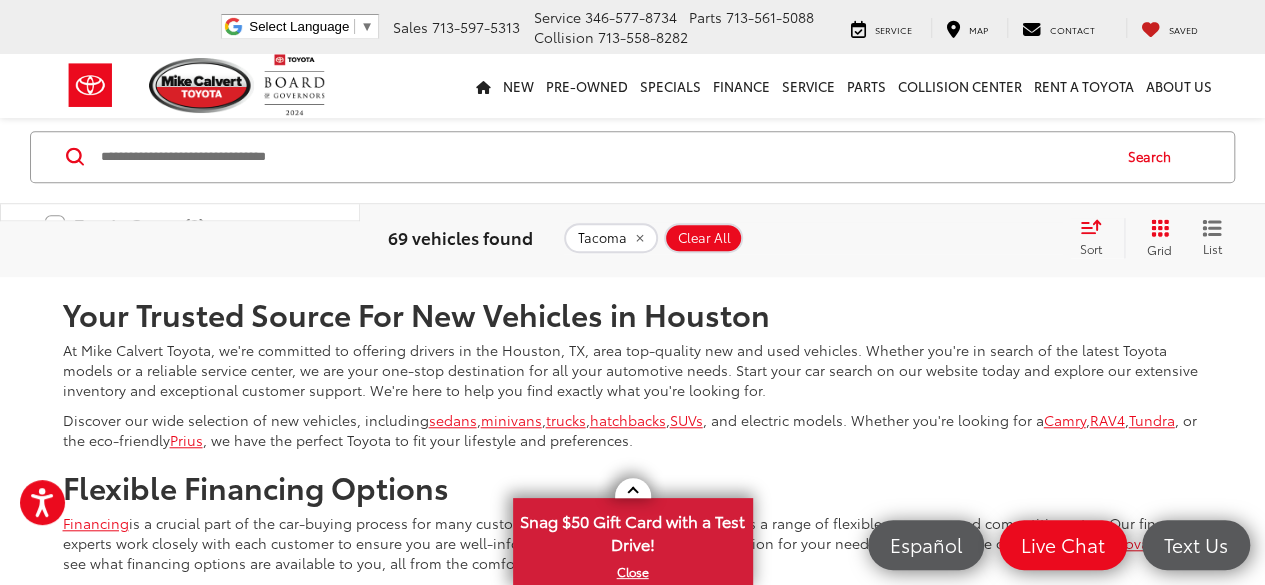 scroll, scrollTop: 8197, scrollLeft: 0, axis: vertical 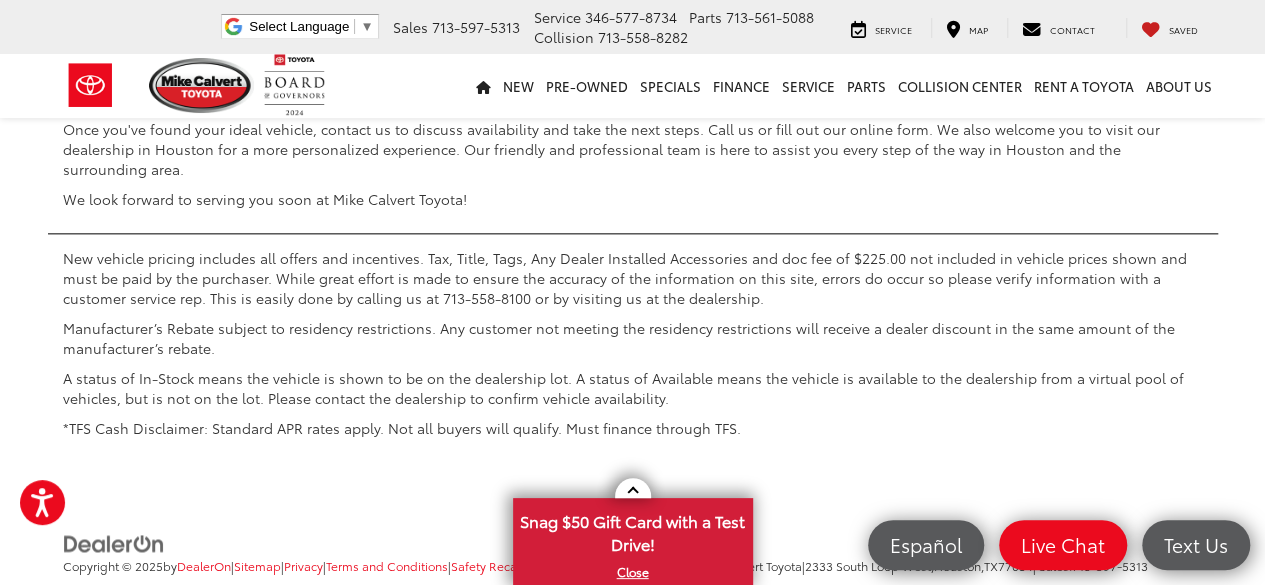 click on "2" at bounding box center [879, -299] 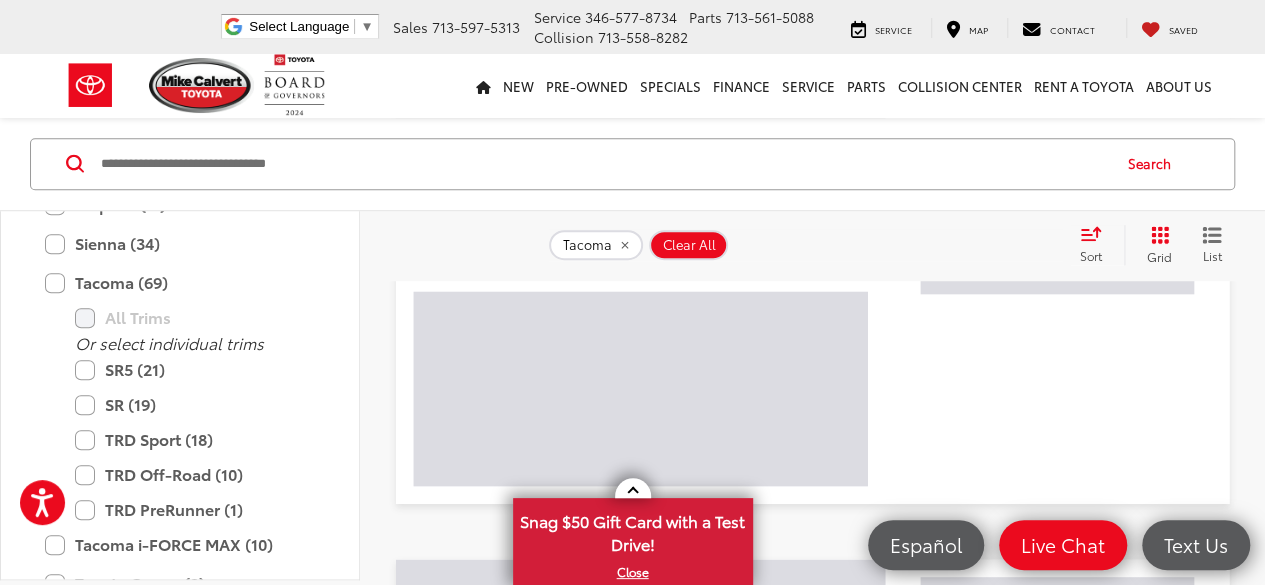 scroll, scrollTop: 256, scrollLeft: 0, axis: vertical 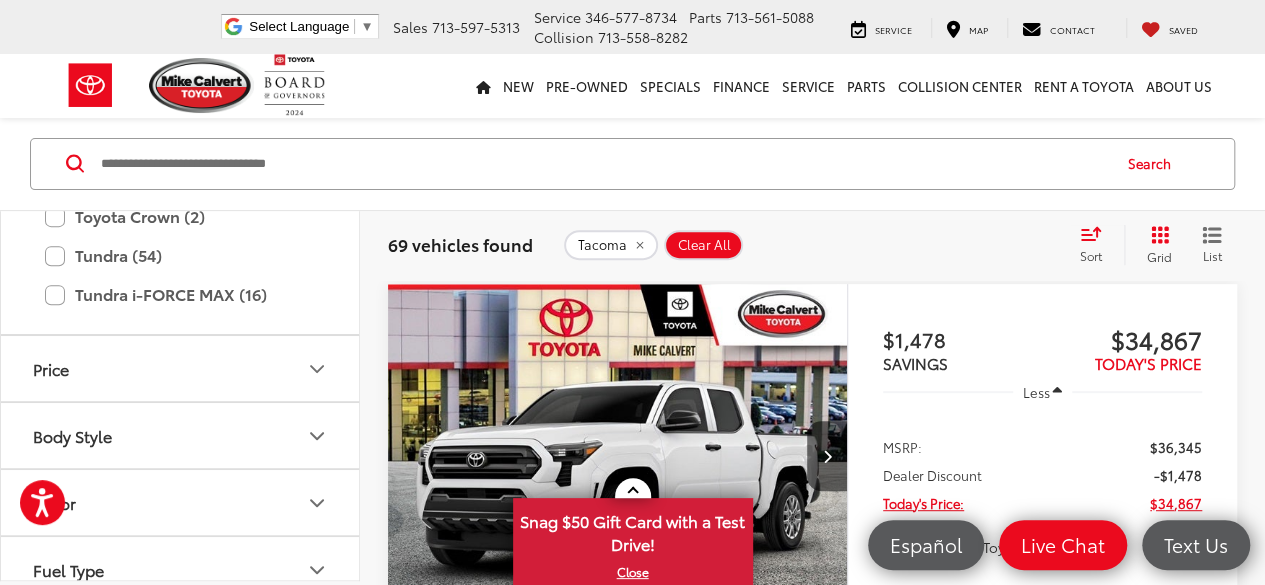 click on "Body Style" at bounding box center [181, 435] 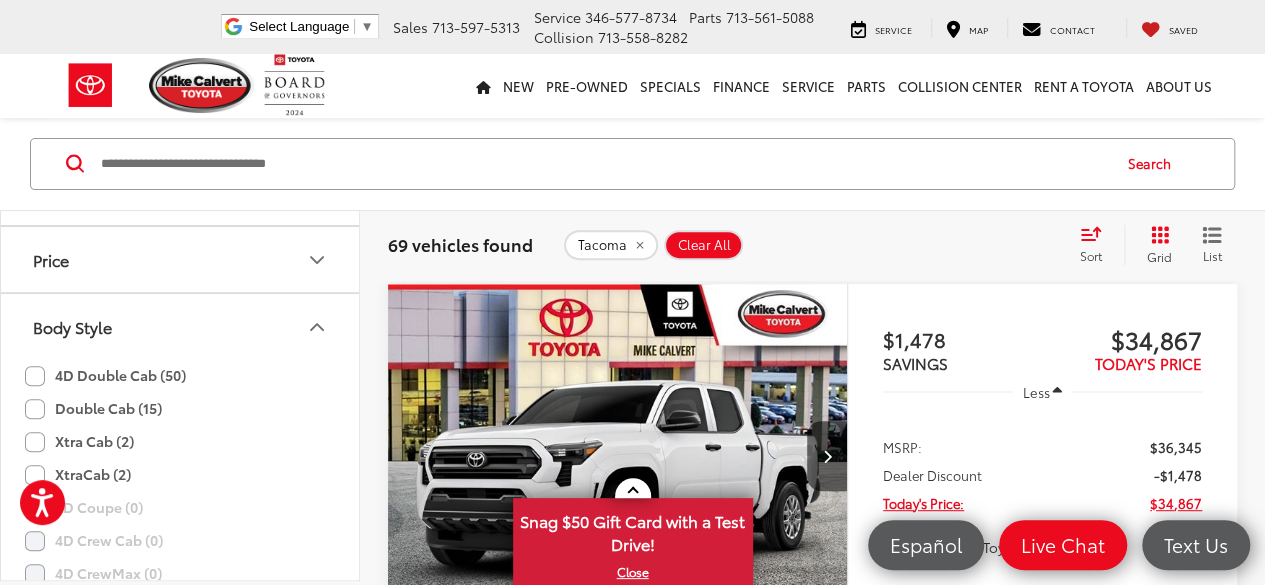 scroll, scrollTop: 1402, scrollLeft: 0, axis: vertical 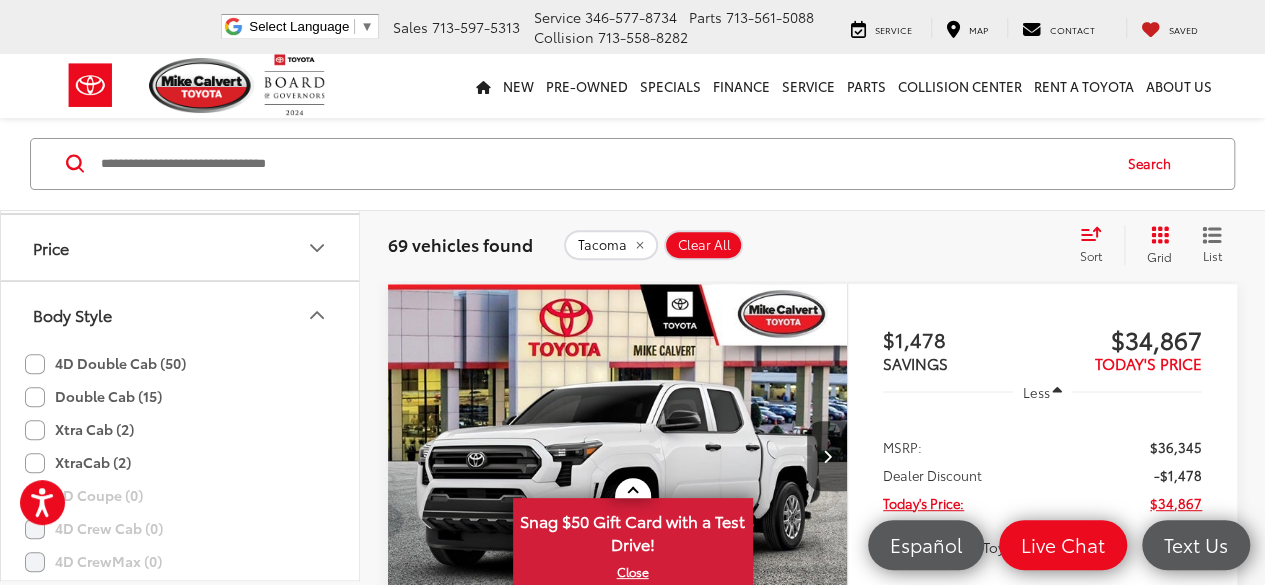 click on "4D Double Cab (50)" 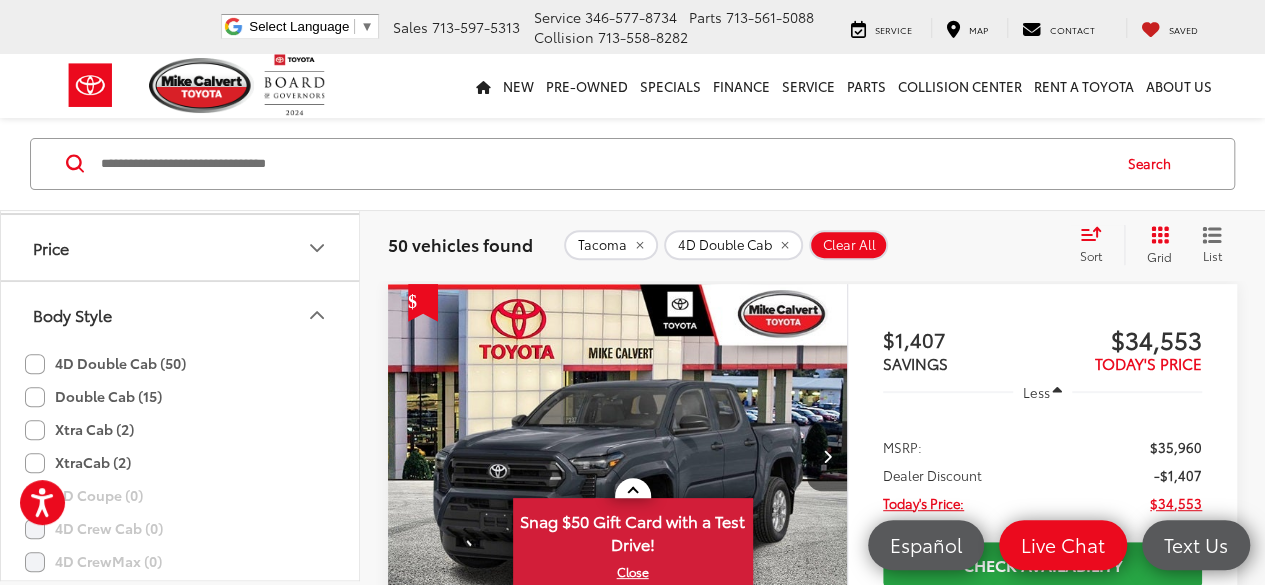 click on "4D Double Cab (50)" 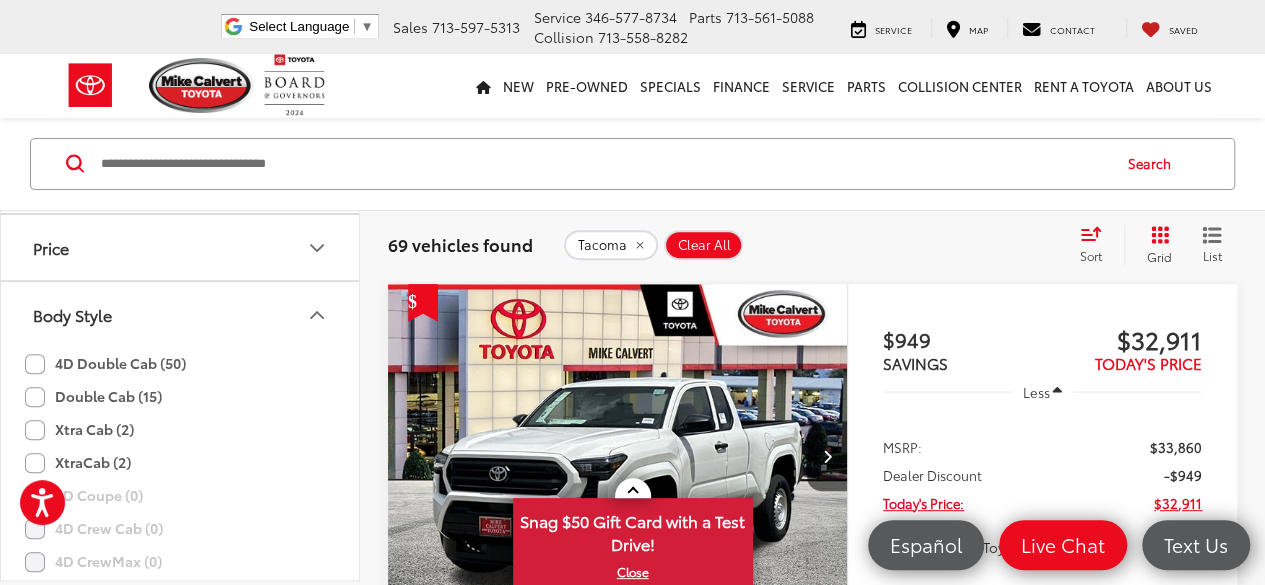 click on "Xtra Cab (2)" 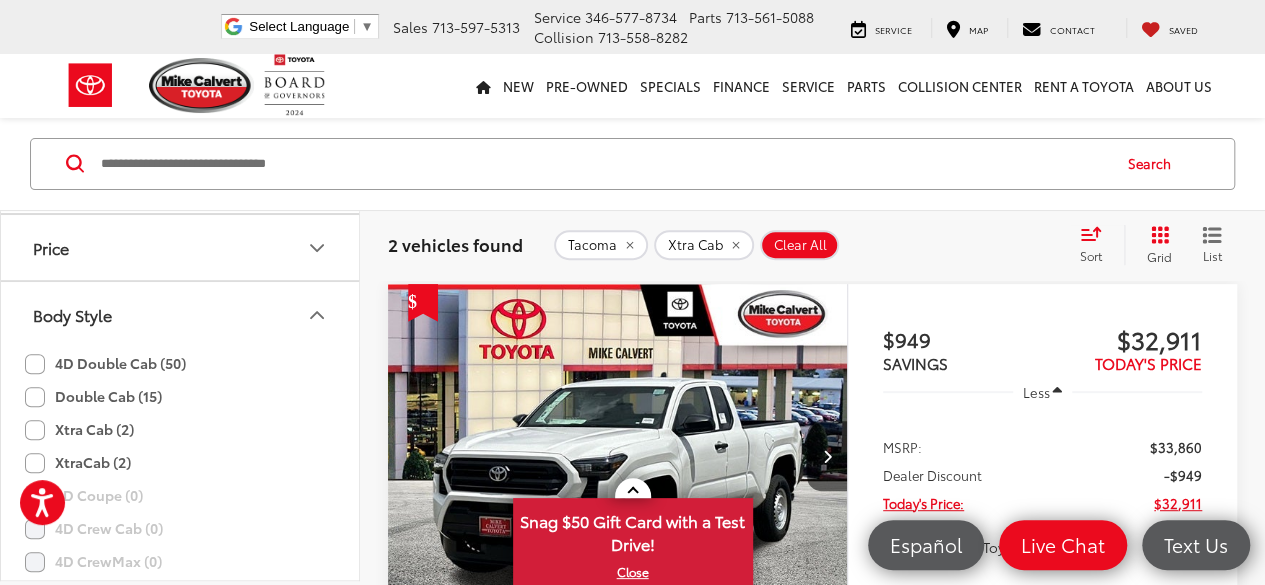 click on "Xtra Cab (2)" 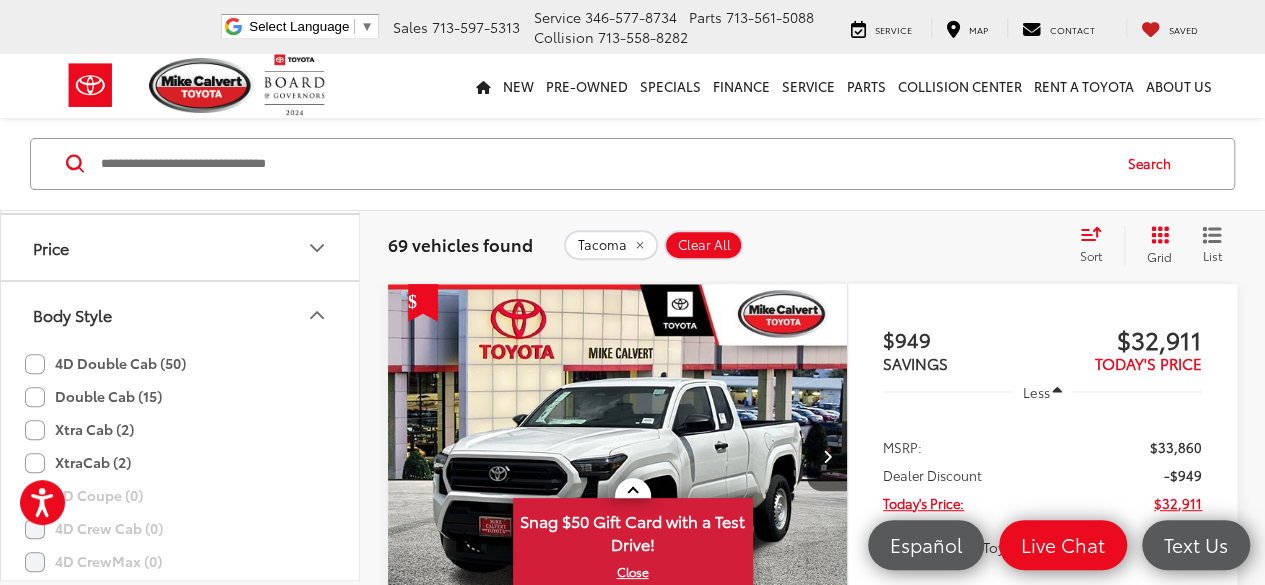 click on "Double Cab (15)" 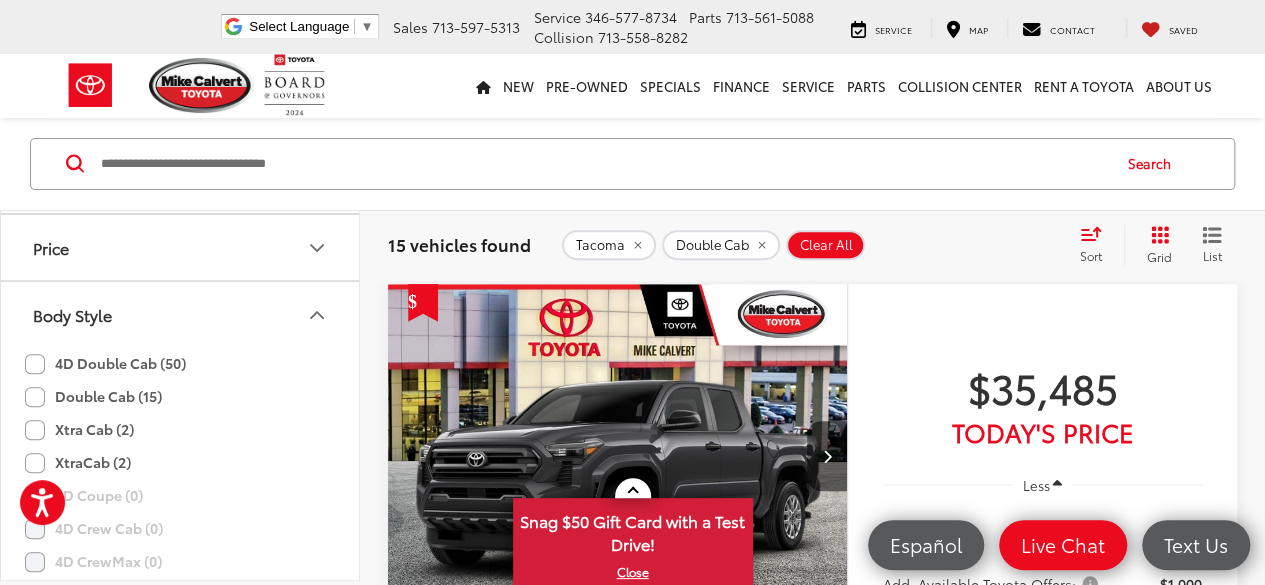 click on "4D Double Cab (50)" 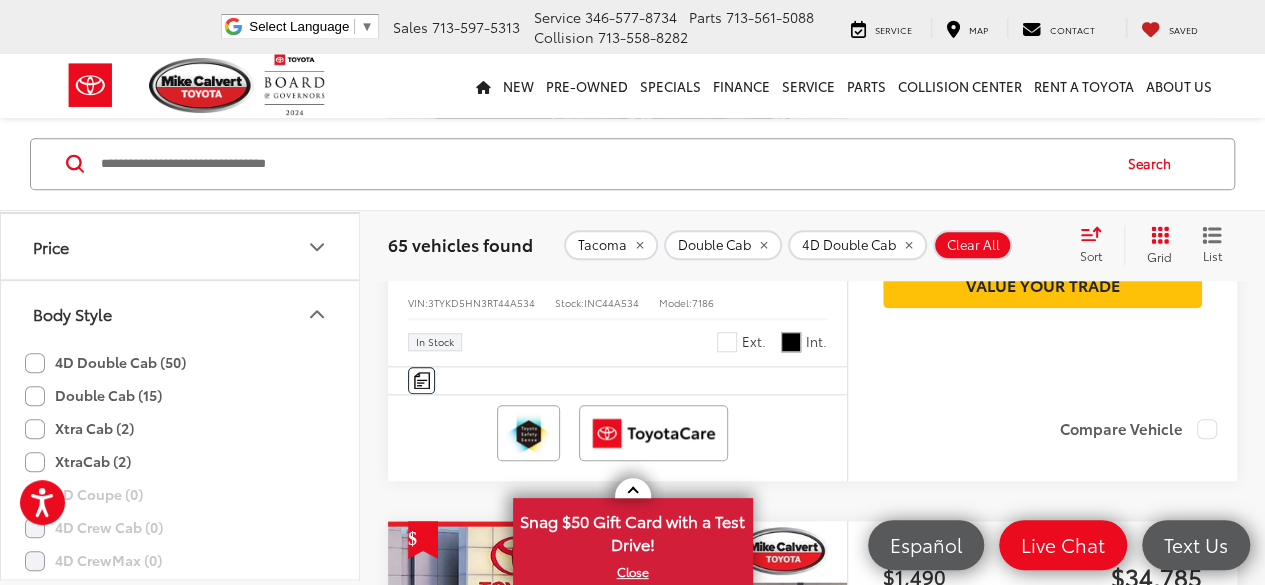 scroll, scrollTop: 4591, scrollLeft: 0, axis: vertical 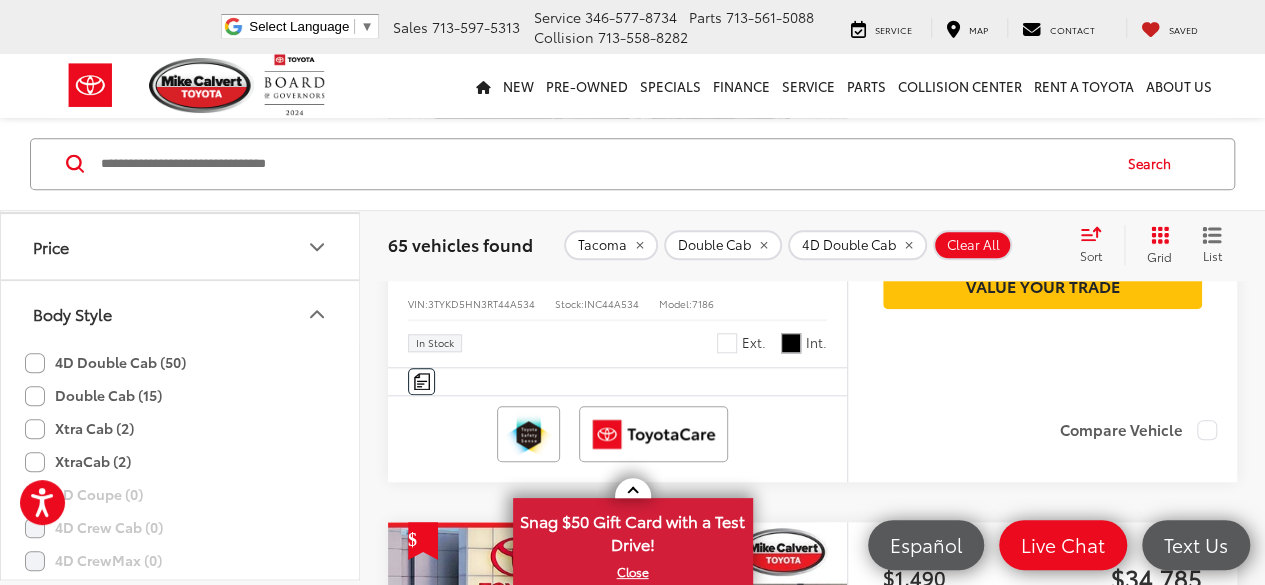 click at bounding box center (618, 58) 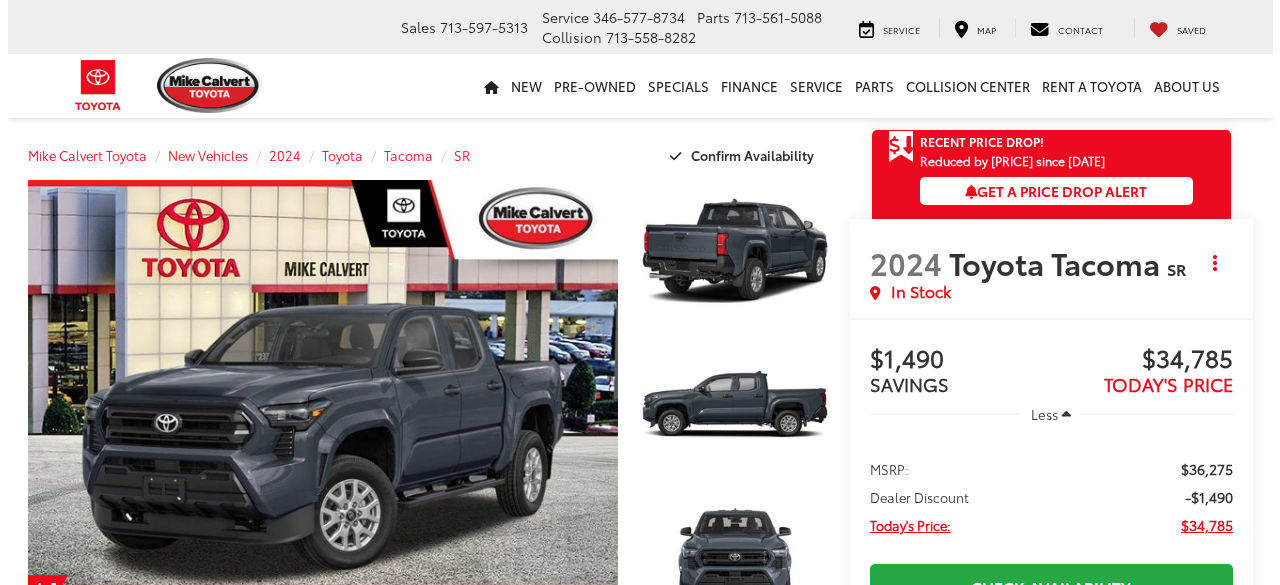 scroll, scrollTop: 0, scrollLeft: 0, axis: both 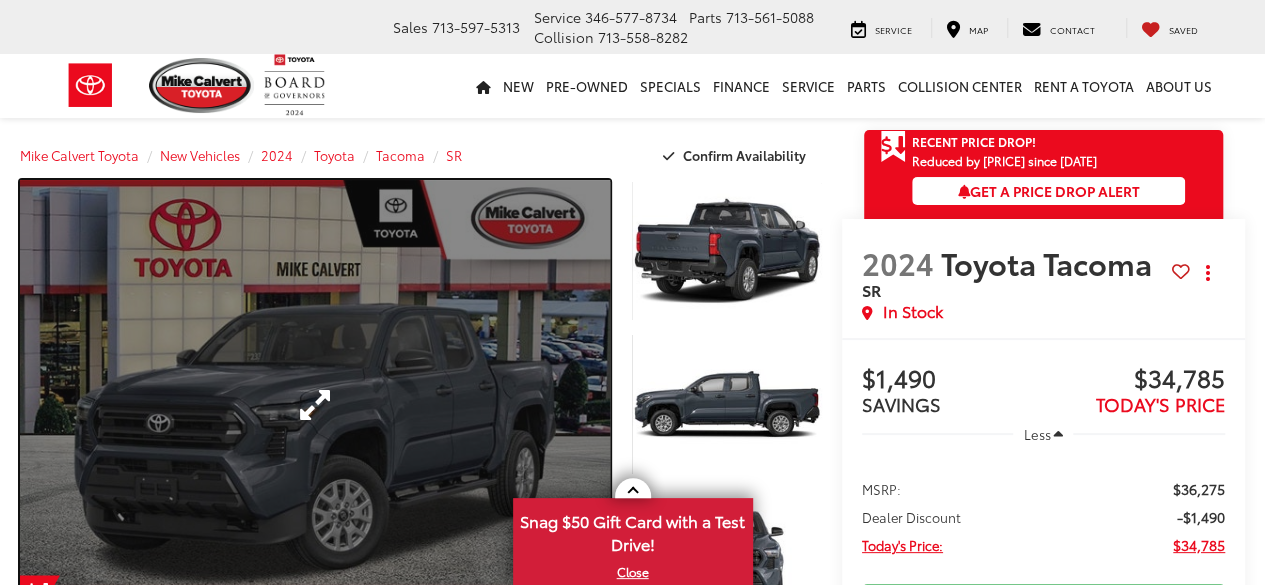 click at bounding box center (315, 404) 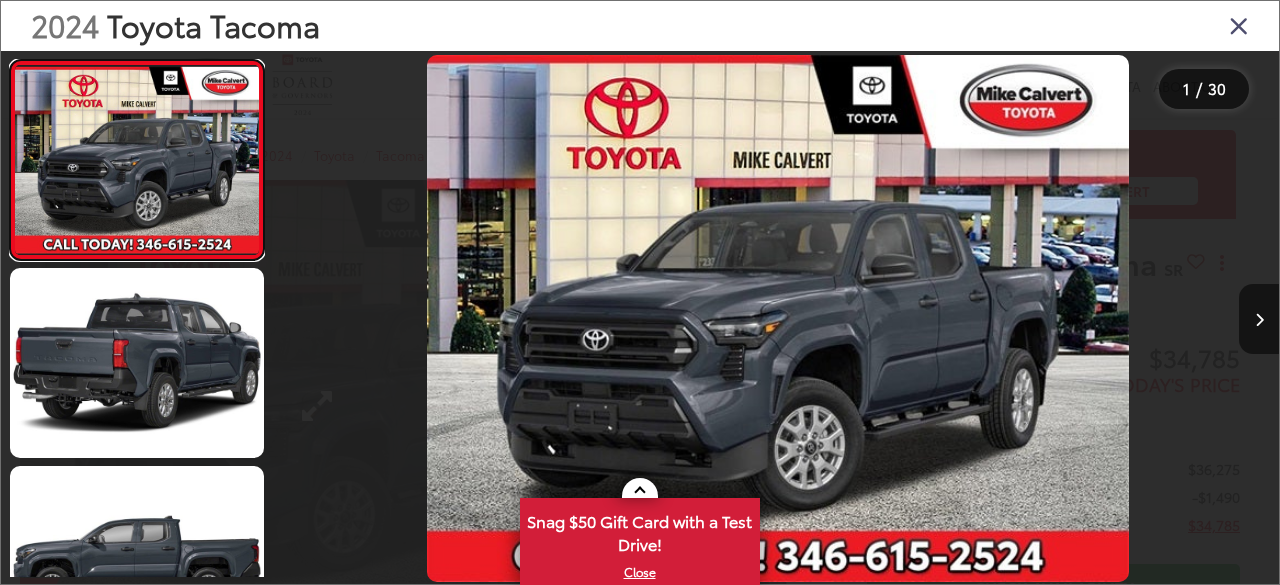 scroll, scrollTop: 0, scrollLeft: 0, axis: both 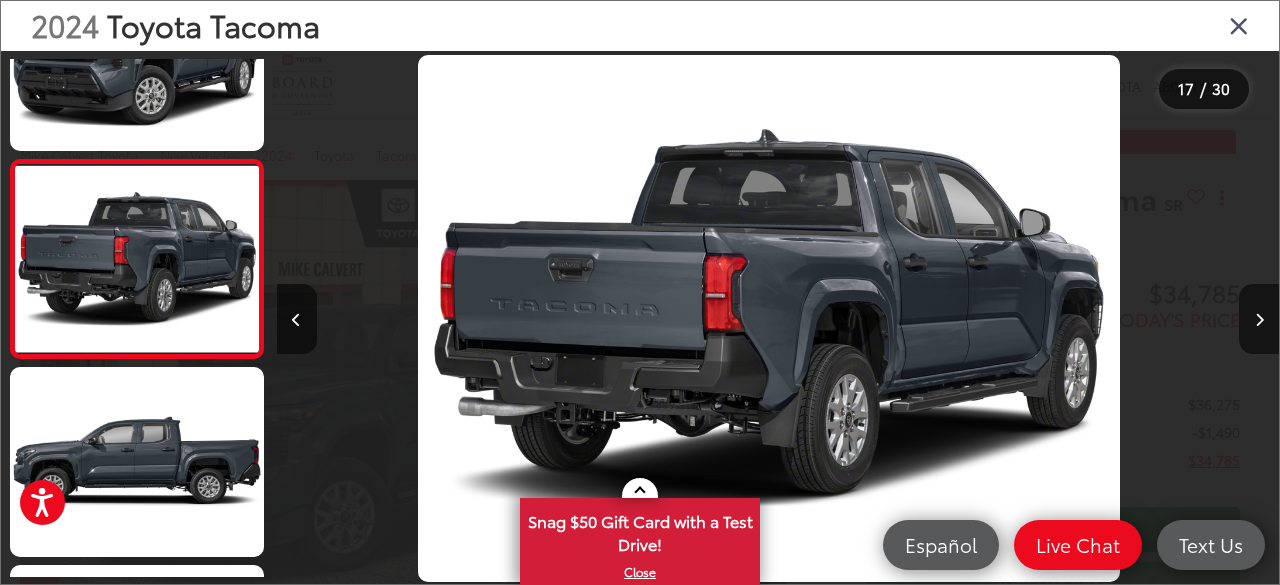 click at bounding box center [1239, 25] 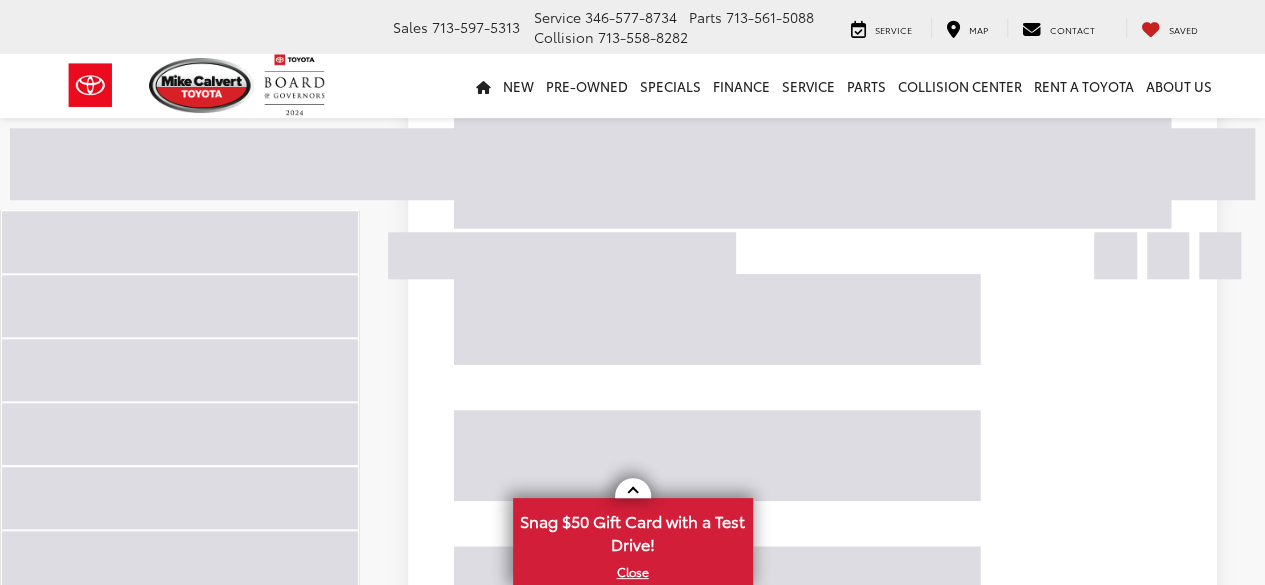 scroll, scrollTop: 2604, scrollLeft: 0, axis: vertical 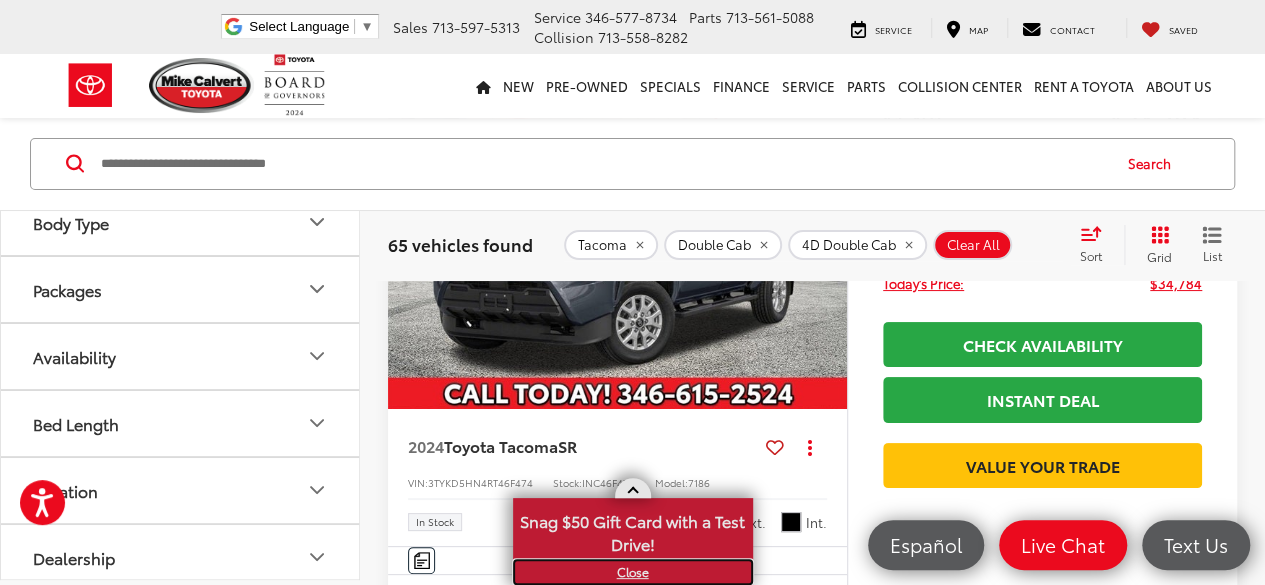 drag, startPoint x: 826, startPoint y: 520, endPoint x: 632, endPoint y: 570, distance: 200.3397 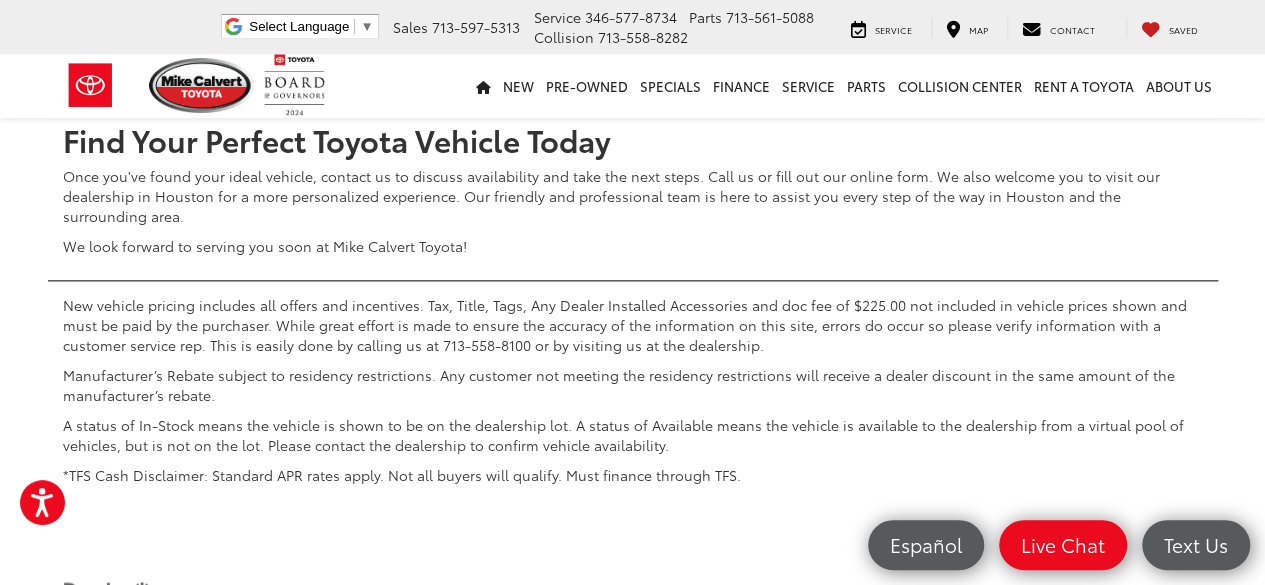scroll, scrollTop: 8721, scrollLeft: 0, axis: vertical 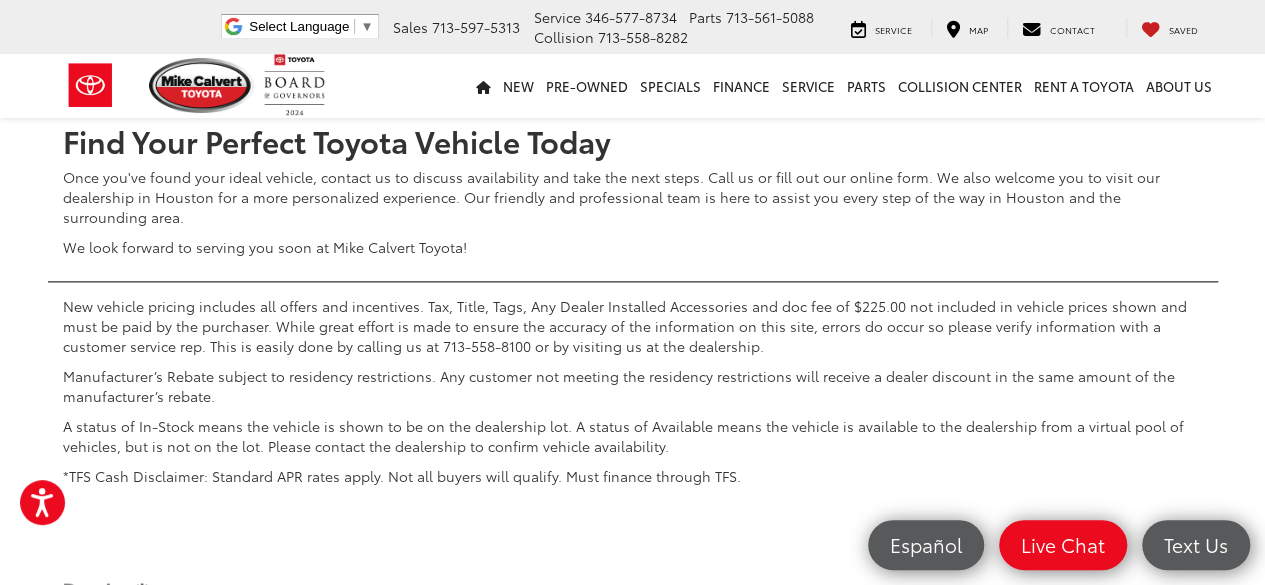 click on "2" at bounding box center [879, -251] 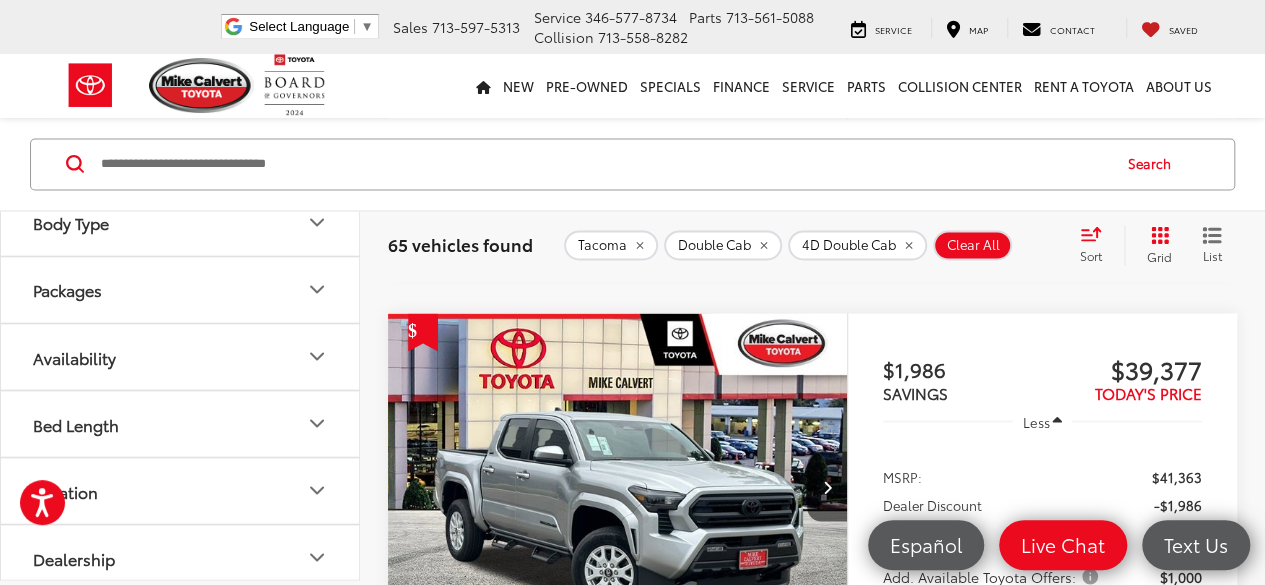 scroll, scrollTop: 1554, scrollLeft: 0, axis: vertical 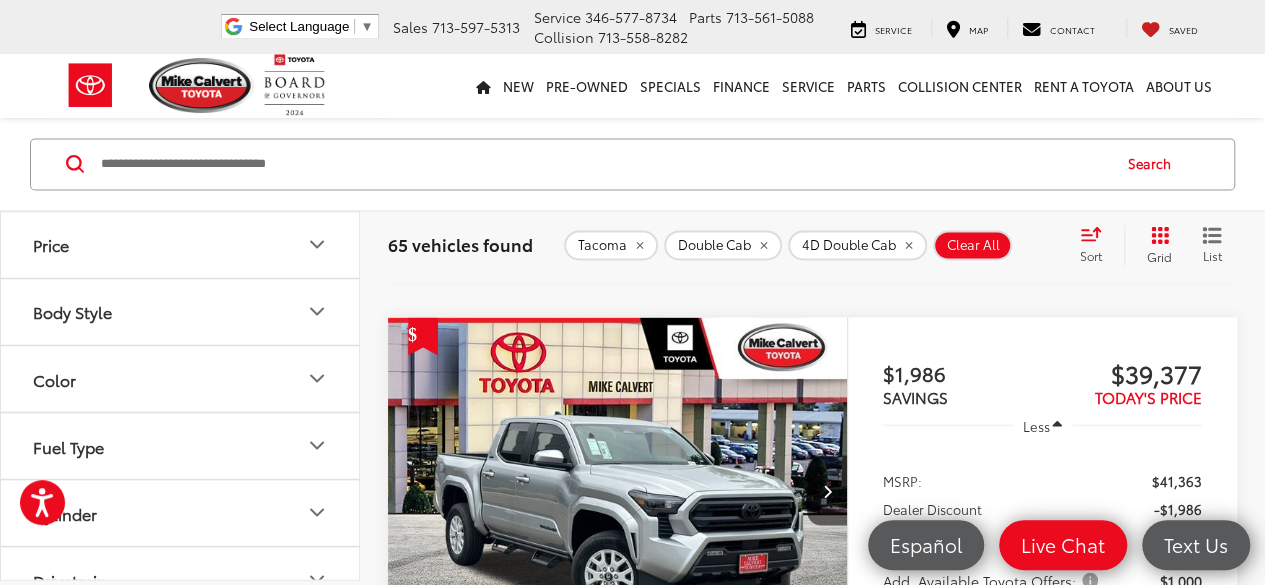 click 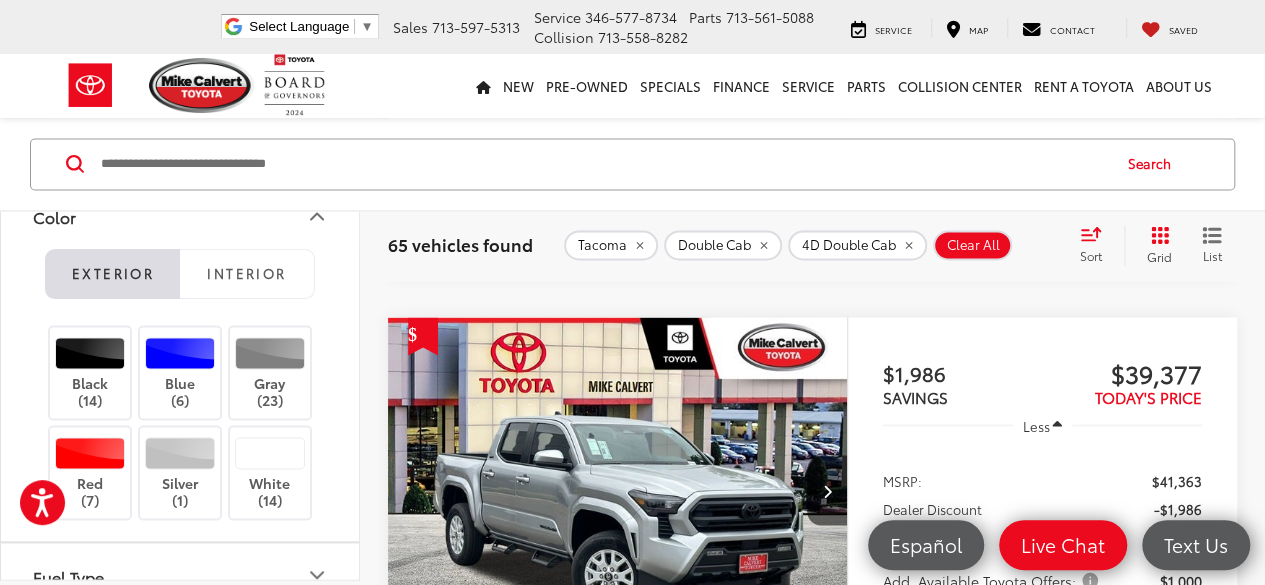 scroll, scrollTop: 362, scrollLeft: 0, axis: vertical 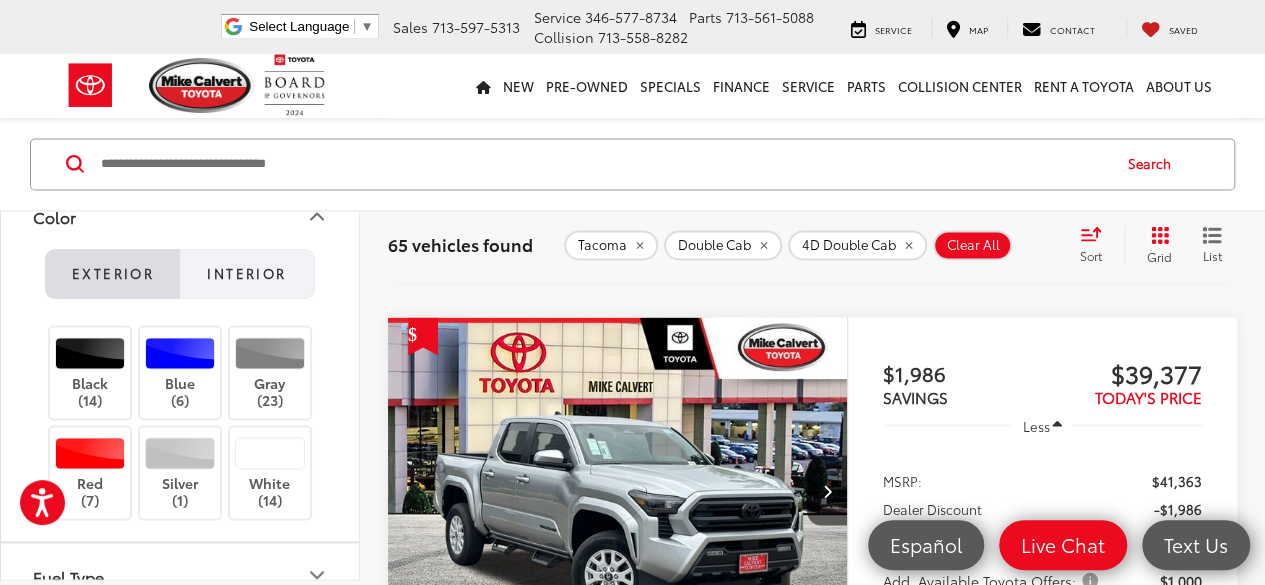 click on "Interior" at bounding box center [247, 274] 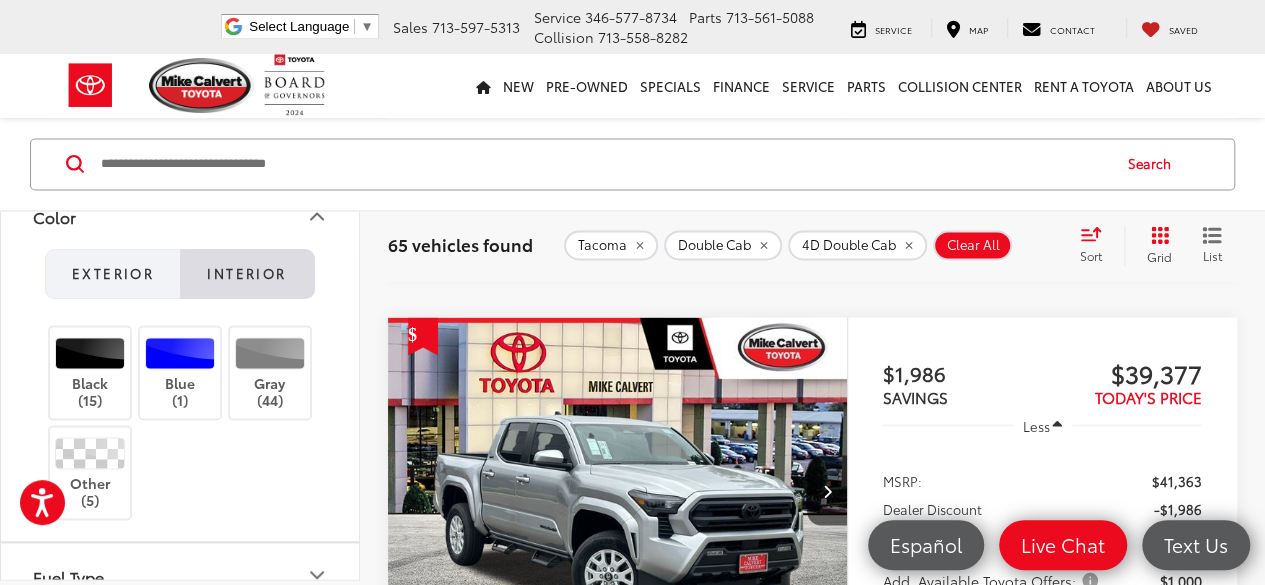 click on "Exterior" at bounding box center (113, 273) 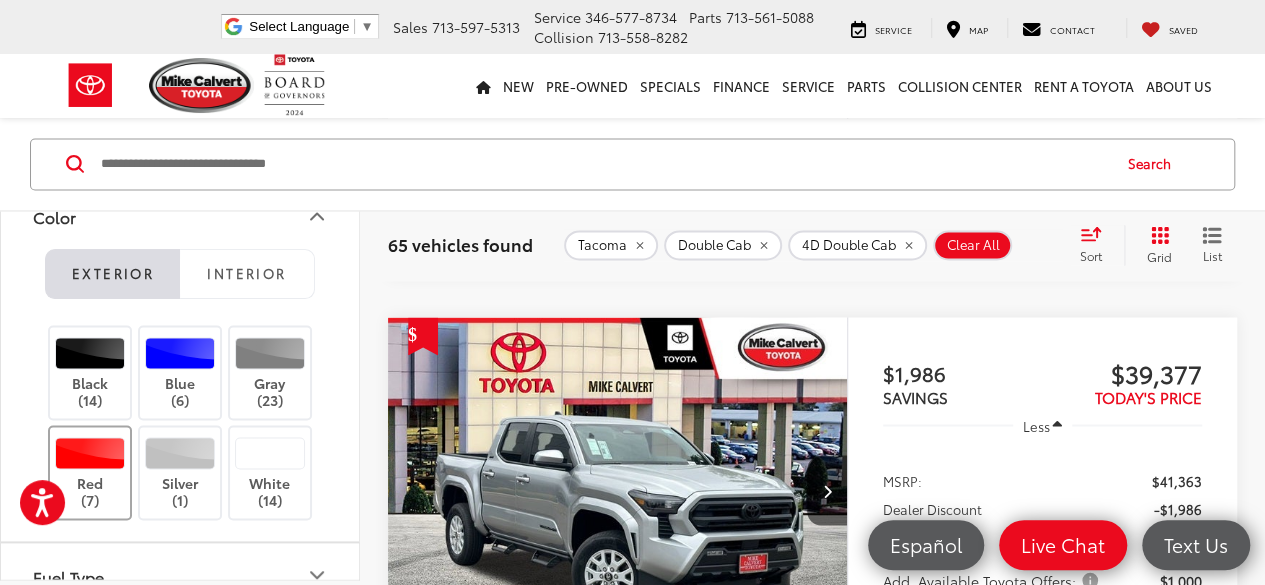 click at bounding box center [90, 454] 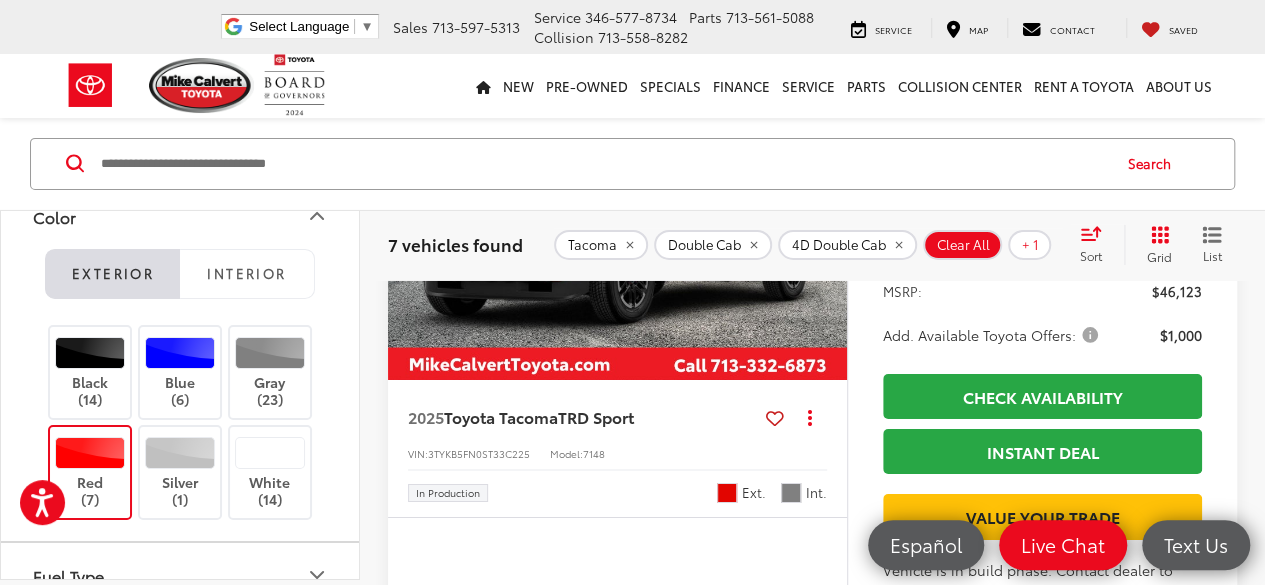 scroll, scrollTop: 3316, scrollLeft: 0, axis: vertical 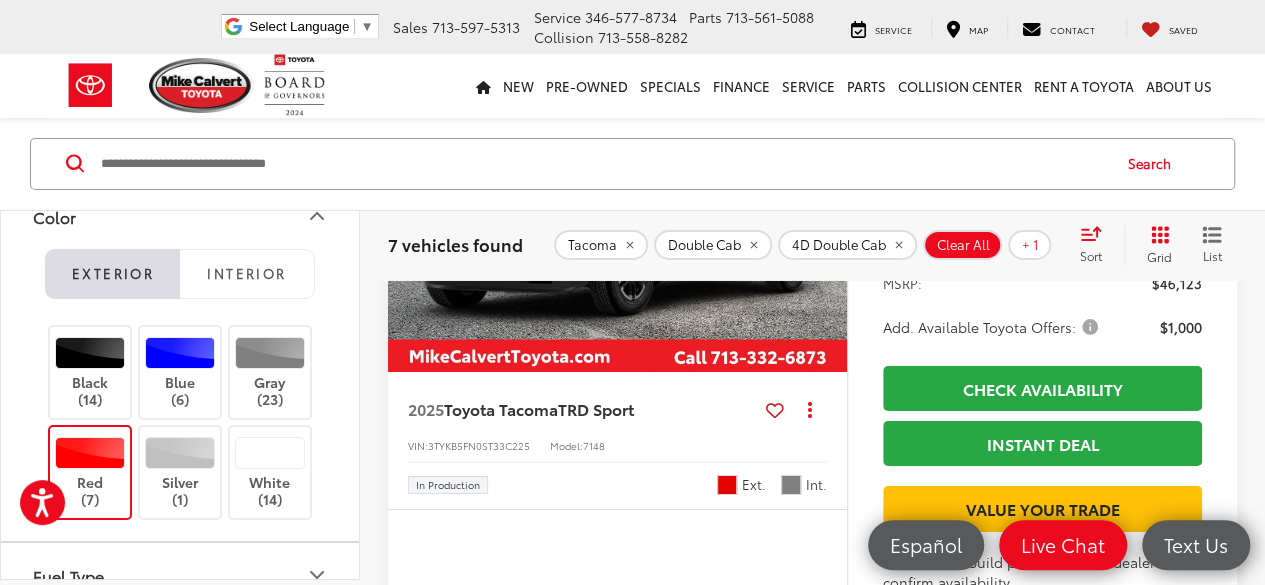 click at bounding box center (618, 200) 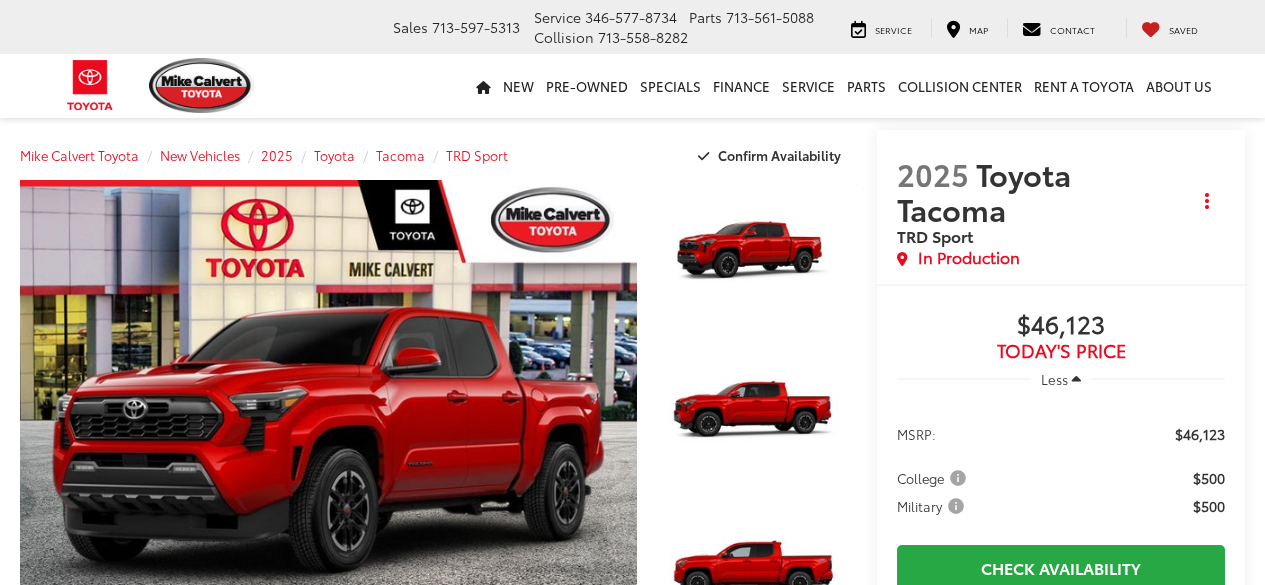 scroll, scrollTop: 0, scrollLeft: 0, axis: both 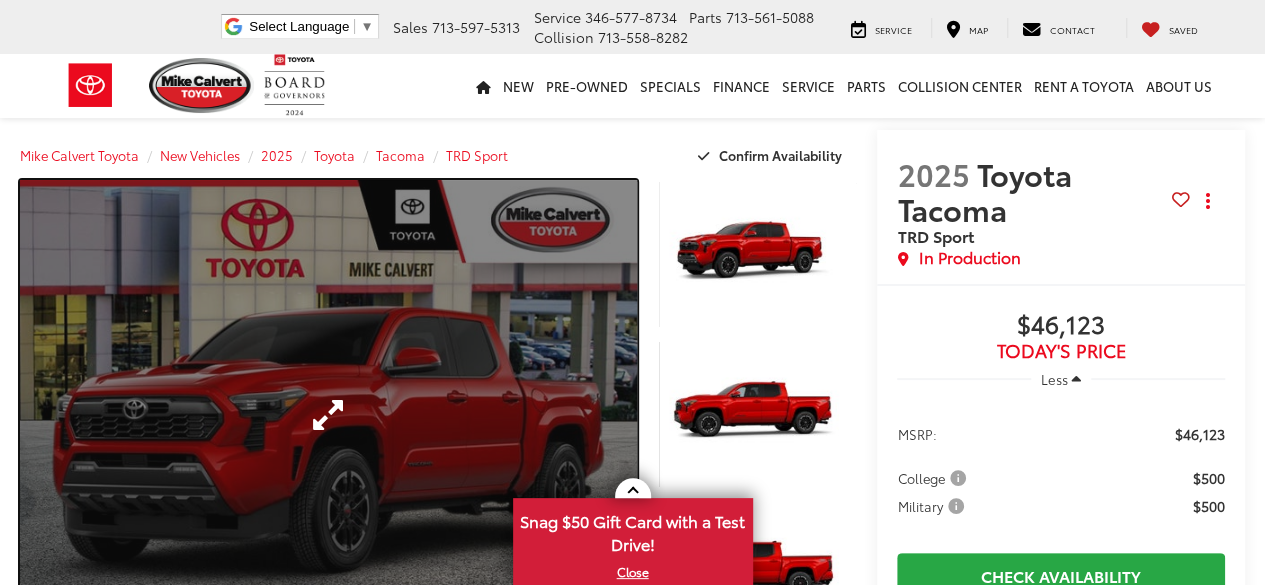 click at bounding box center (328, 414) 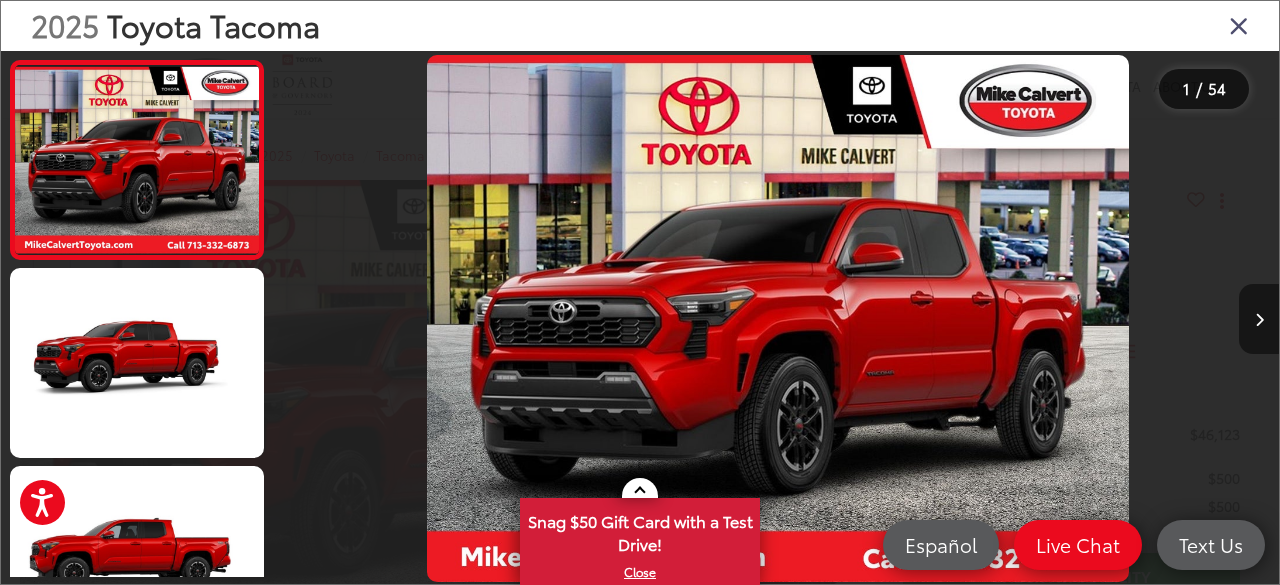 click at bounding box center (1259, 319) 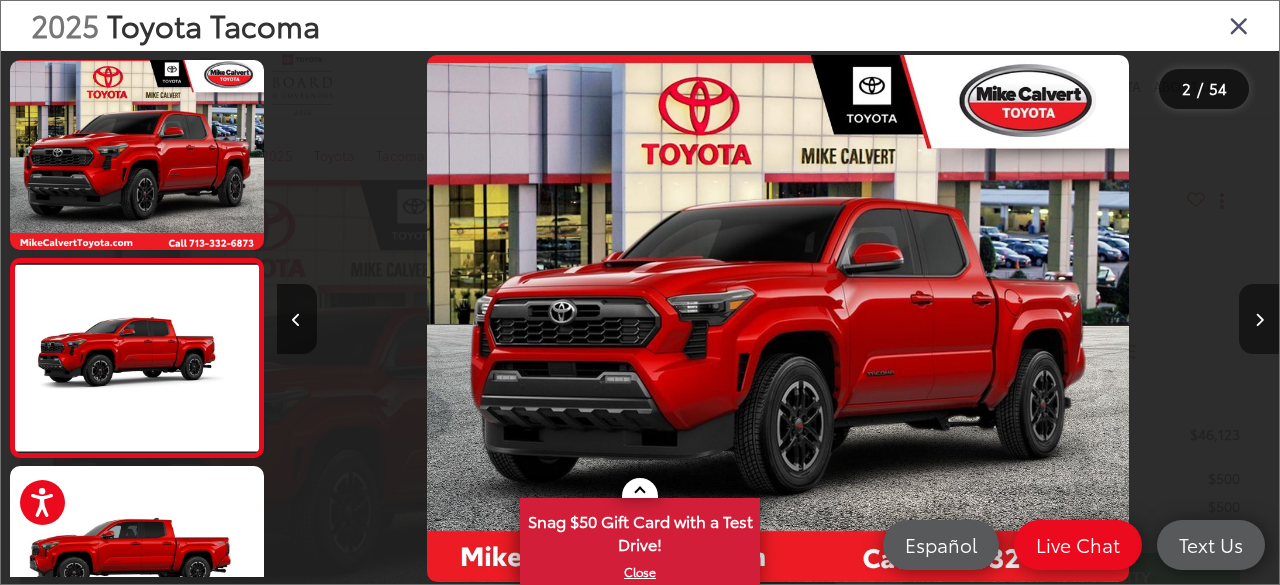 scroll, scrollTop: 0, scrollLeft: 66, axis: horizontal 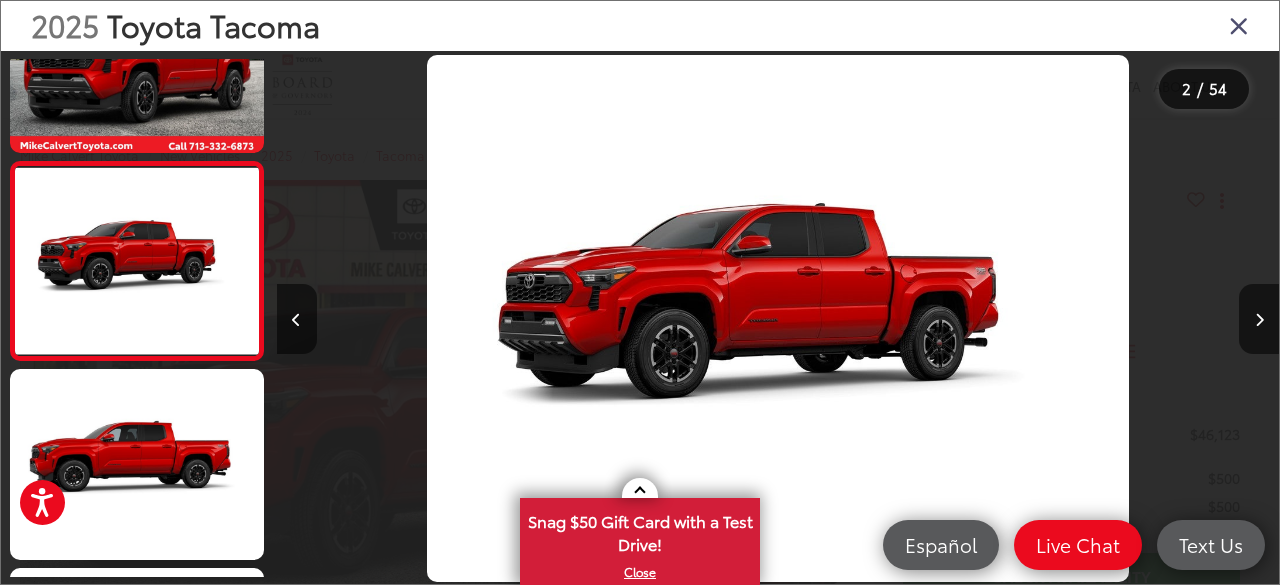 drag, startPoint x: 1273, startPoint y: 338, endPoint x: 1110, endPoint y: 7, distance: 368.95798 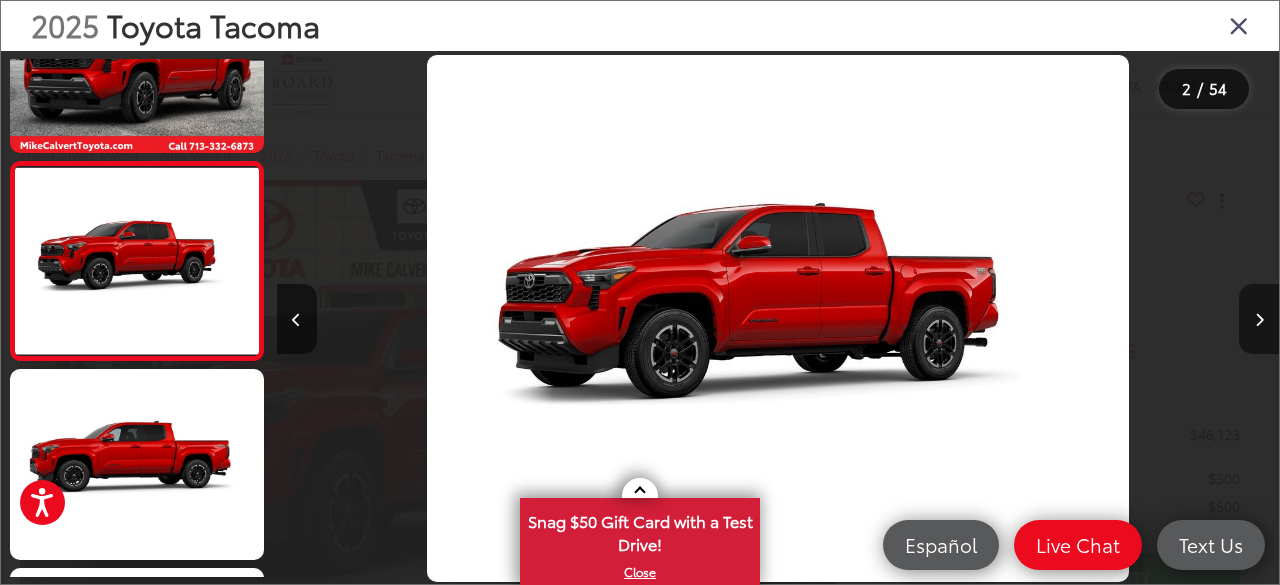 click at bounding box center (1259, 319) 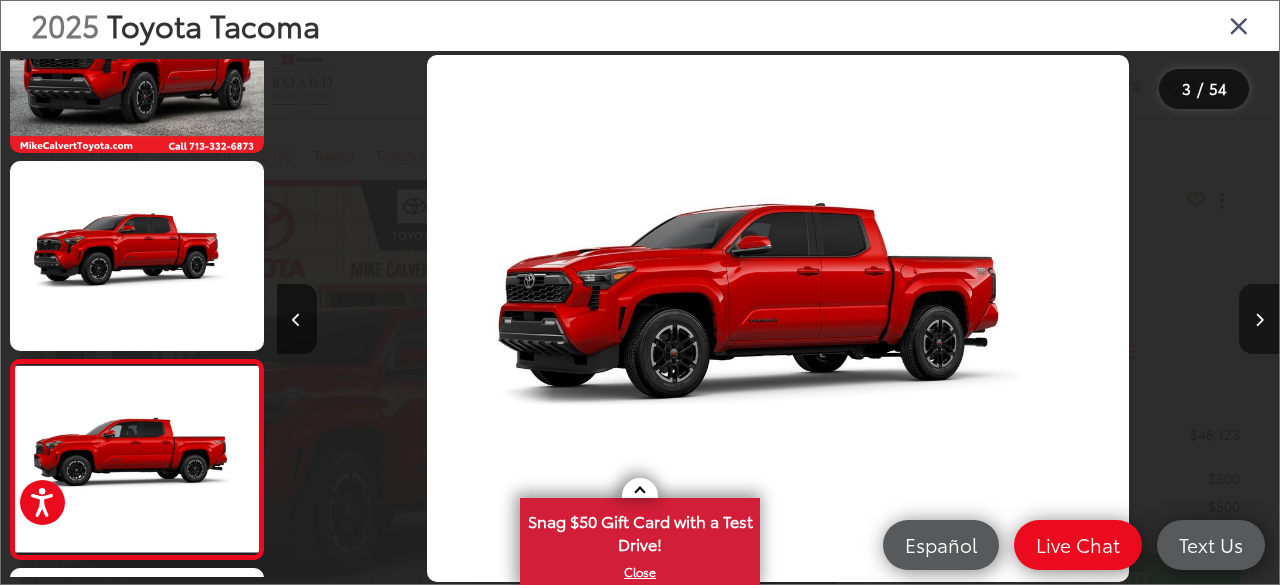 scroll, scrollTop: 0, scrollLeft: 1315, axis: horizontal 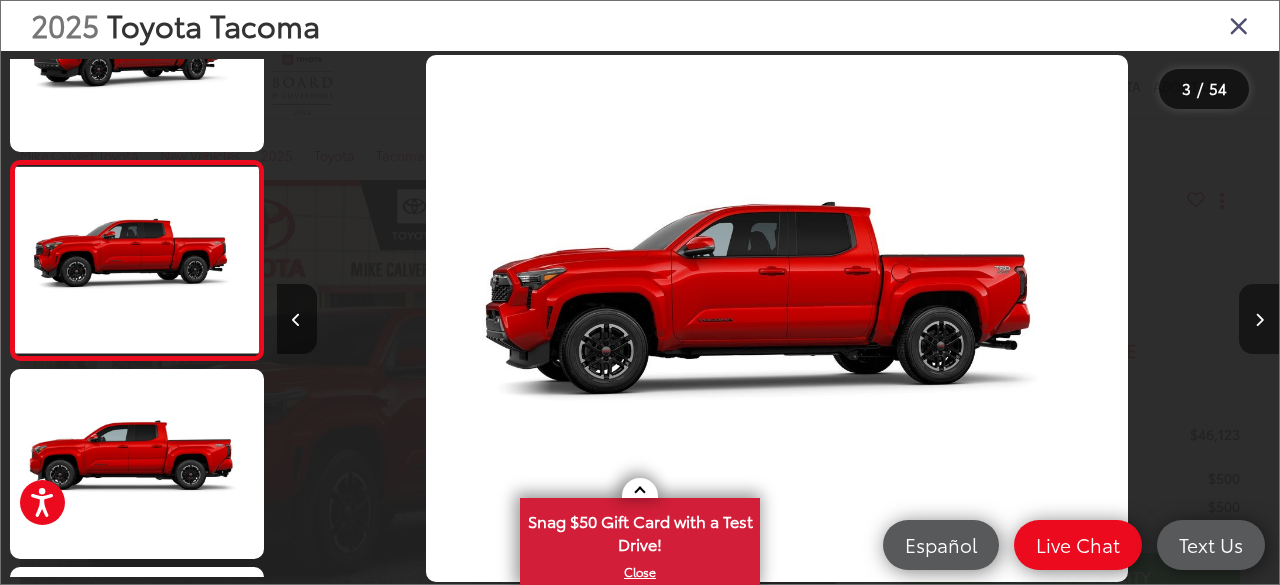 click at bounding box center [1259, 319] 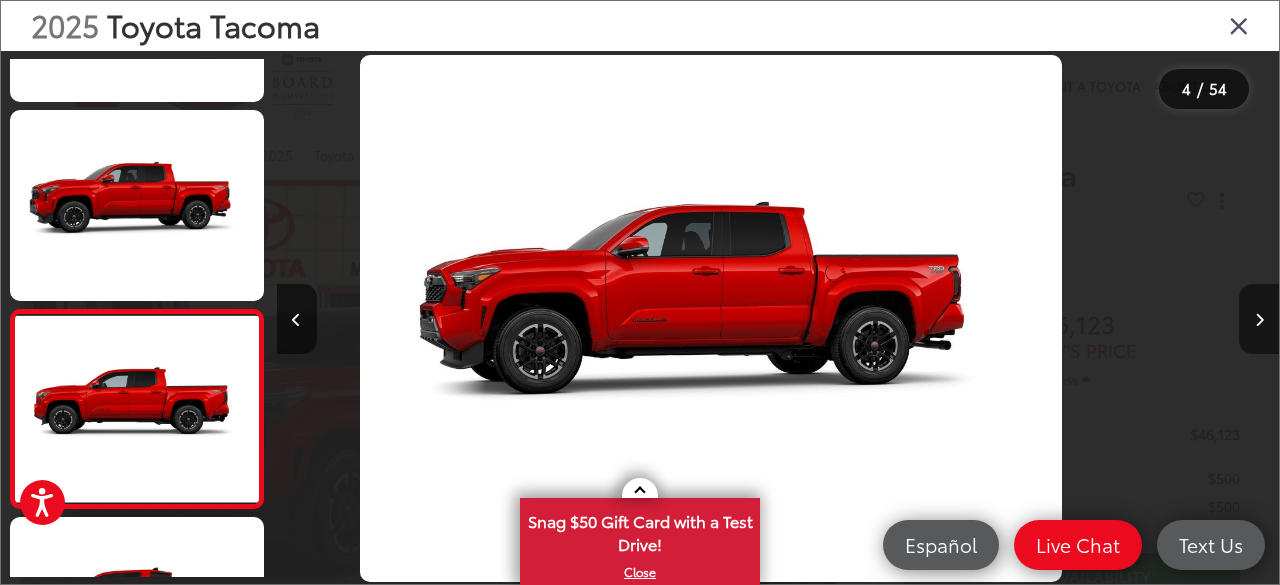scroll, scrollTop: 469, scrollLeft: 0, axis: vertical 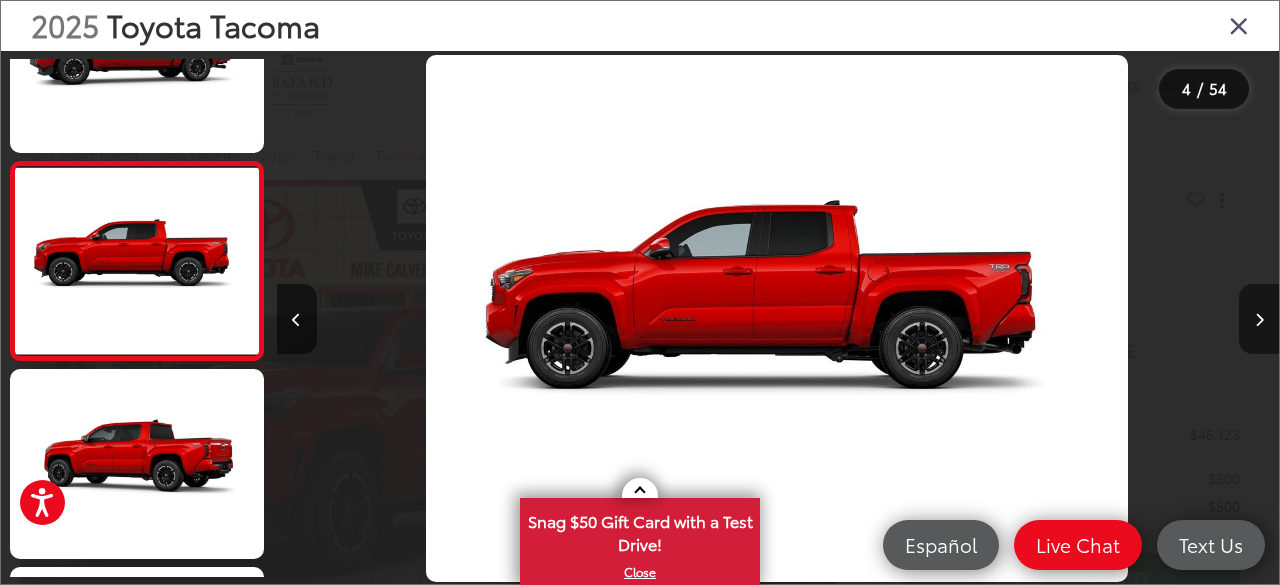 click at bounding box center (1259, 319) 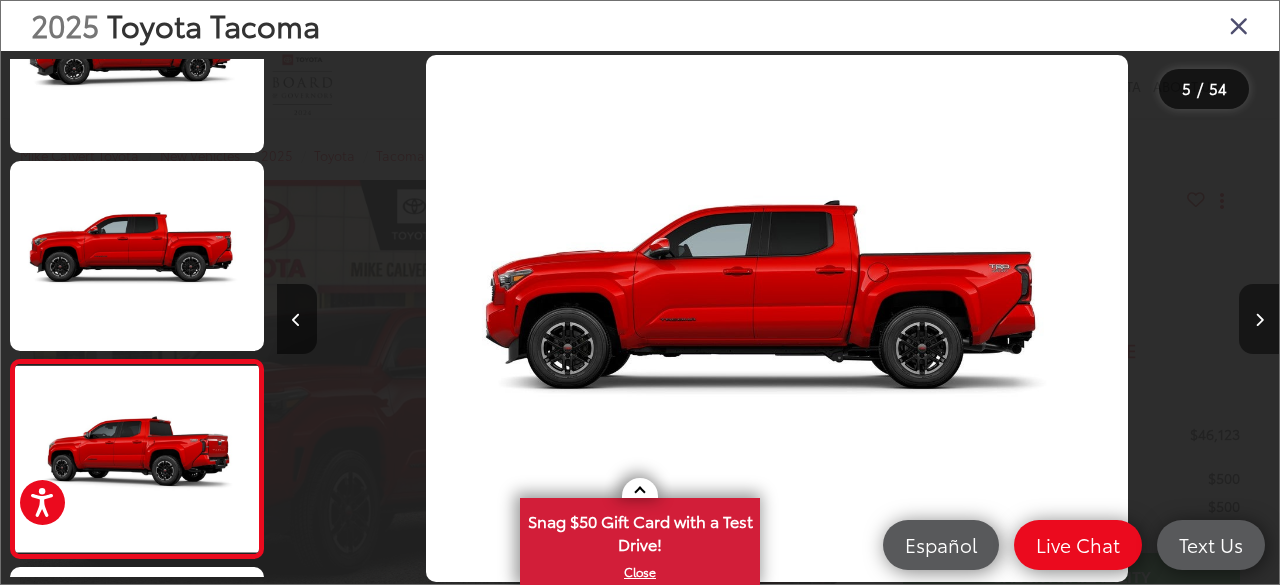 scroll, scrollTop: 0, scrollLeft: 3281, axis: horizontal 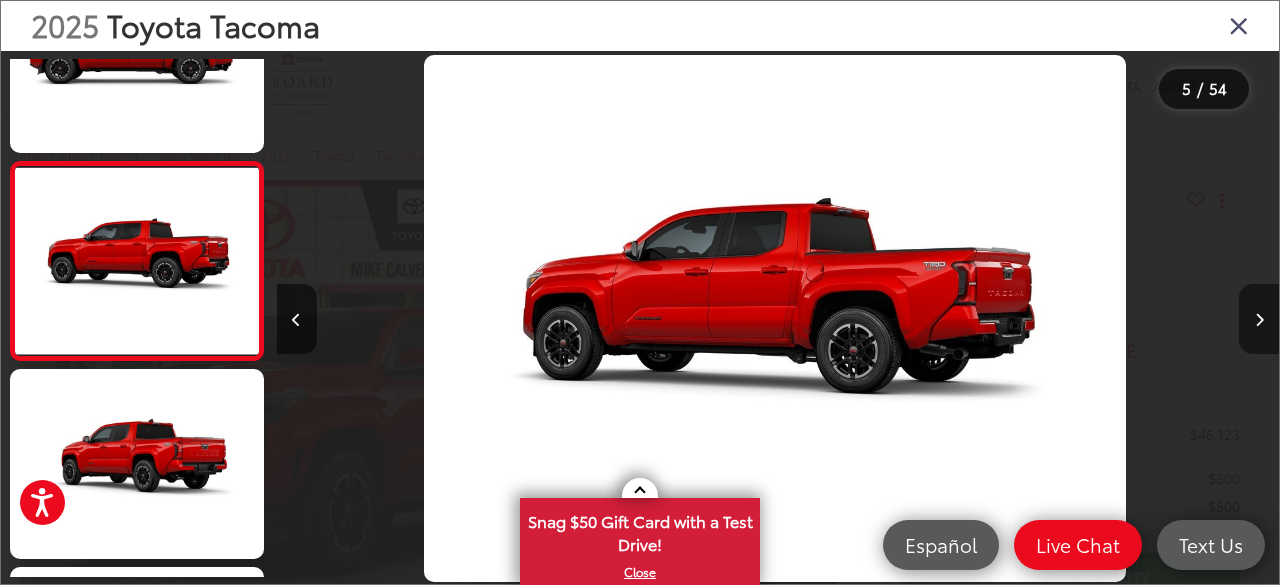 type 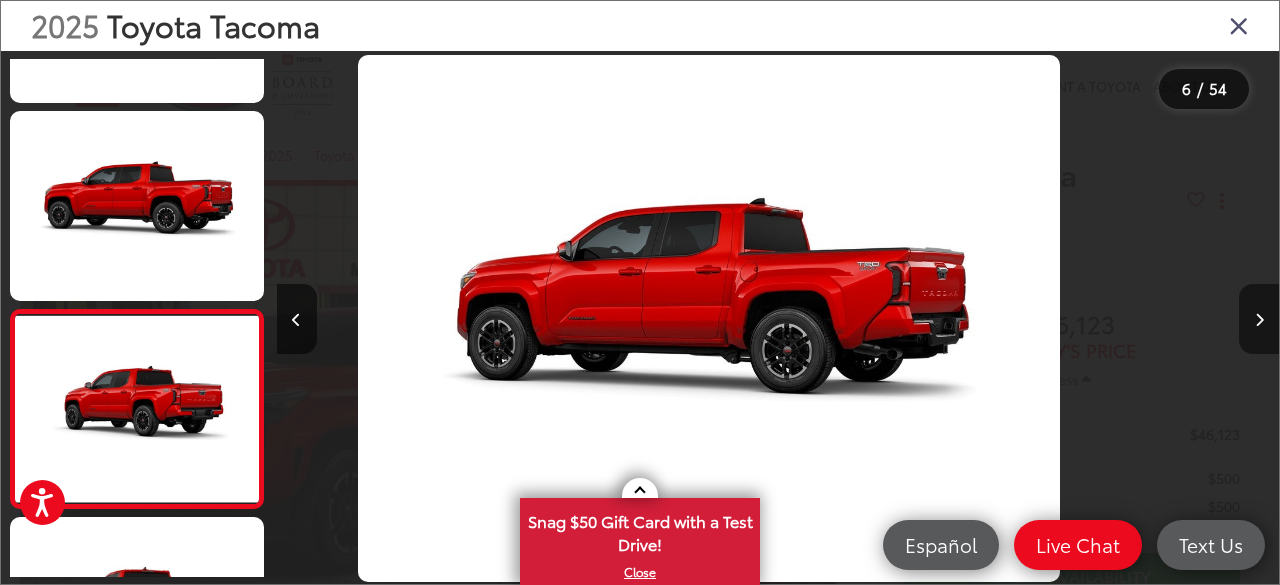 scroll, scrollTop: 865, scrollLeft: 0, axis: vertical 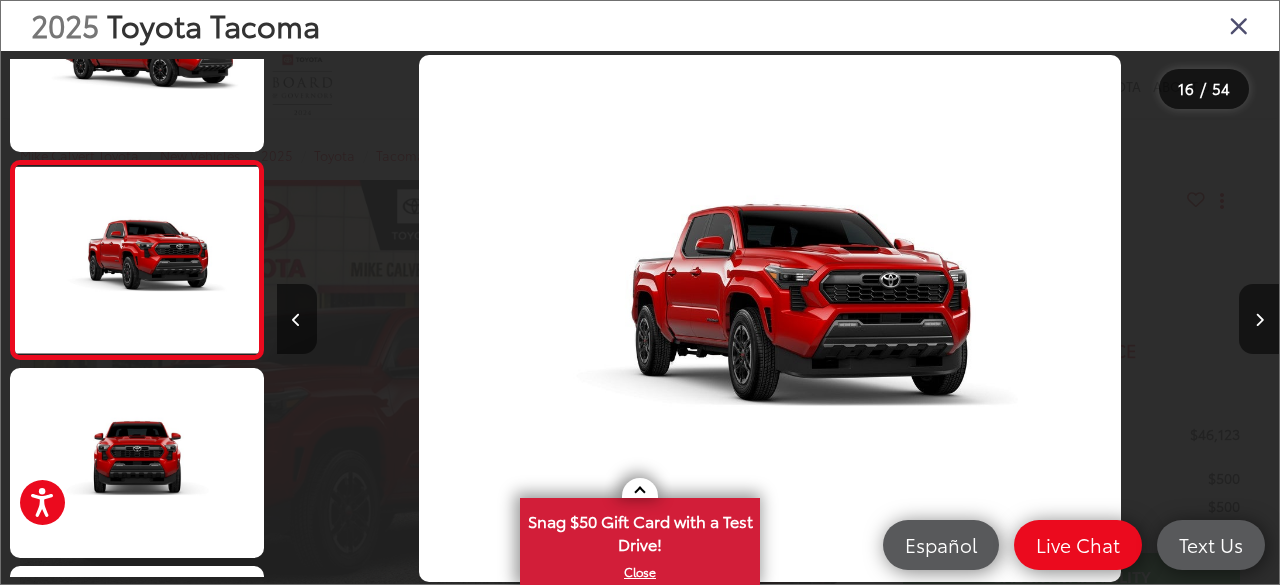 click at bounding box center (1239, 25) 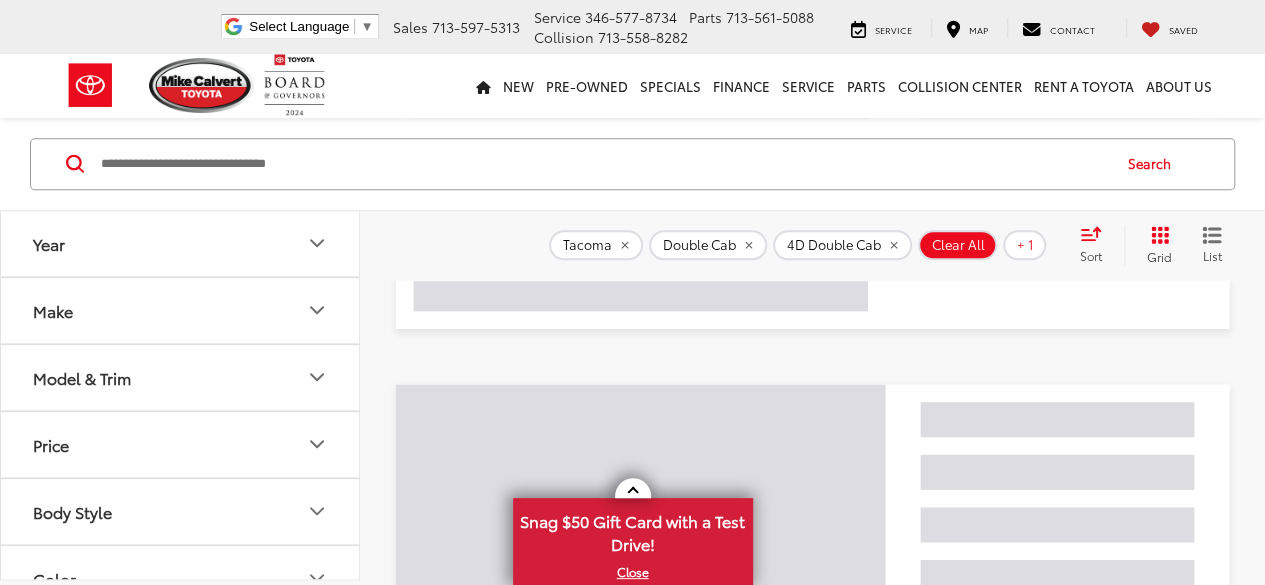 scroll, scrollTop: 256, scrollLeft: 0, axis: vertical 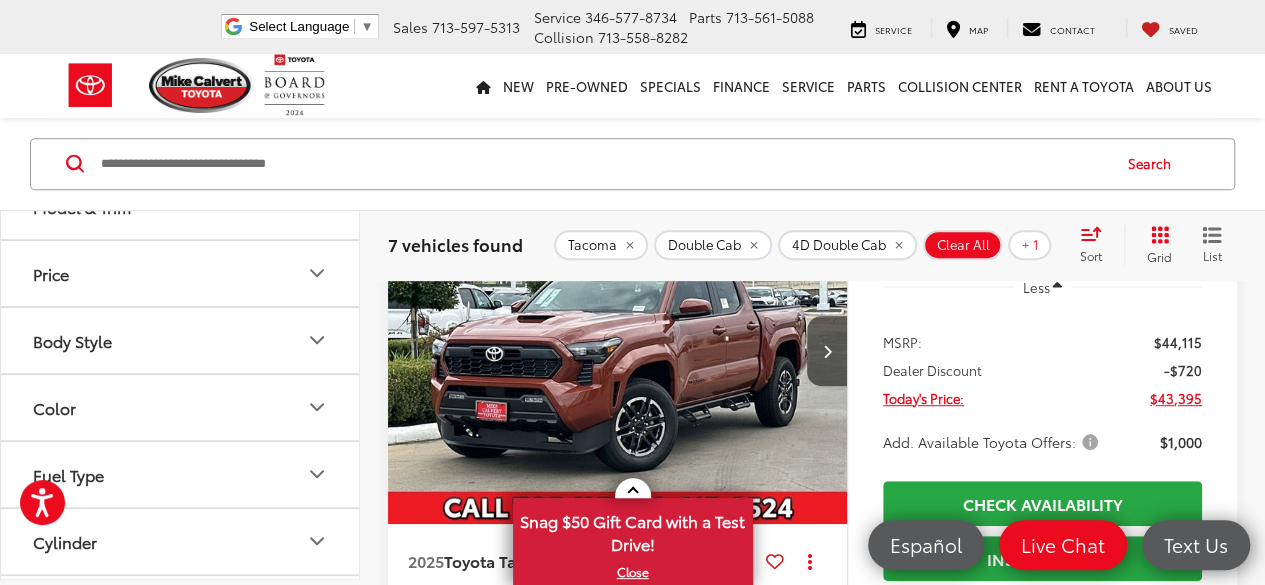 click 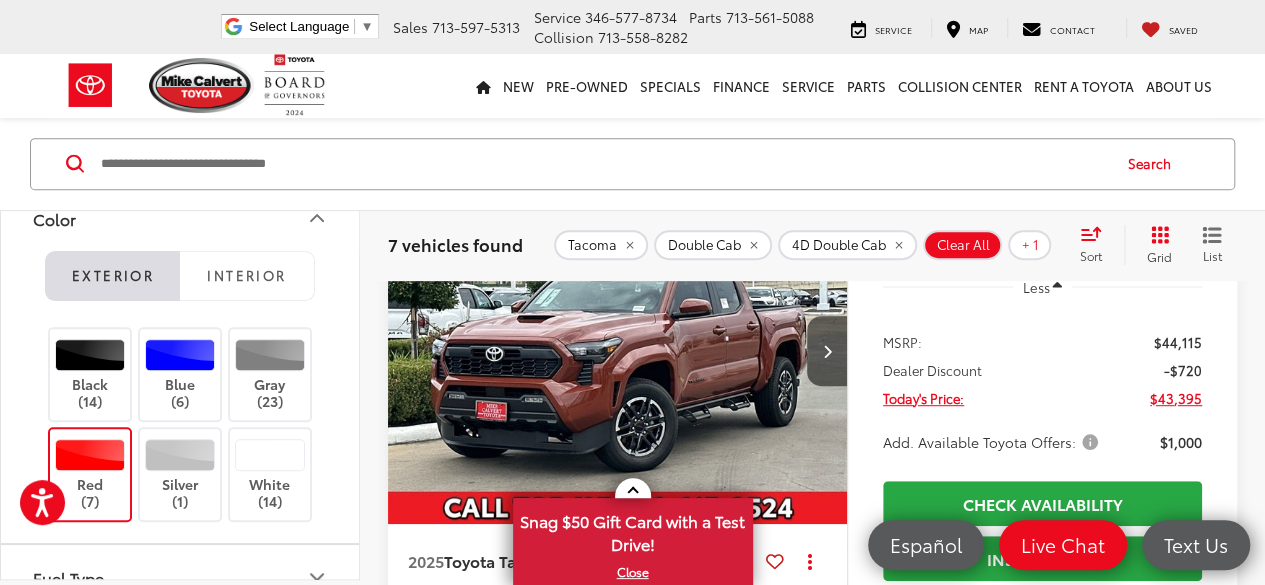 scroll, scrollTop: 361, scrollLeft: 0, axis: vertical 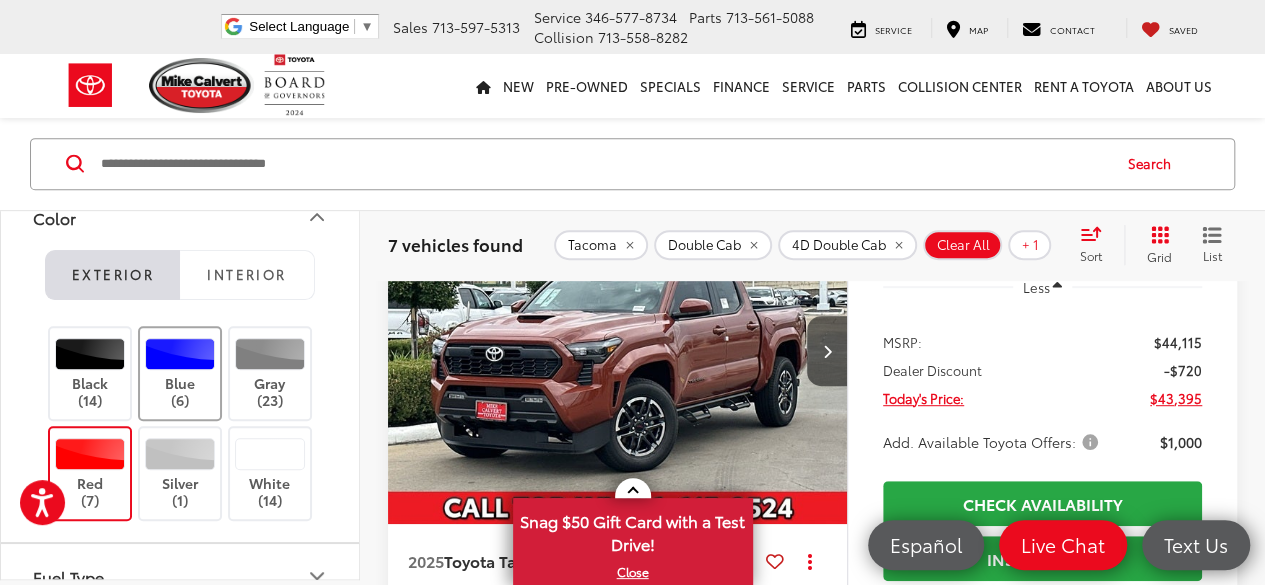 click at bounding box center [180, 355] 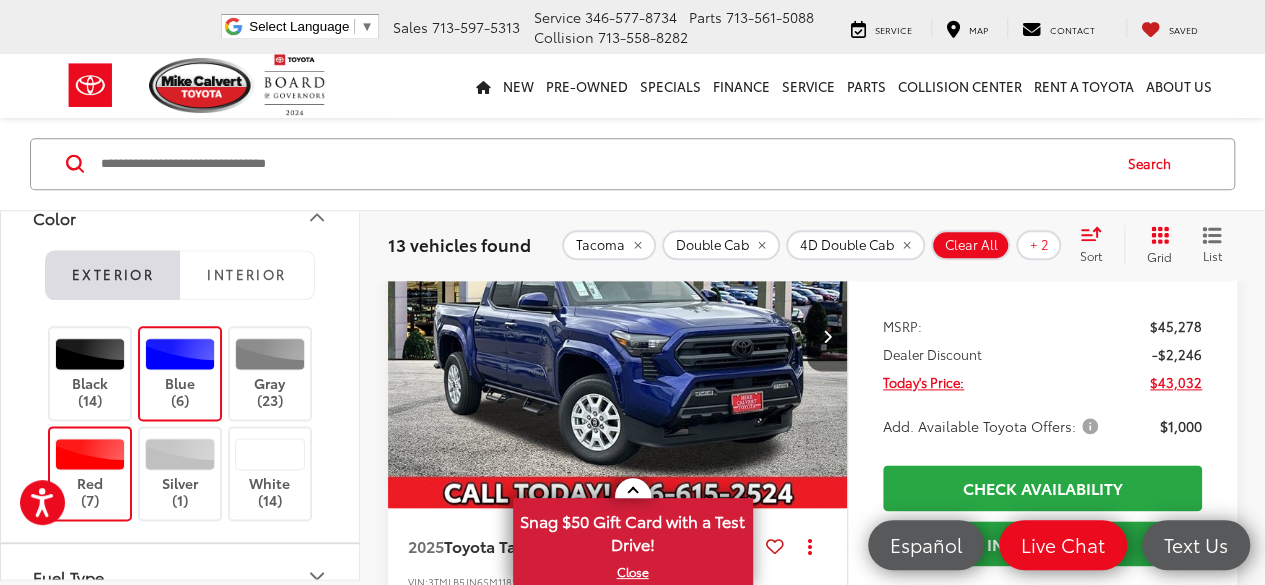 scroll, scrollTop: 1070, scrollLeft: 0, axis: vertical 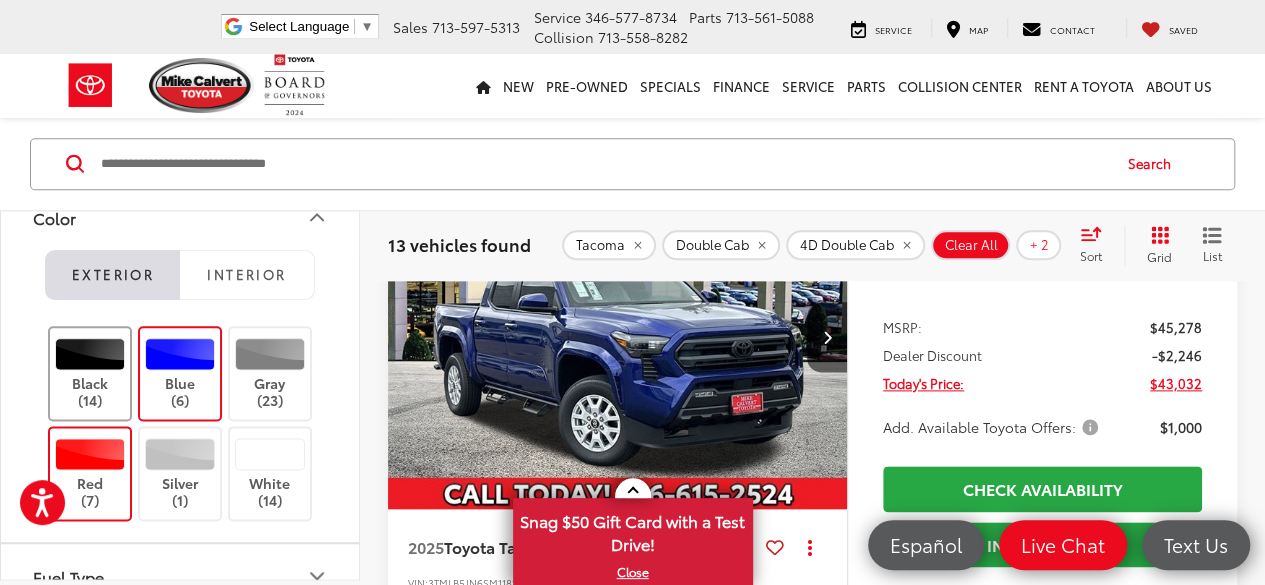 click at bounding box center [90, 355] 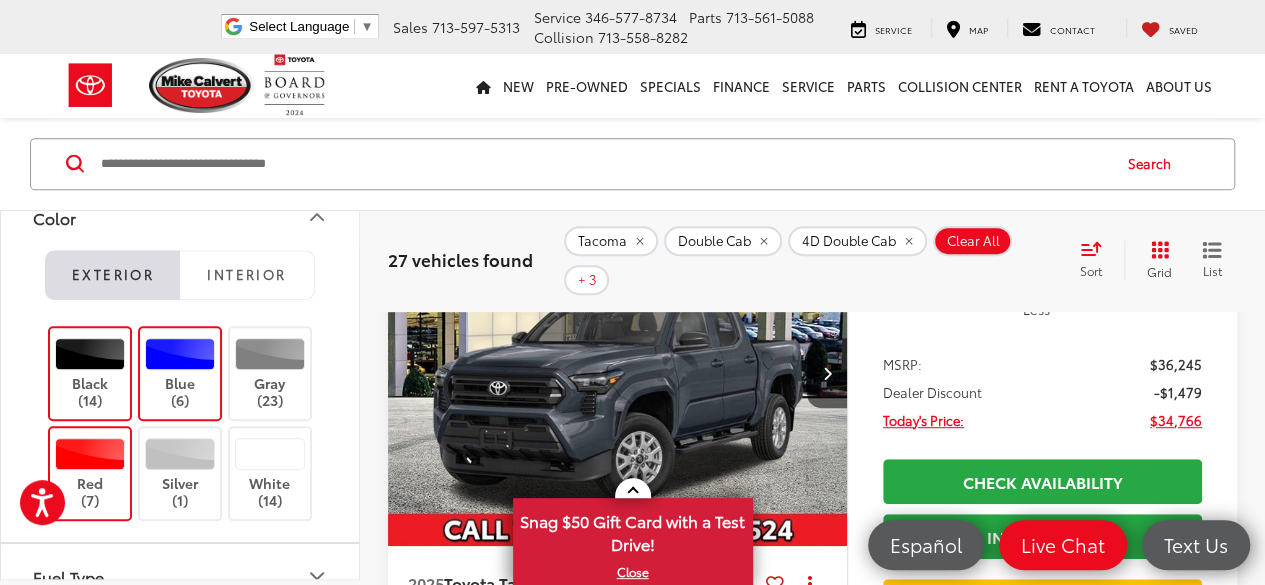 scroll, scrollTop: 368, scrollLeft: 0, axis: vertical 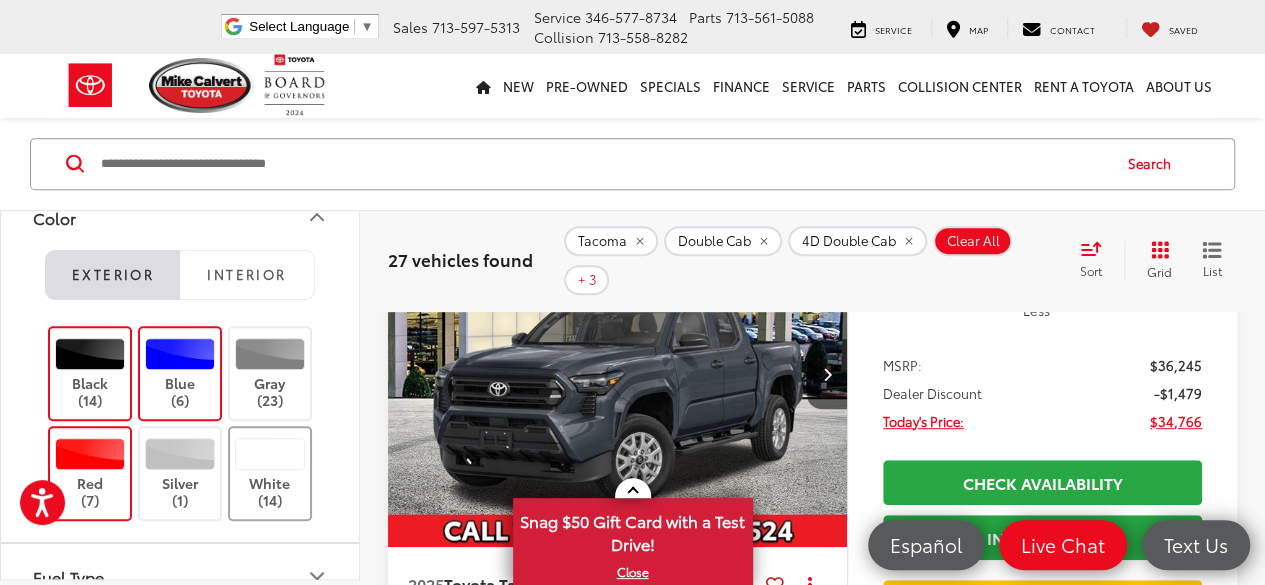 click at bounding box center (270, 455) 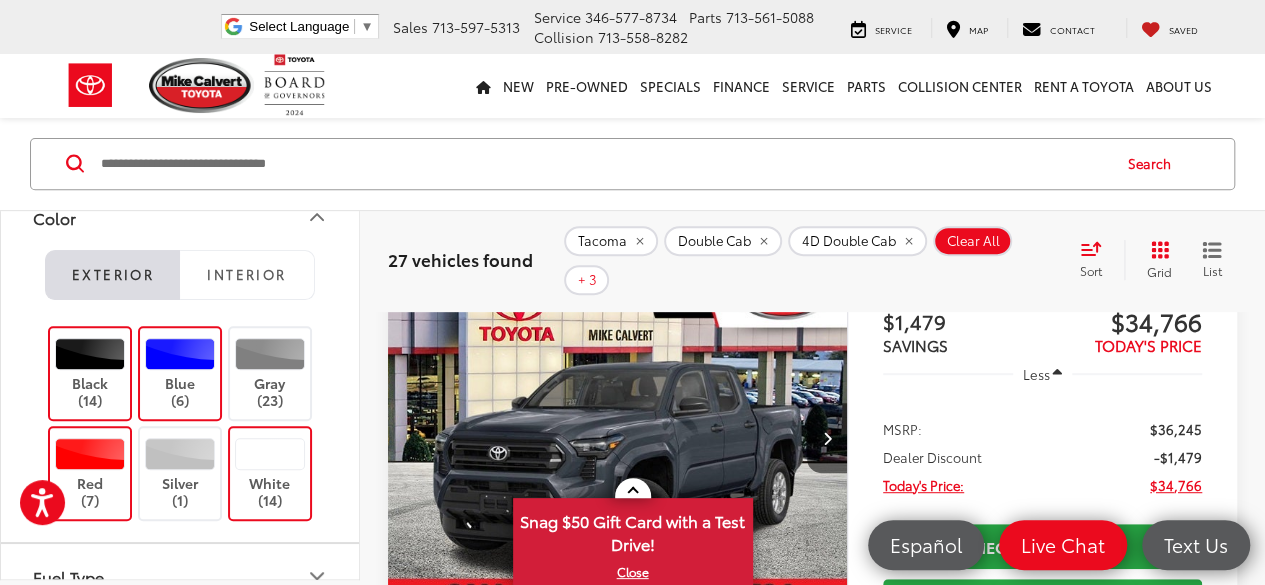 scroll, scrollTop: 256, scrollLeft: 0, axis: vertical 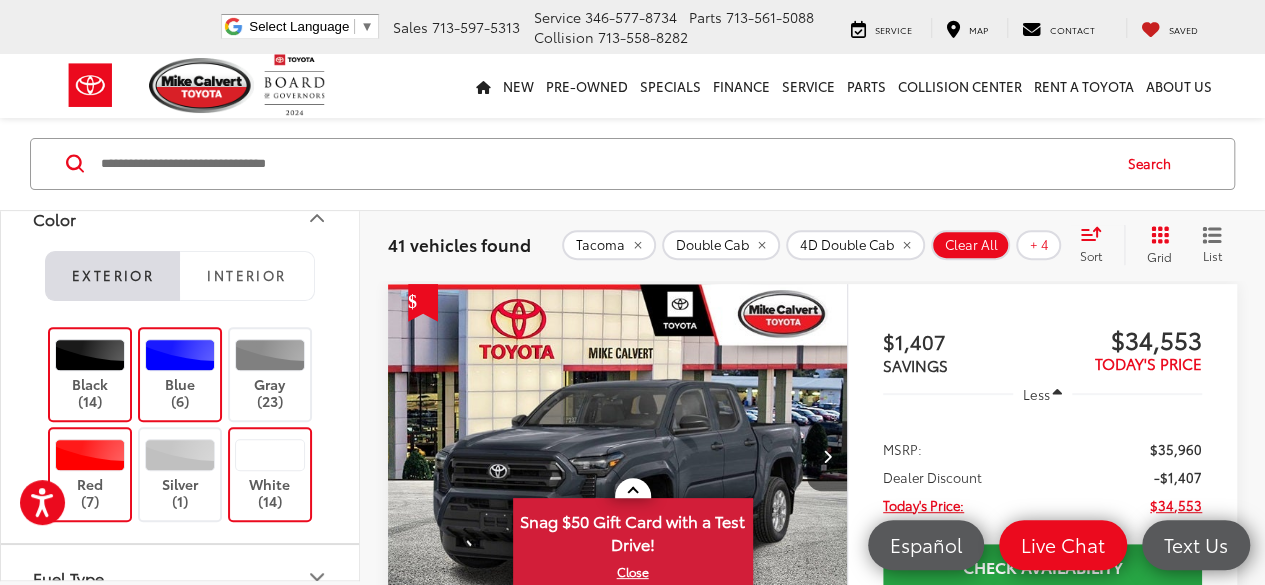 click on "Blue   (6)" at bounding box center (180, 374) 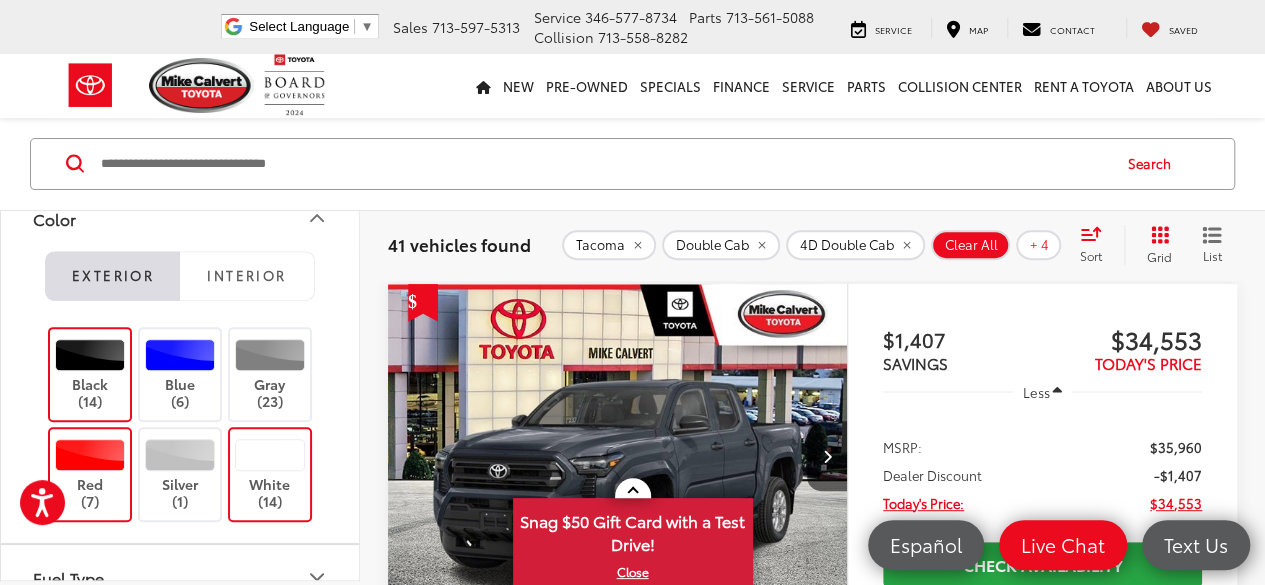 click on "Black   (14)" at bounding box center (90, 374) 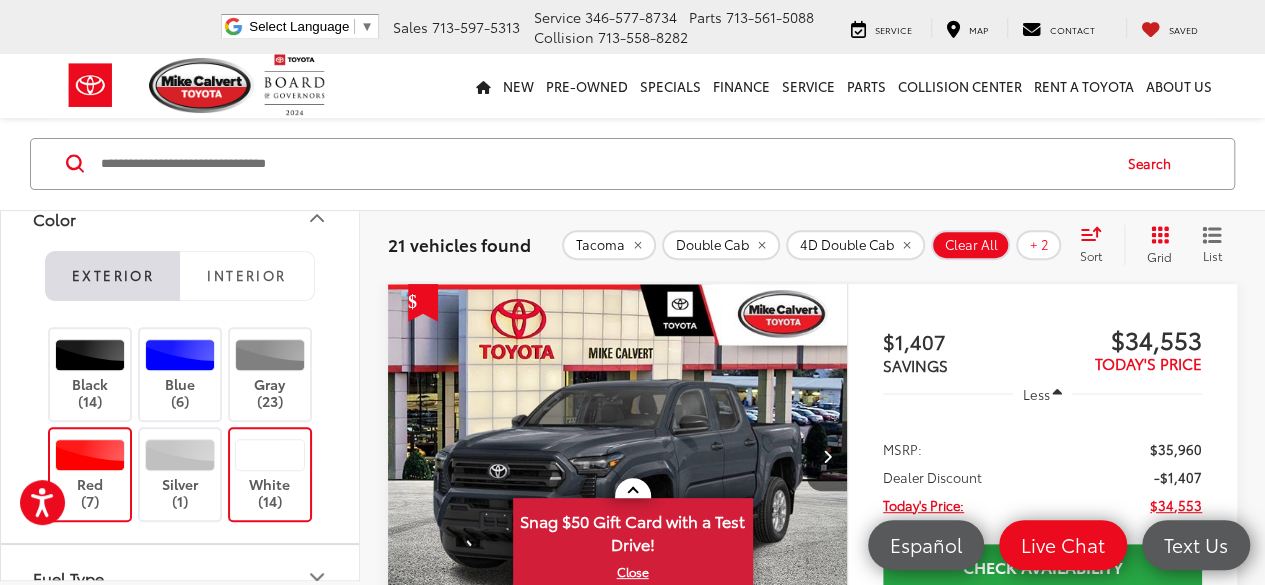 click on "Red   (7)" at bounding box center (90, 474) 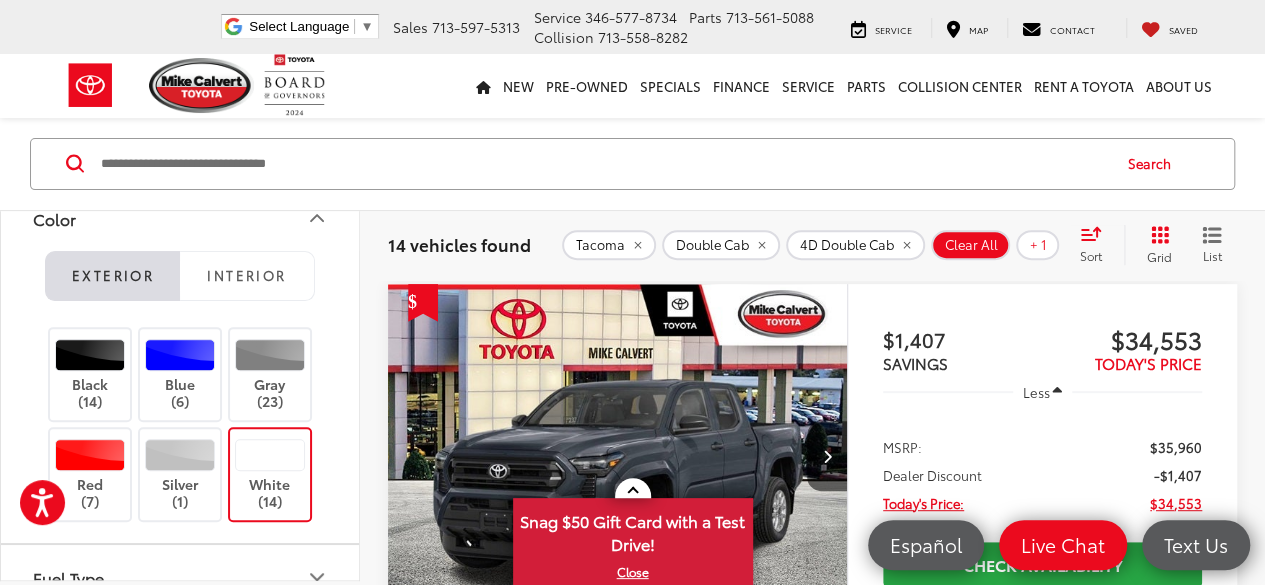 click on "White   (14)" at bounding box center (270, 474) 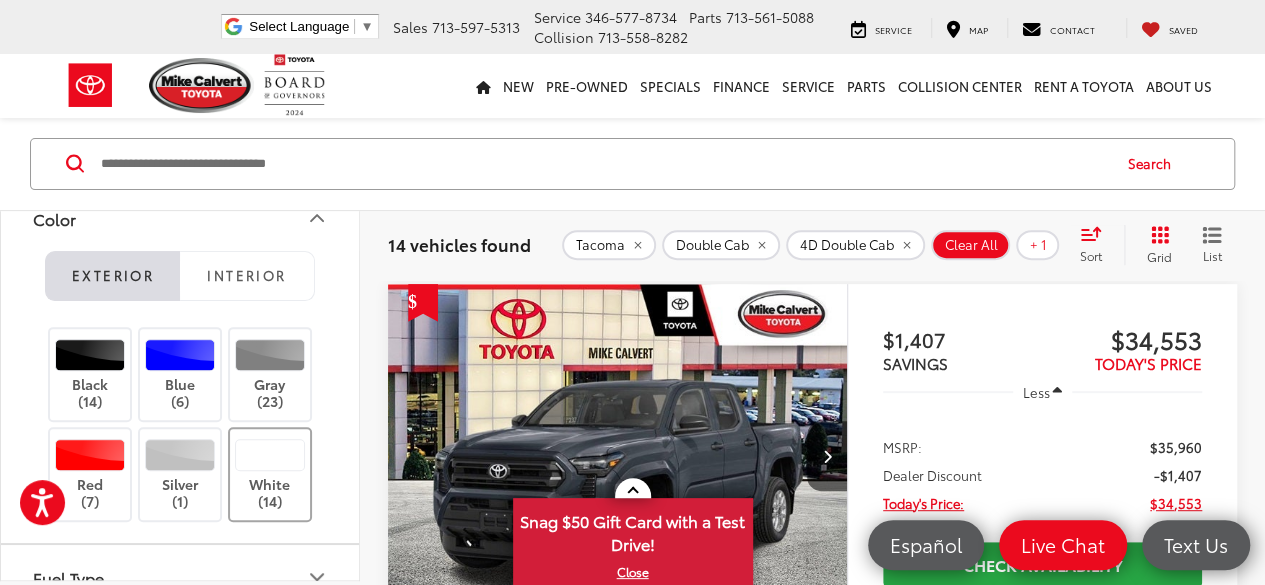 click at bounding box center [270, 455] 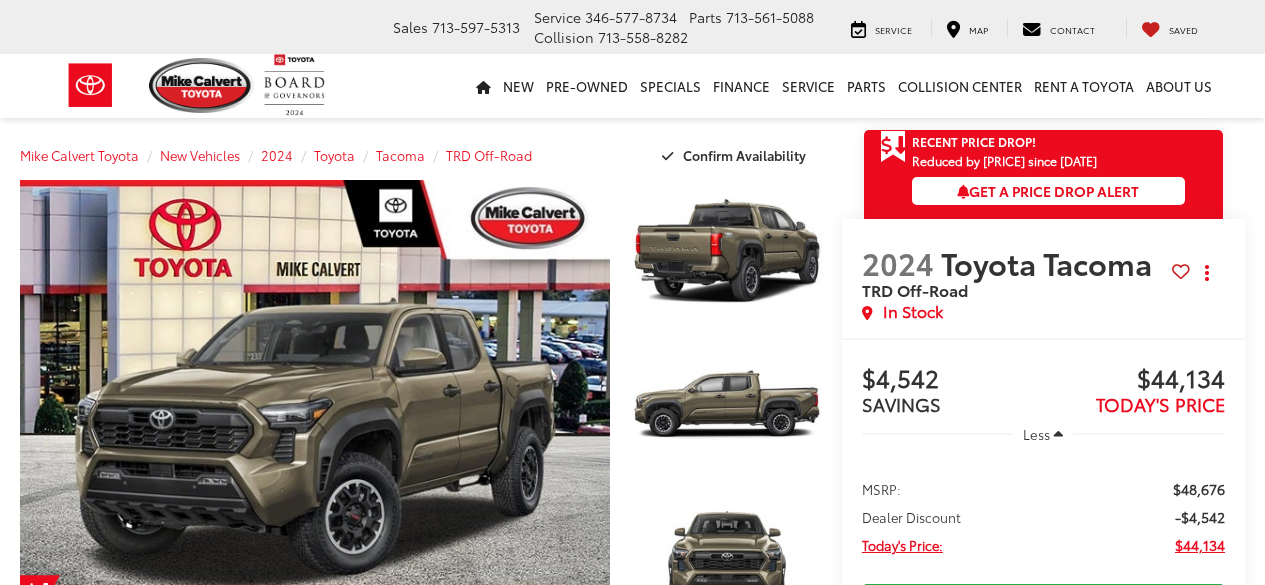 scroll, scrollTop: 0, scrollLeft: 0, axis: both 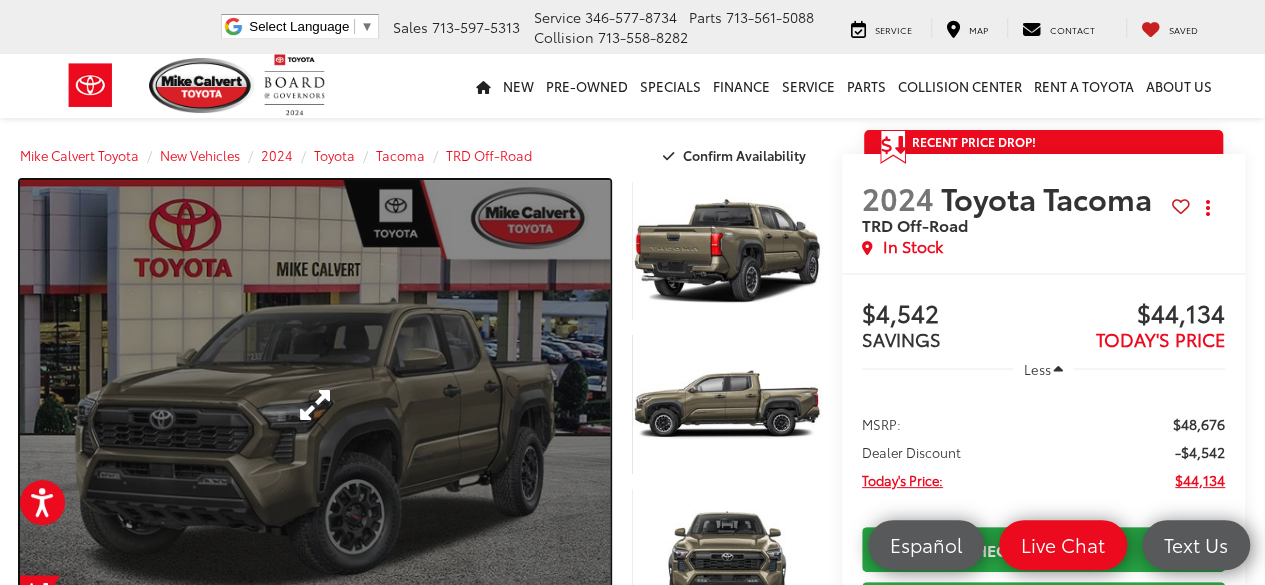 click at bounding box center (315, 404) 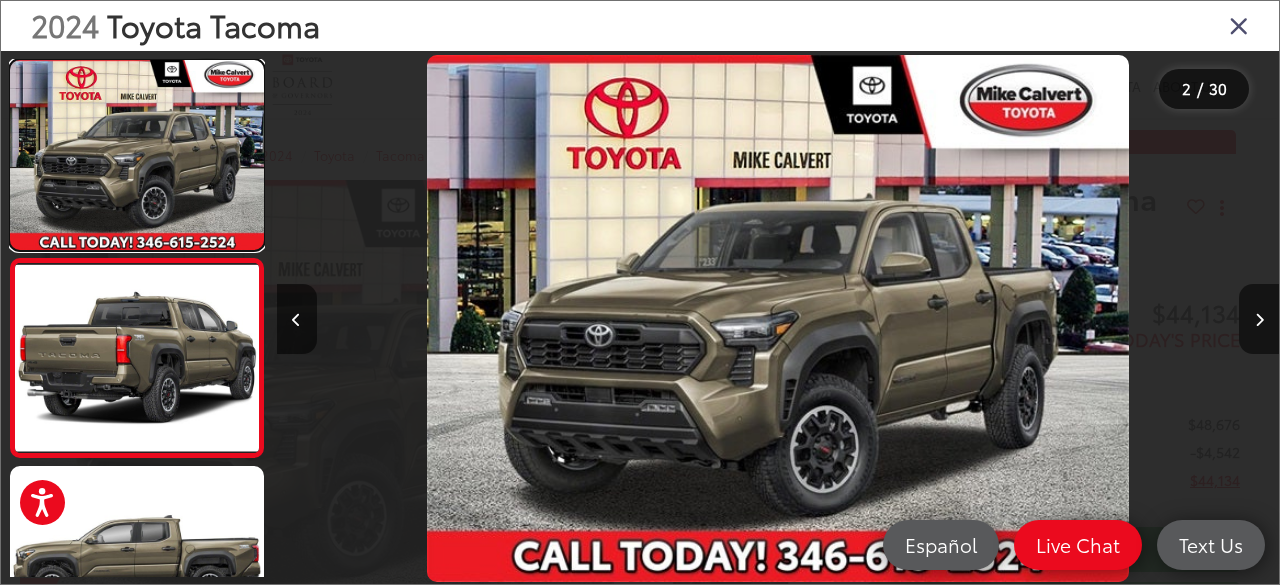 scroll, scrollTop: 0, scrollLeft: 66, axis: horizontal 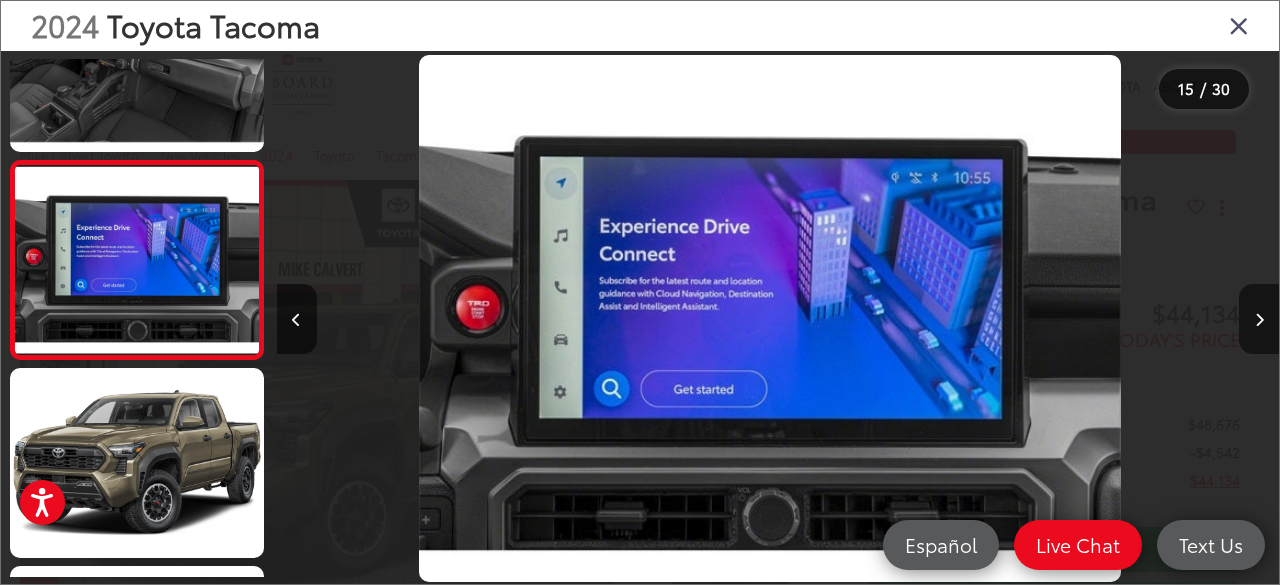 click at bounding box center (1239, 25) 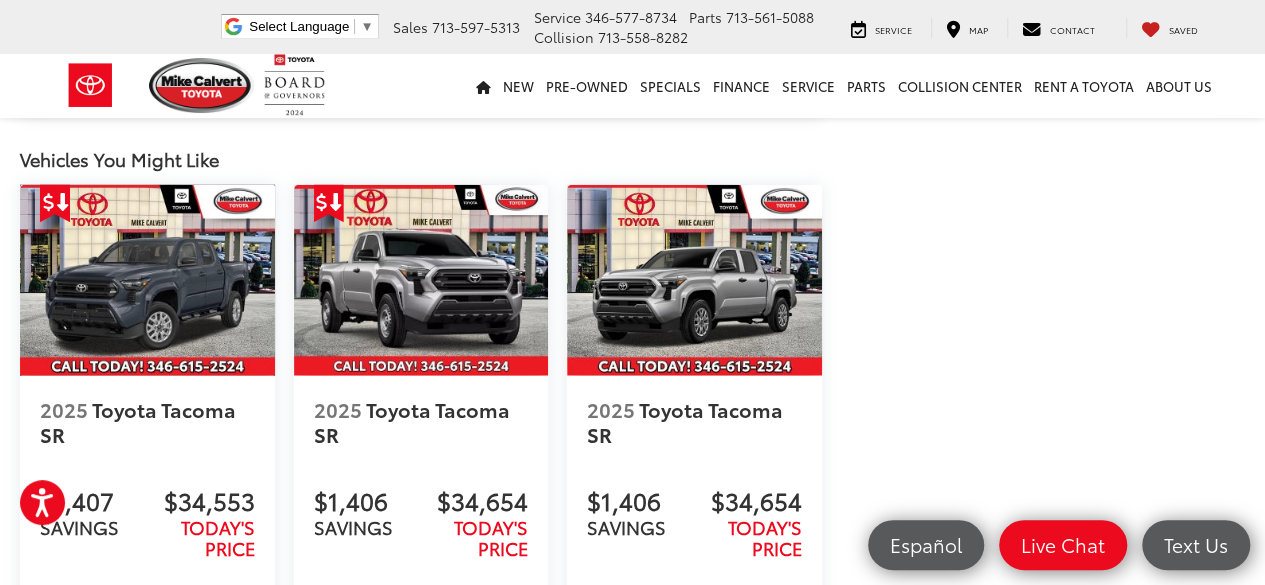 click at bounding box center (147, 280) 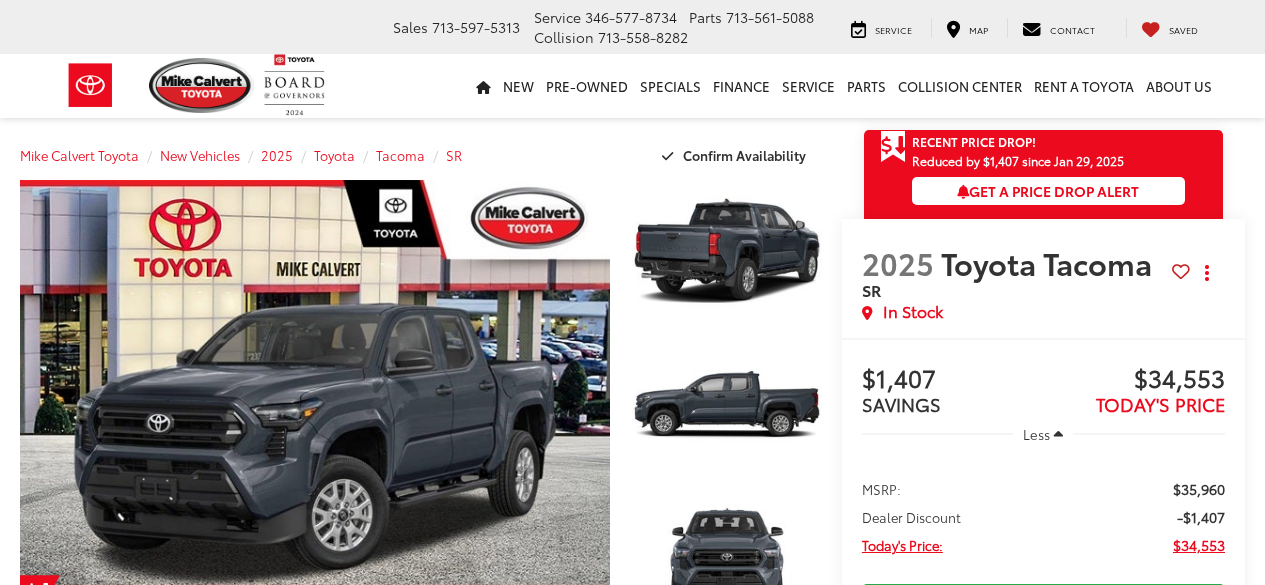 scroll, scrollTop: 0, scrollLeft: 0, axis: both 